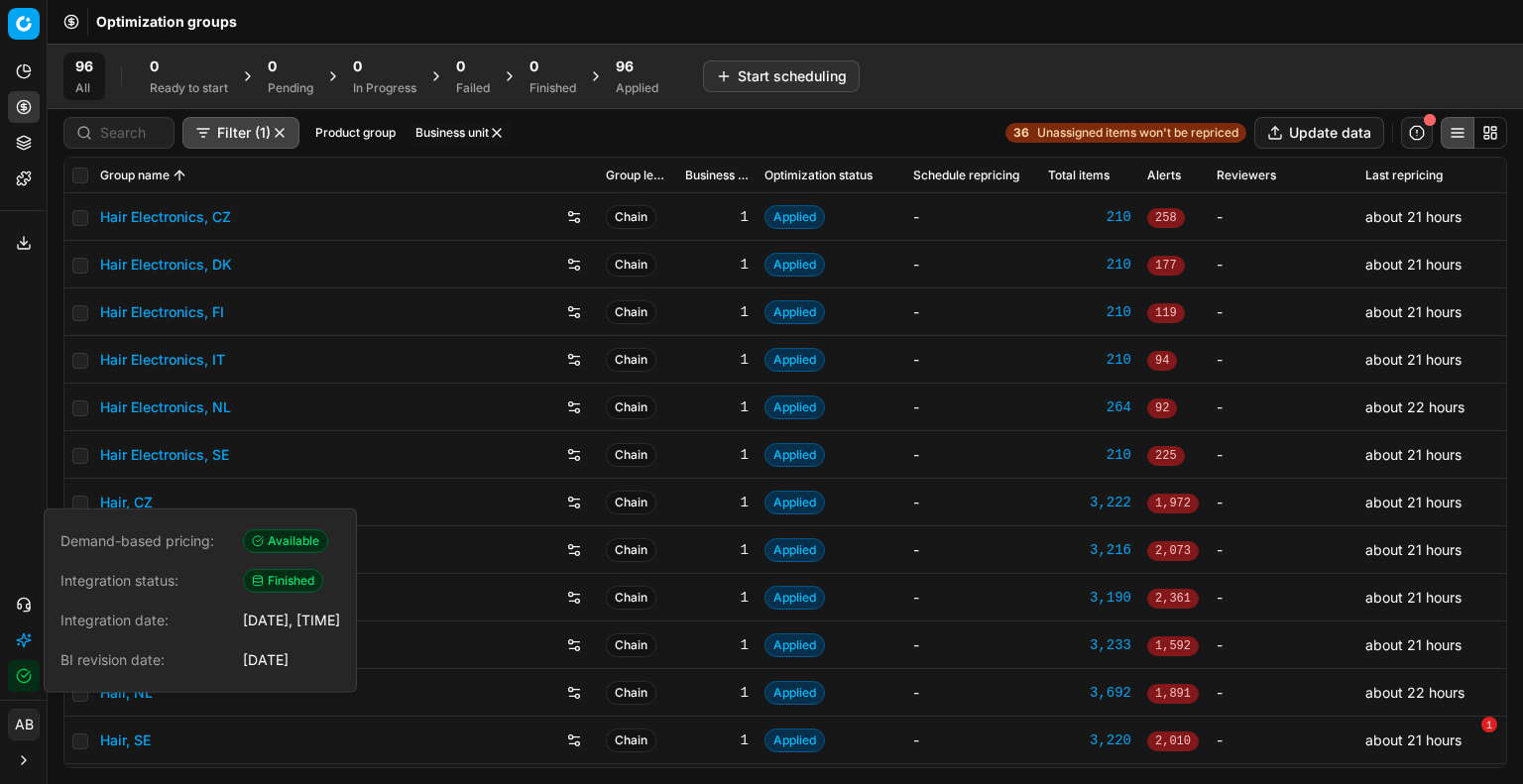 scroll, scrollTop: 0, scrollLeft: 0, axis: both 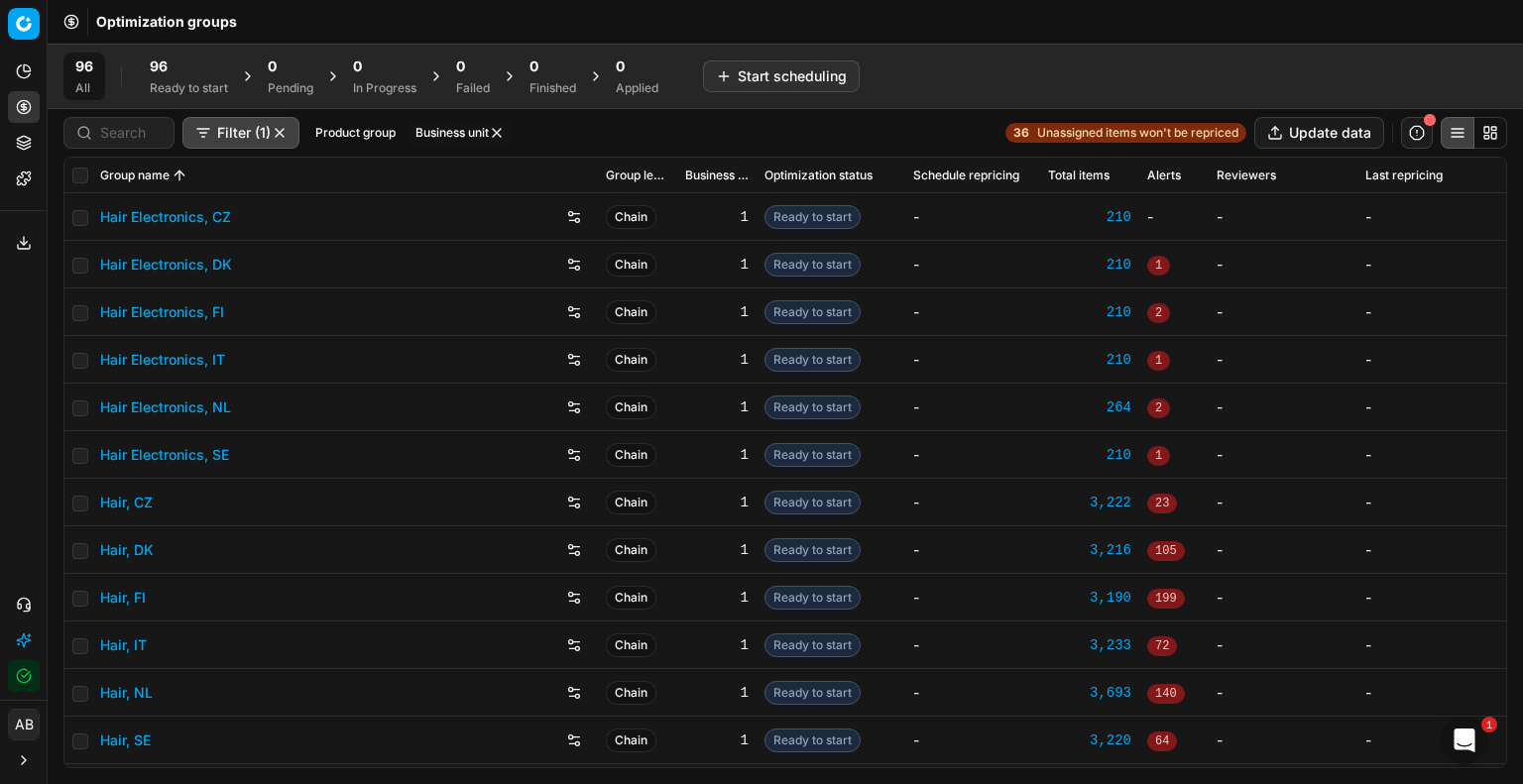 click on "Ready to start" at bounding box center [188, 88] 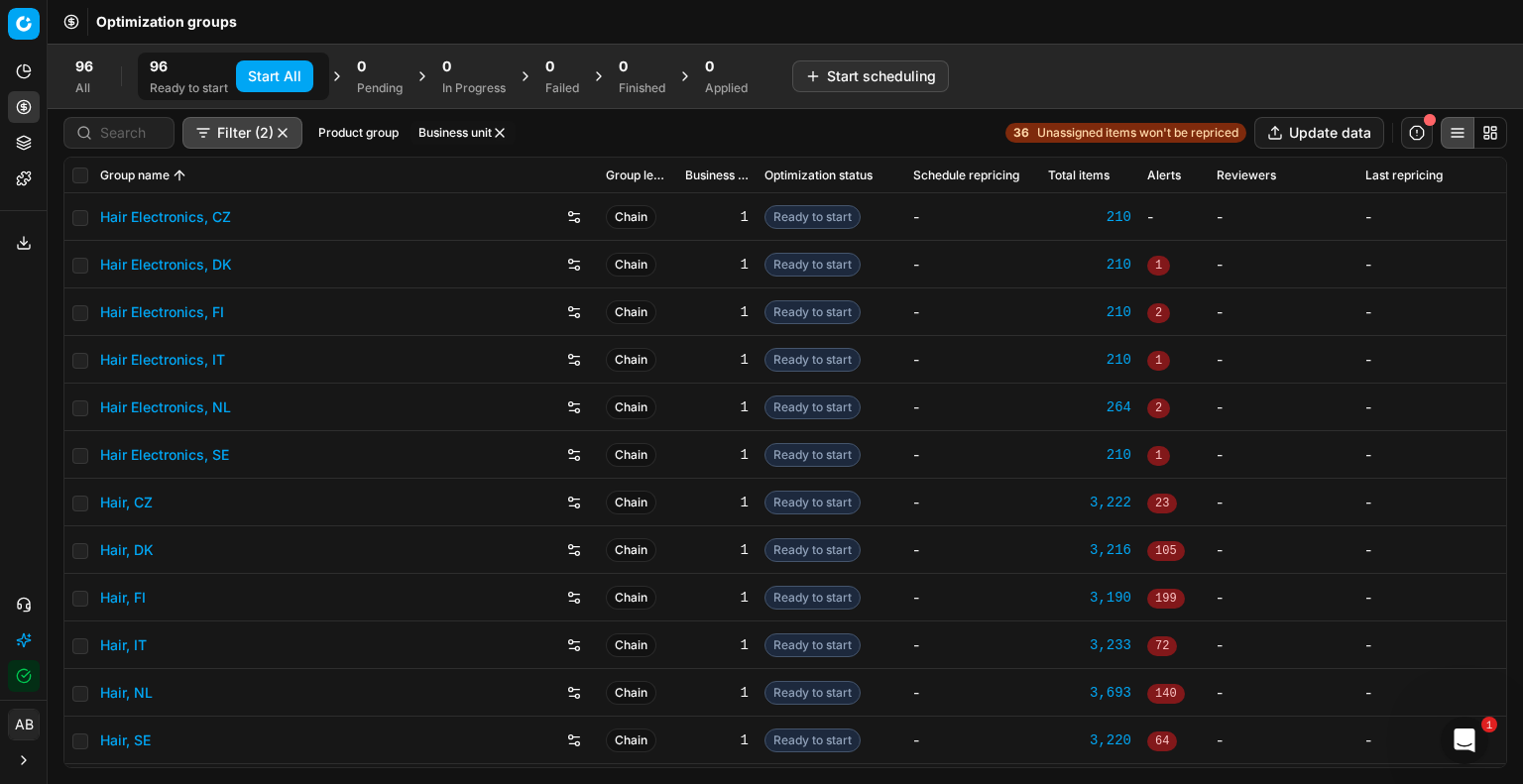 click on "Business unit" at bounding box center (463, 133) 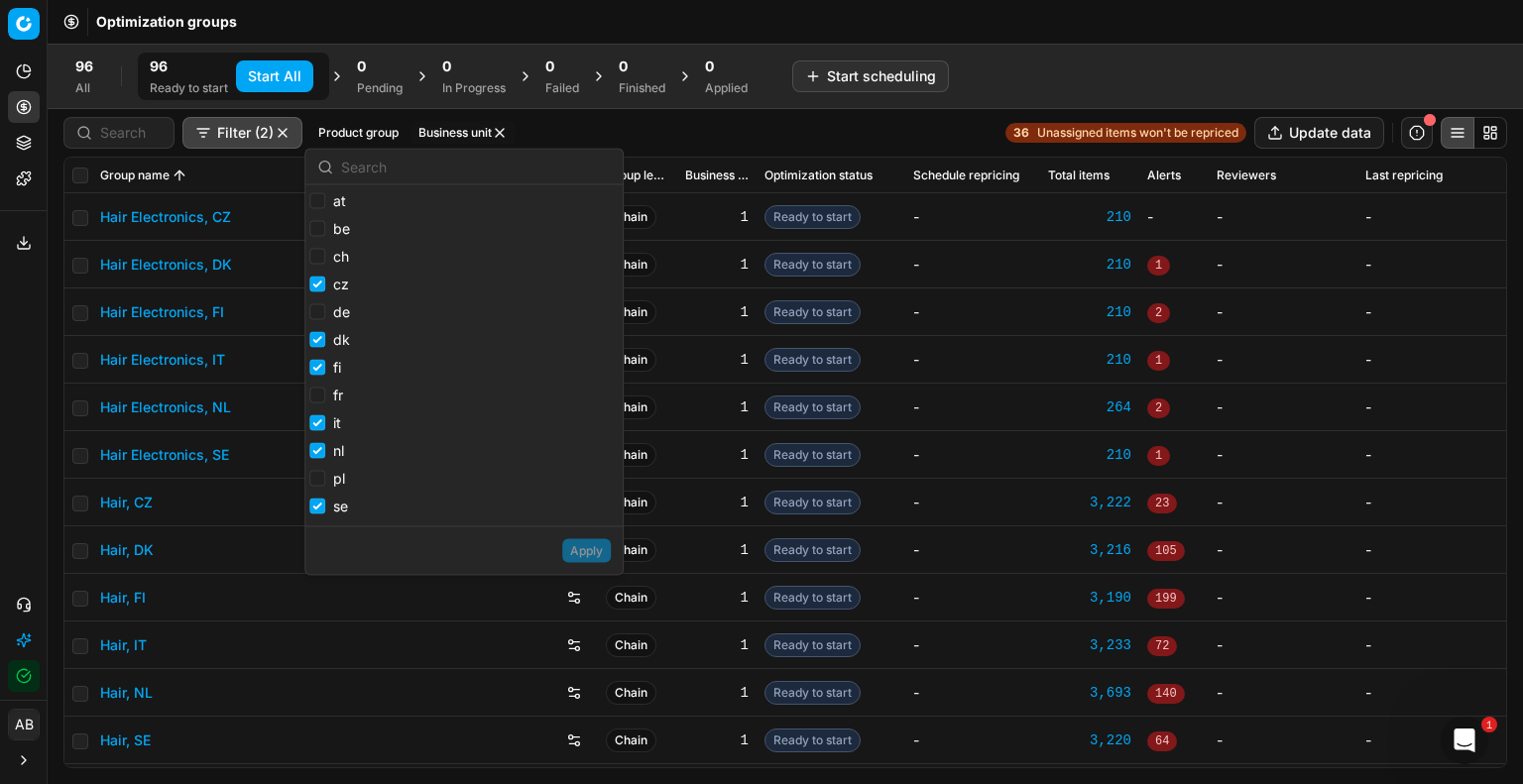 click on "Filter   (2)" at bounding box center [242, 133] 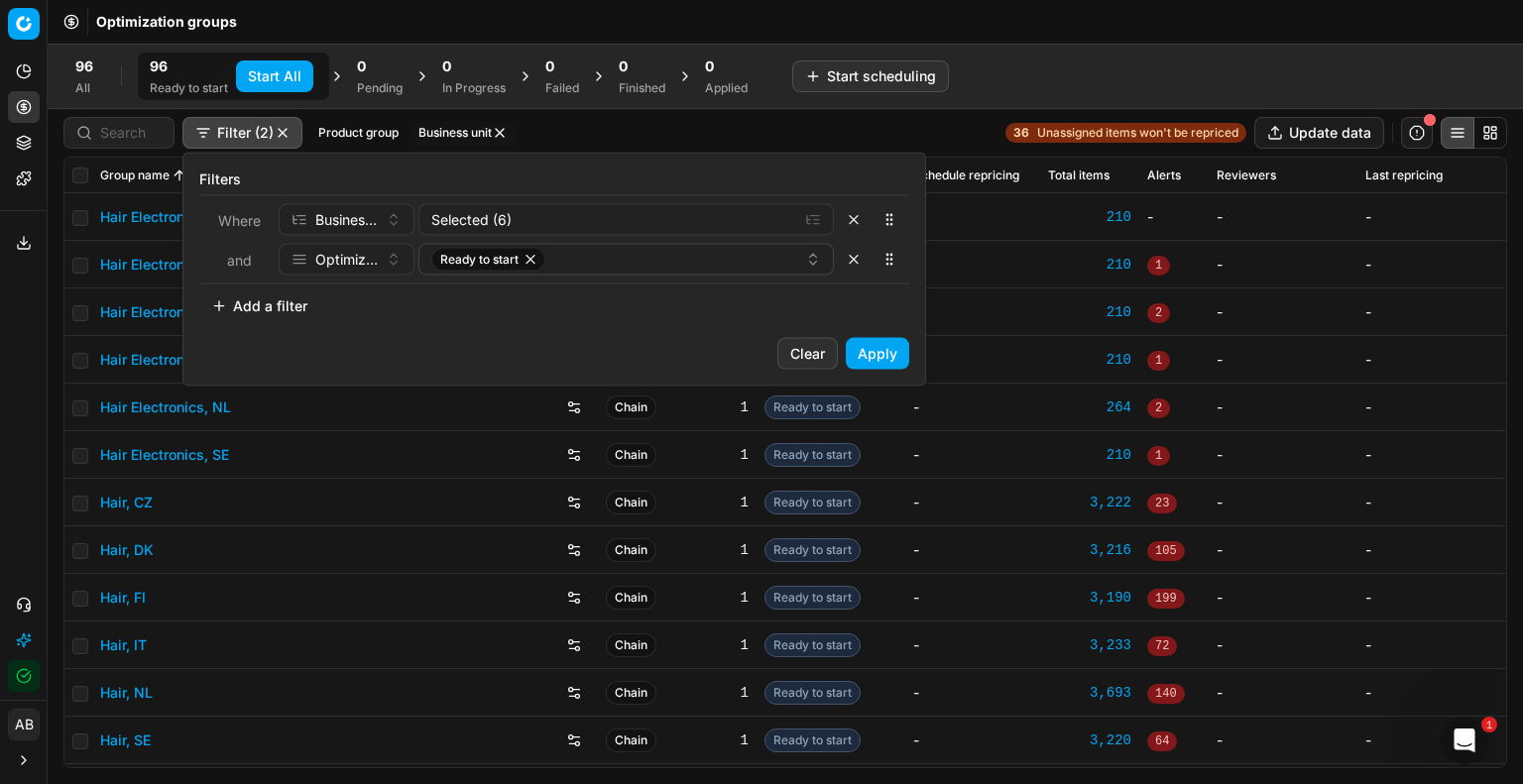 click on "Pricing platform Analytics Pricing Product portfolio Templates Export service 21 Contact support   AI Pricing Assistant Integration status AB Anant Biyani anant.biyani@flaconi.de Close menu Command Palette Search for a command to run... Optimization groups 96 All 96 Ready to start Start   All 0 Pending 0 In Progress 0 Failed 0 Finished 0 Applied Start scheduling Filter   (2) Product group   Business unit   36 Unassigned items won't be repriced   Update data Group name Group level Business unit Optimization status Schedule repricing Total items Alerts Reviewers Last repricing Hair Electronics, CZ Chain 1 Ready to start - 210 - - - Hair Electronics, DK Chain 1 Ready to start - 210 1 - - Hair Electronics, FI Chain 1 Ready to start - 210 2 - - Hair Electronics, IT Chain 1 Ready to start - 210 1 - - Hair Electronics, NL Chain 1 Ready to start - 264 2 - - Hair Electronics, SE  Chain 1 Ready to start - 210 1 - - Hair, CZ Chain 1 Ready to start - 3,222 23 - - Hair, DK Chain 1 Ready to start - 3,216 105 - - Hair, FI 1" at bounding box center [762, 392] 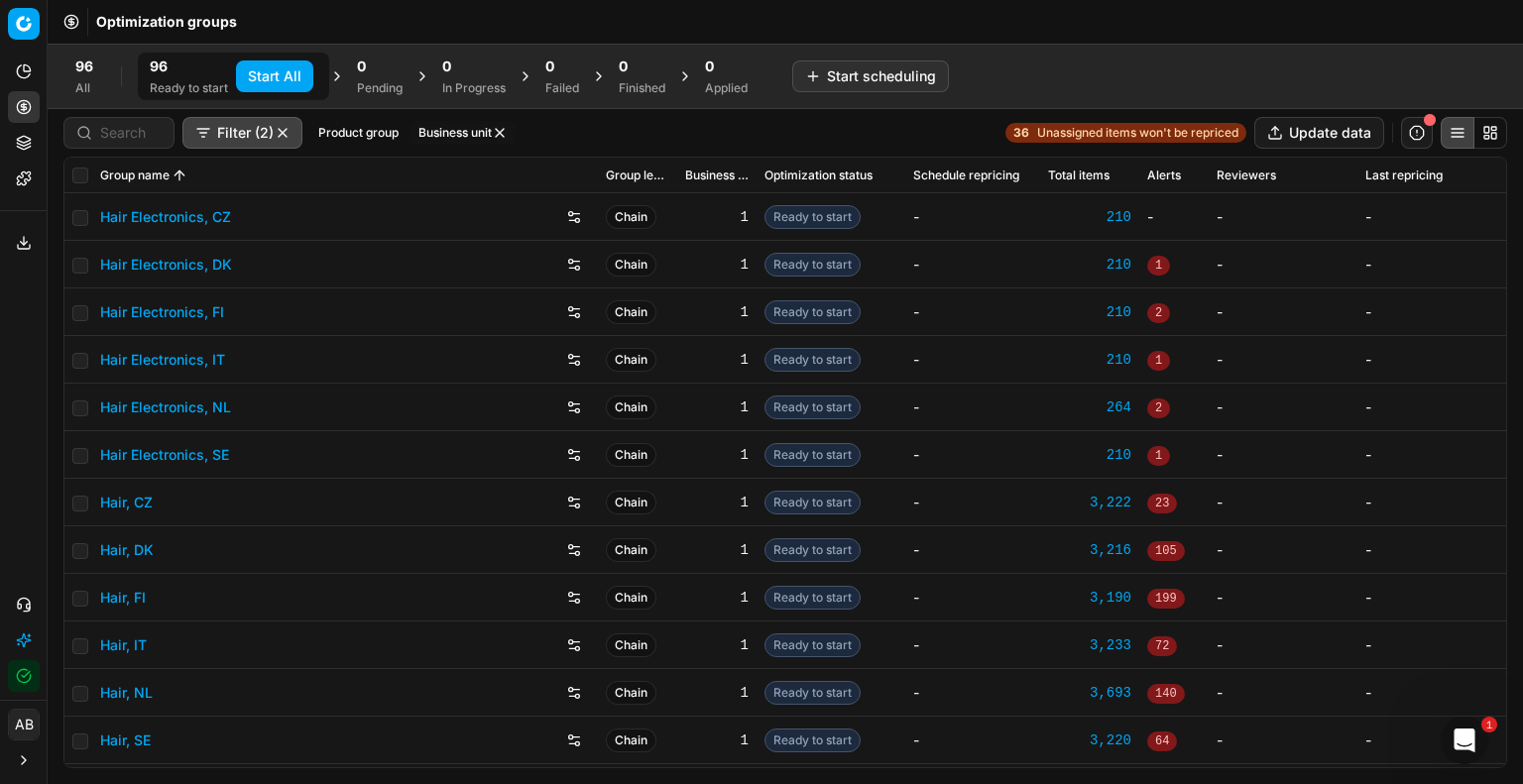 click at bounding box center [283, 133] 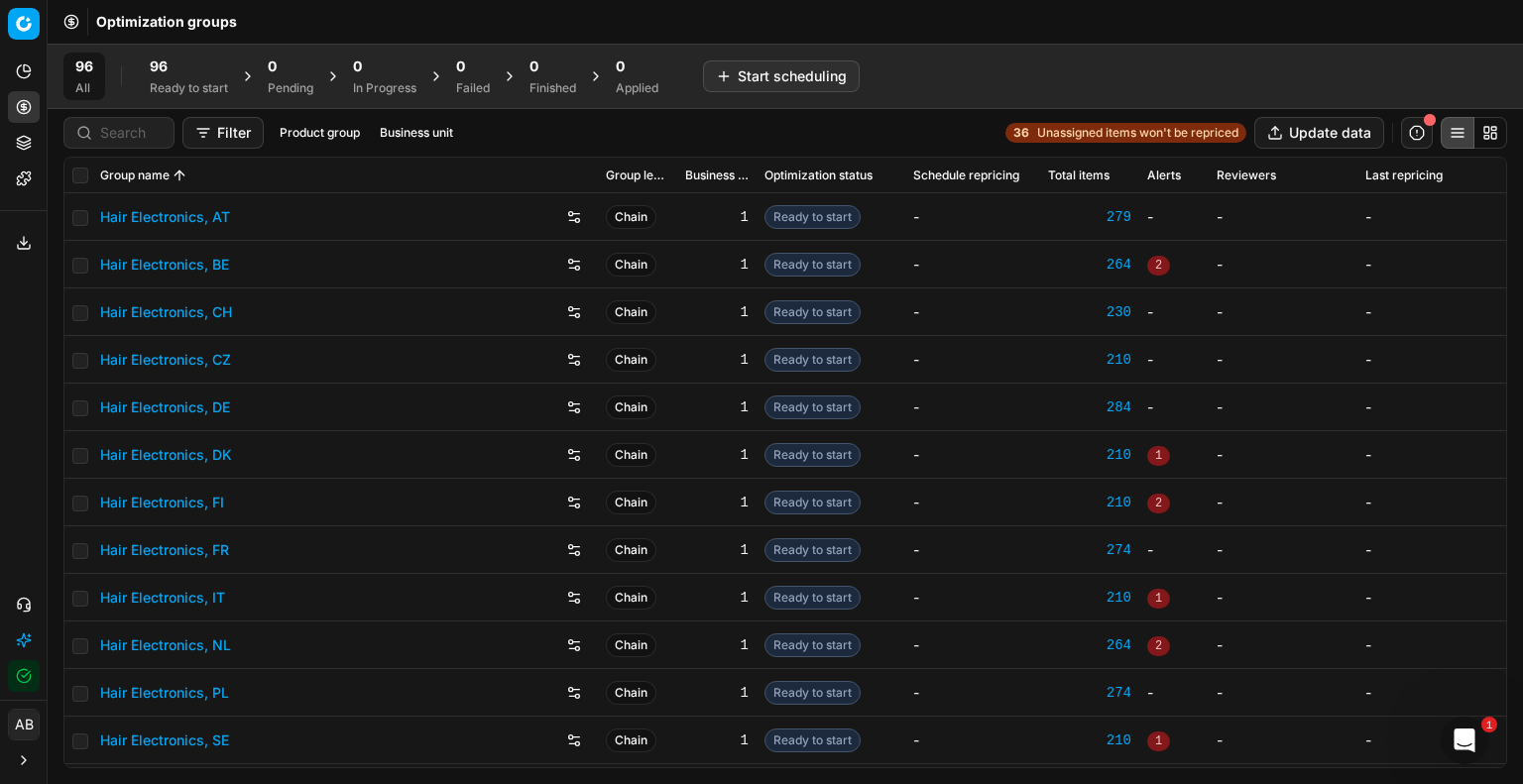 click on "Business unit" at bounding box center (416, 133) 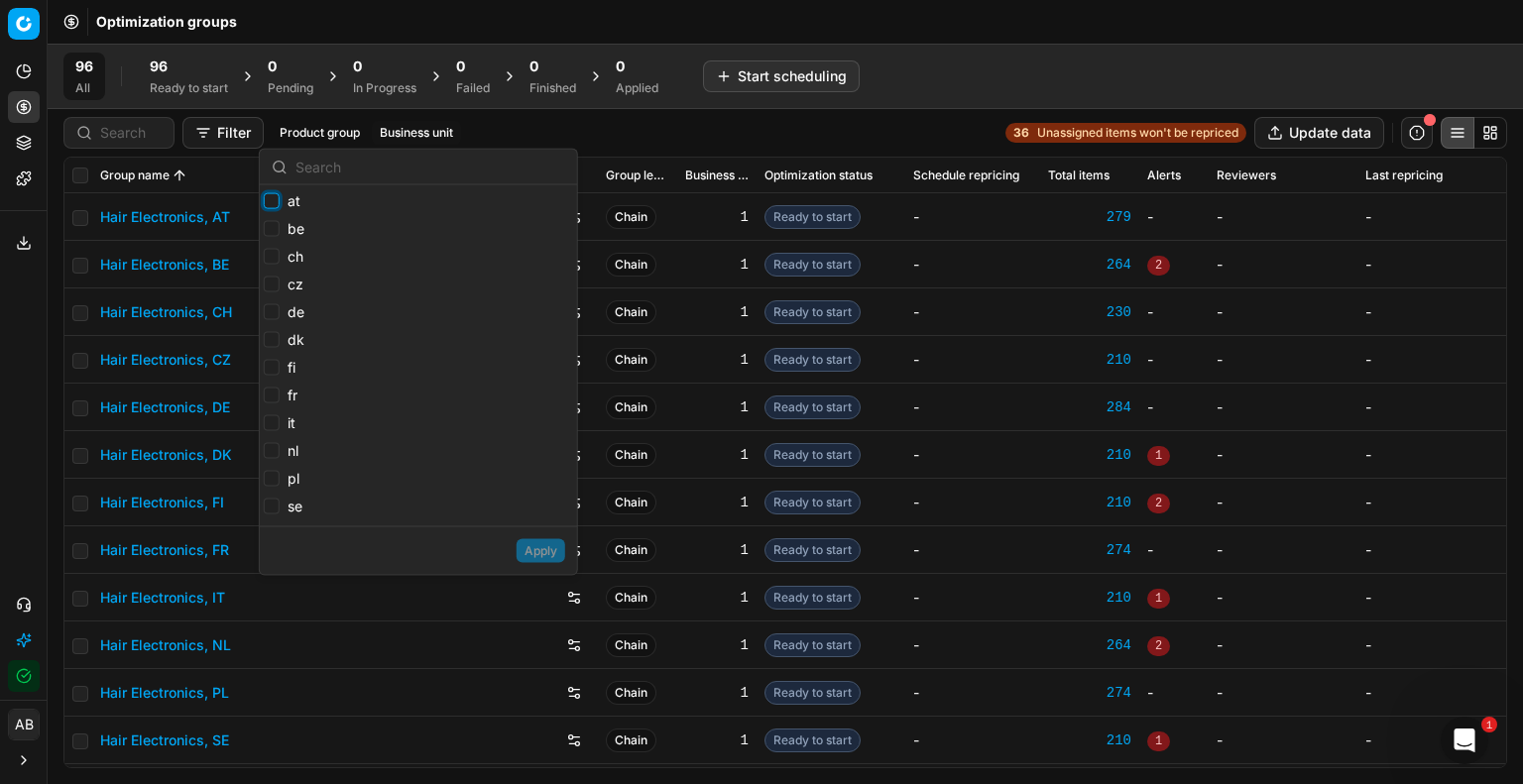 click on "at" at bounding box center [272, 201] 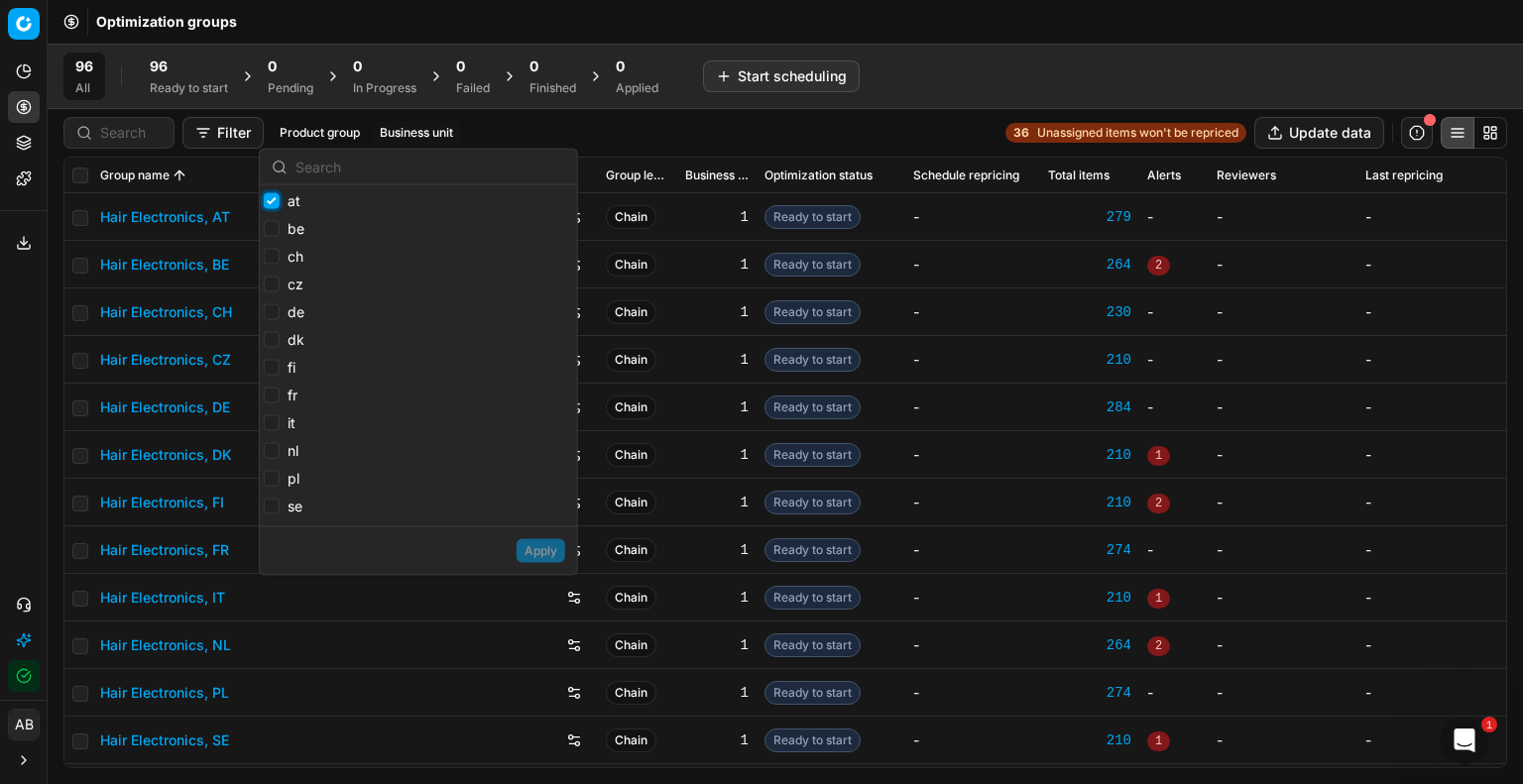 checkbox on "true" 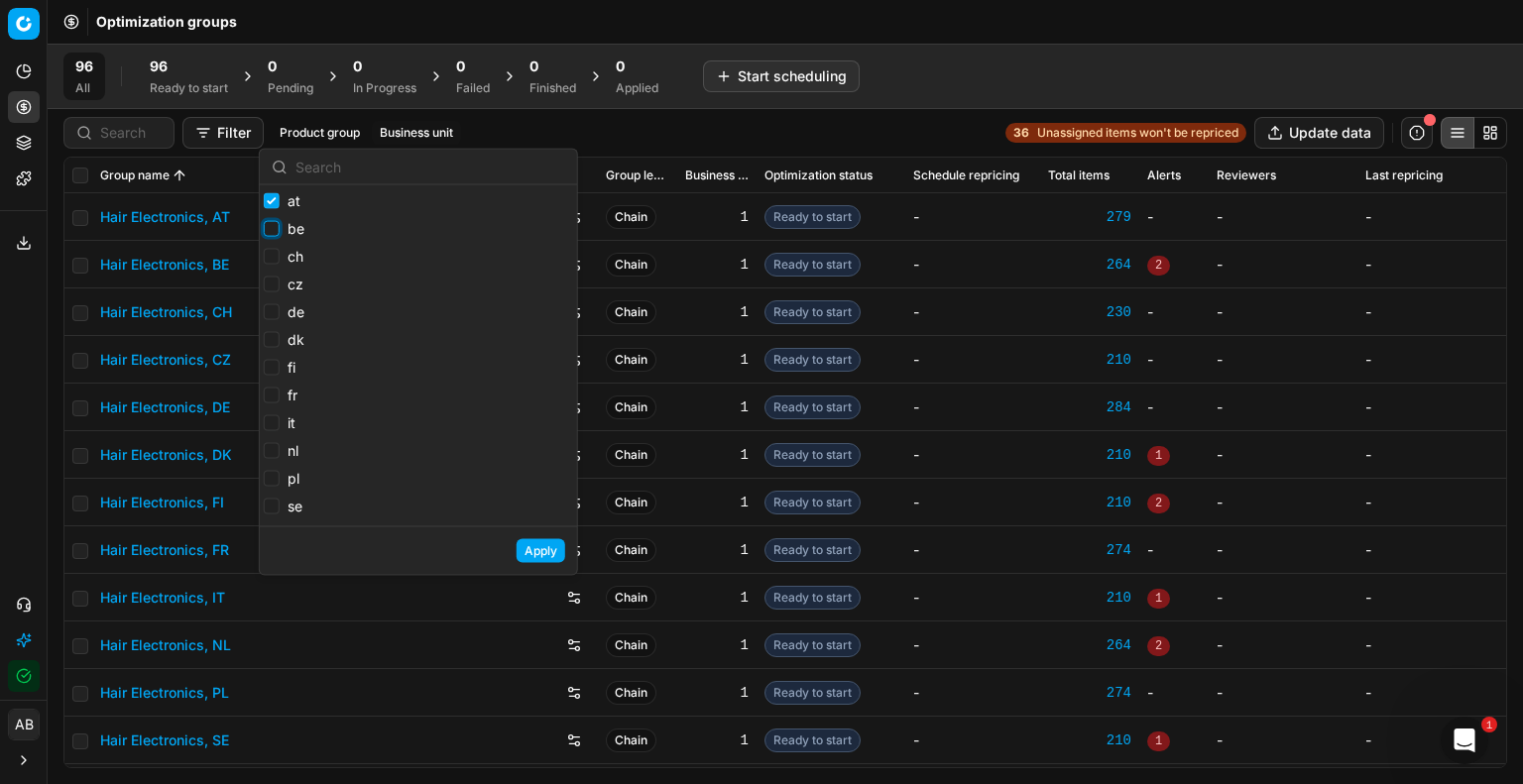 click on "be" at bounding box center (272, 229) 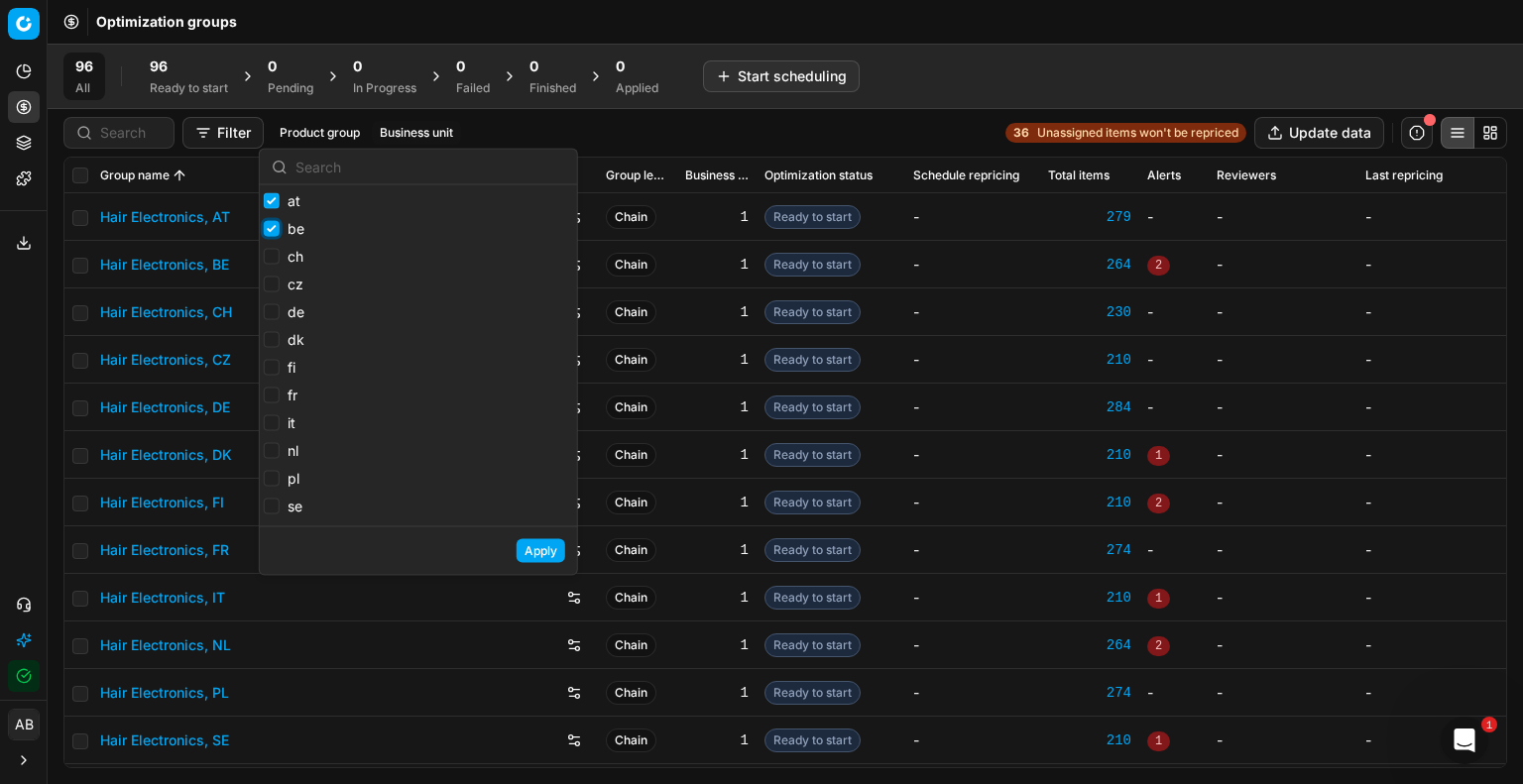 checkbox on "true" 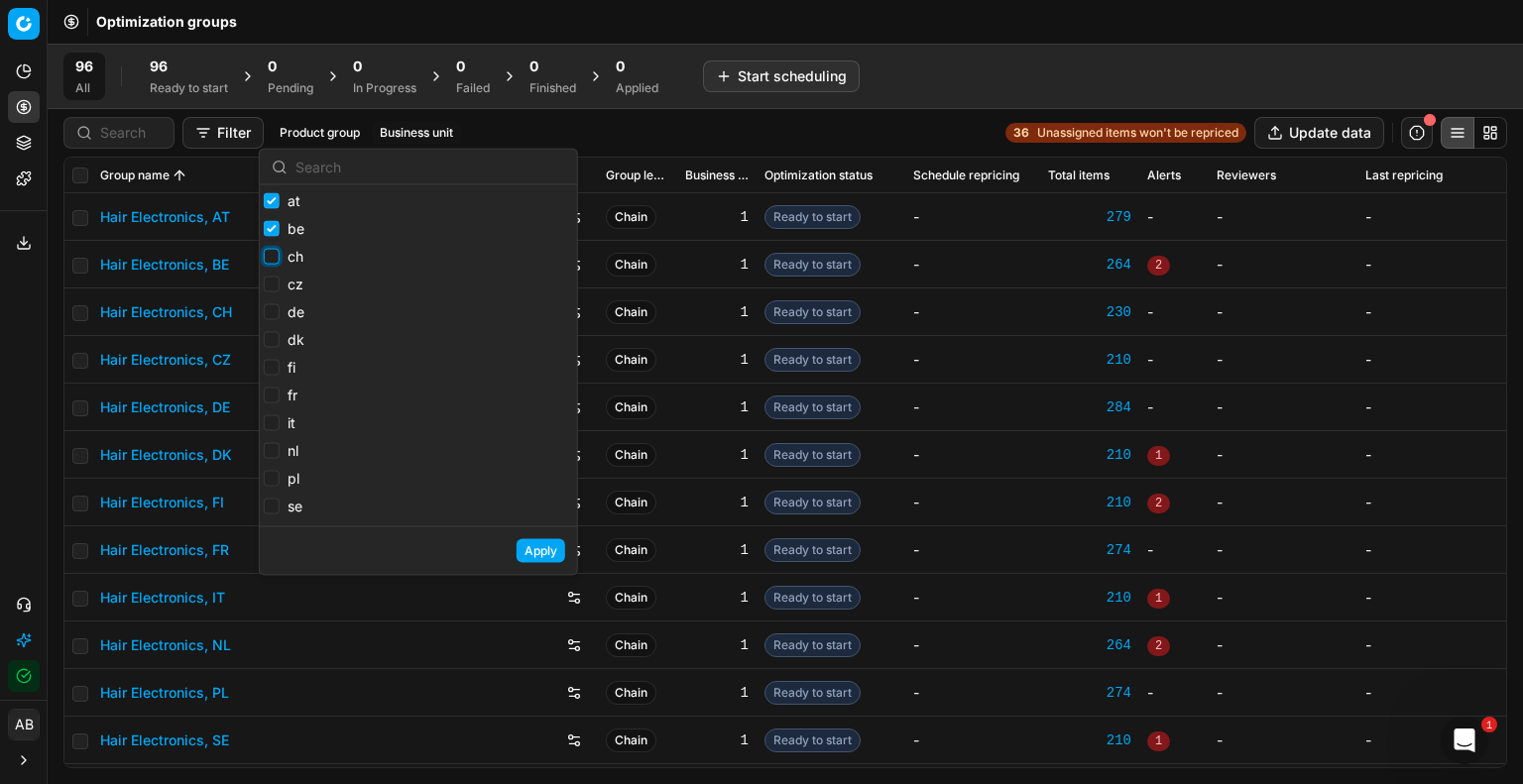 click on "ch" at bounding box center [272, 257] 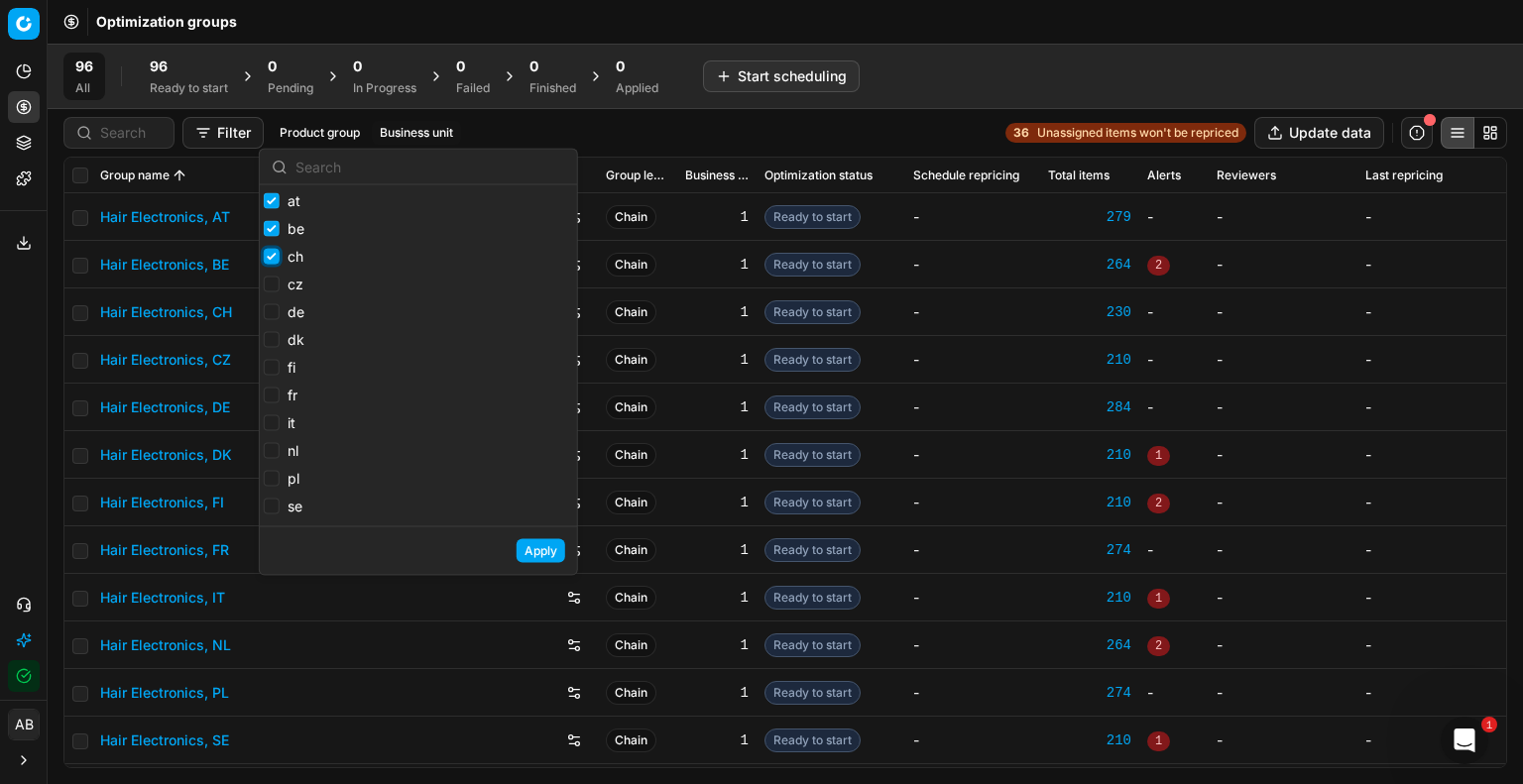 checkbox on "true" 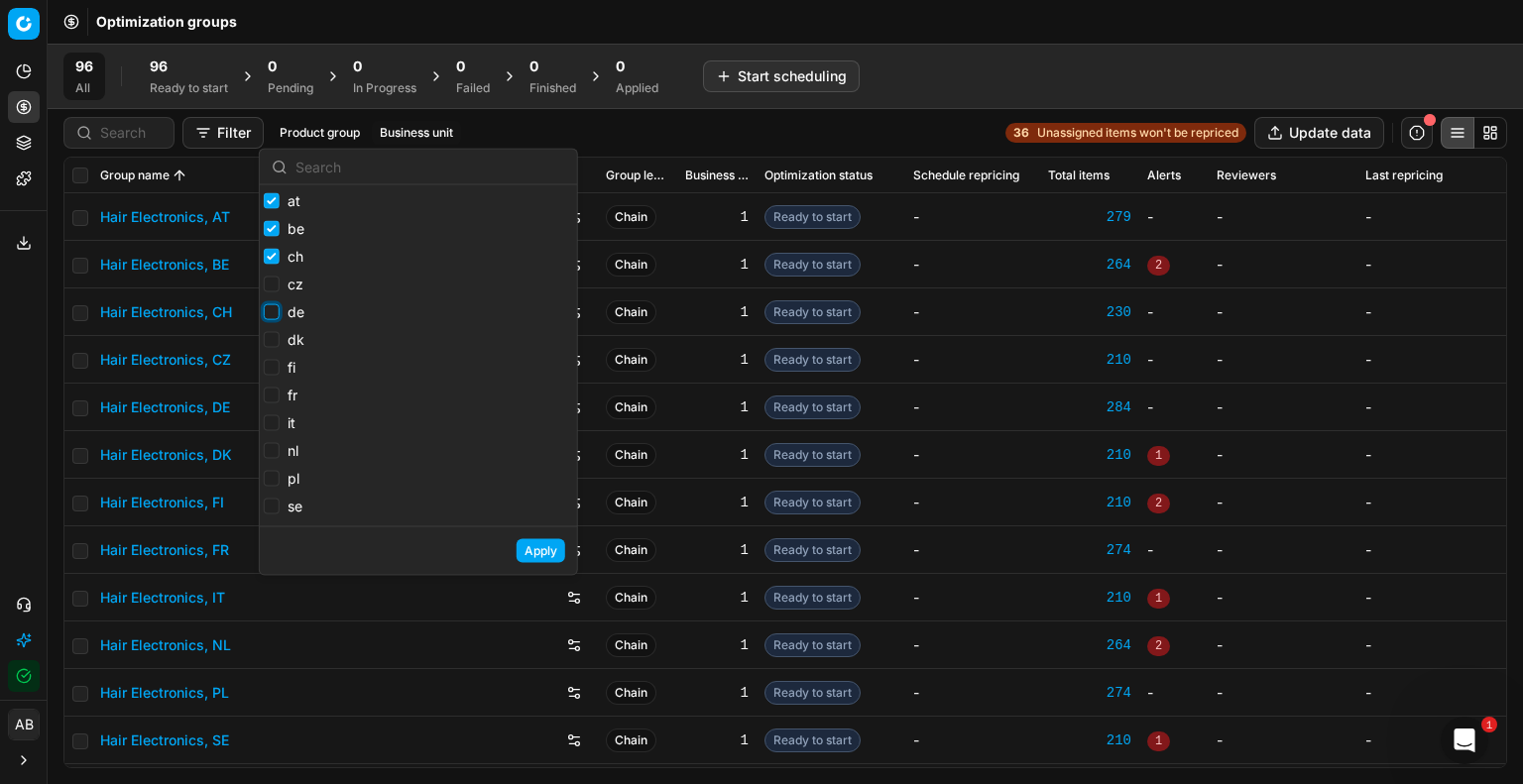 click on "de" at bounding box center (272, 312) 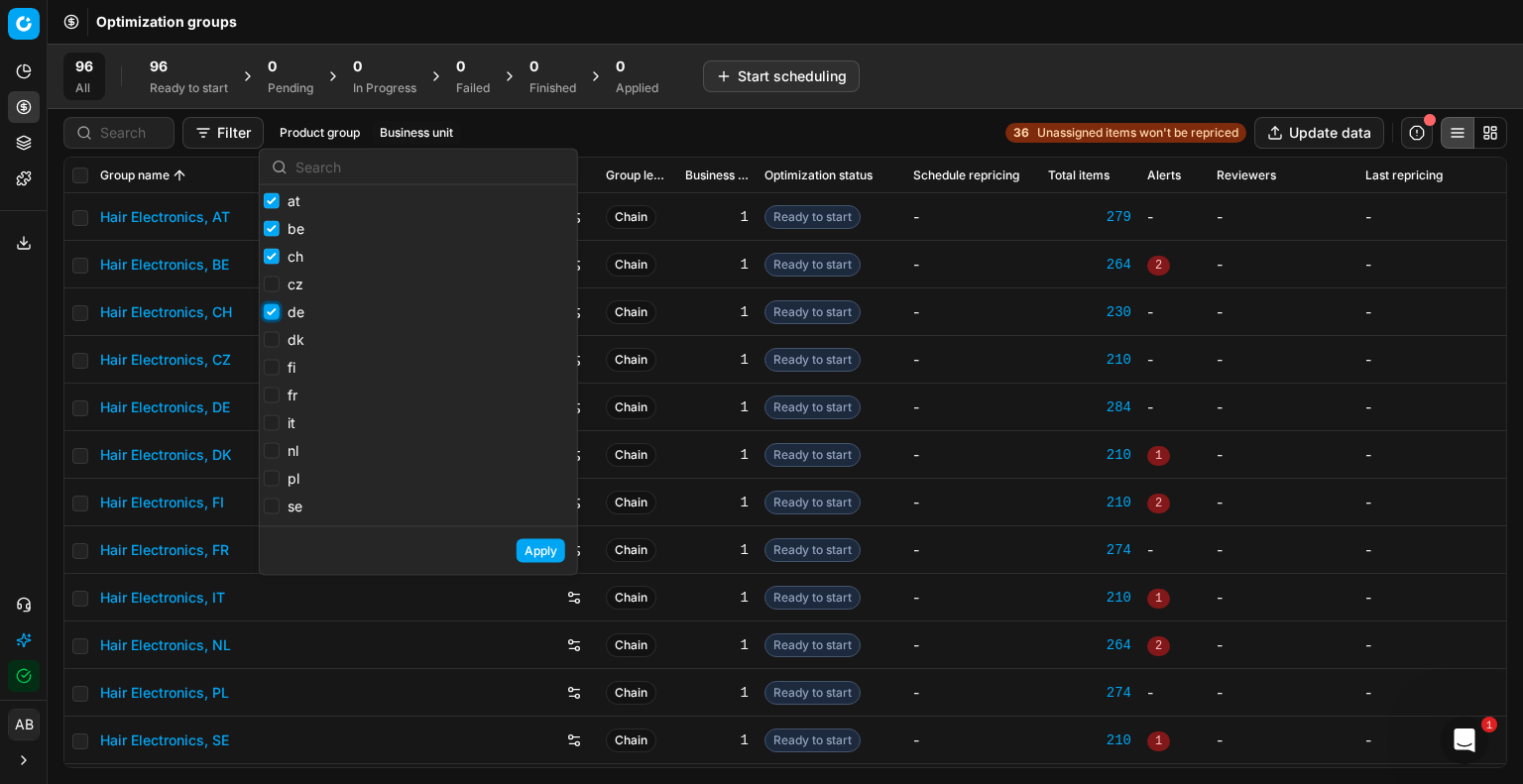 checkbox on "true" 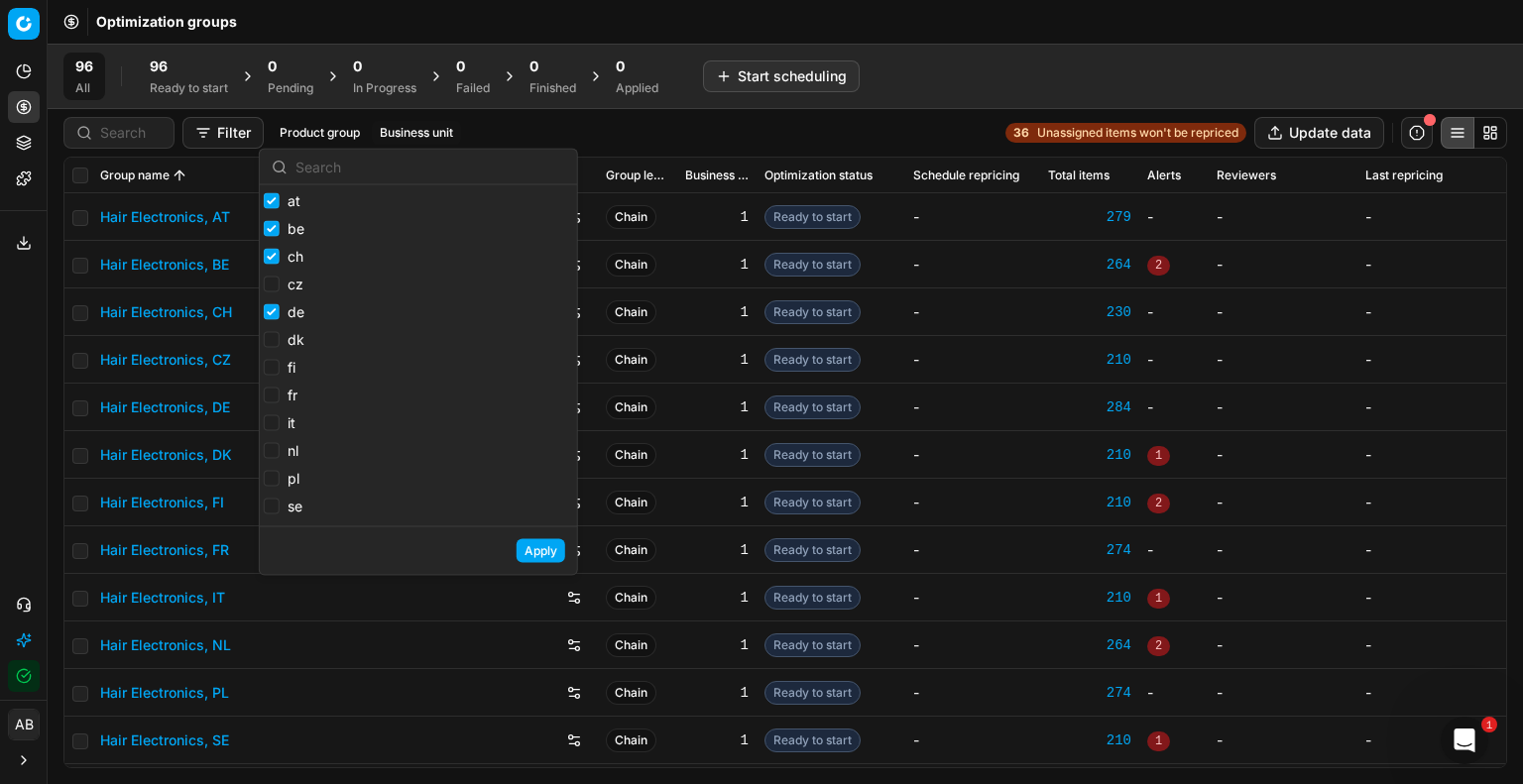 click on "fr" at bounding box center [281, 395] 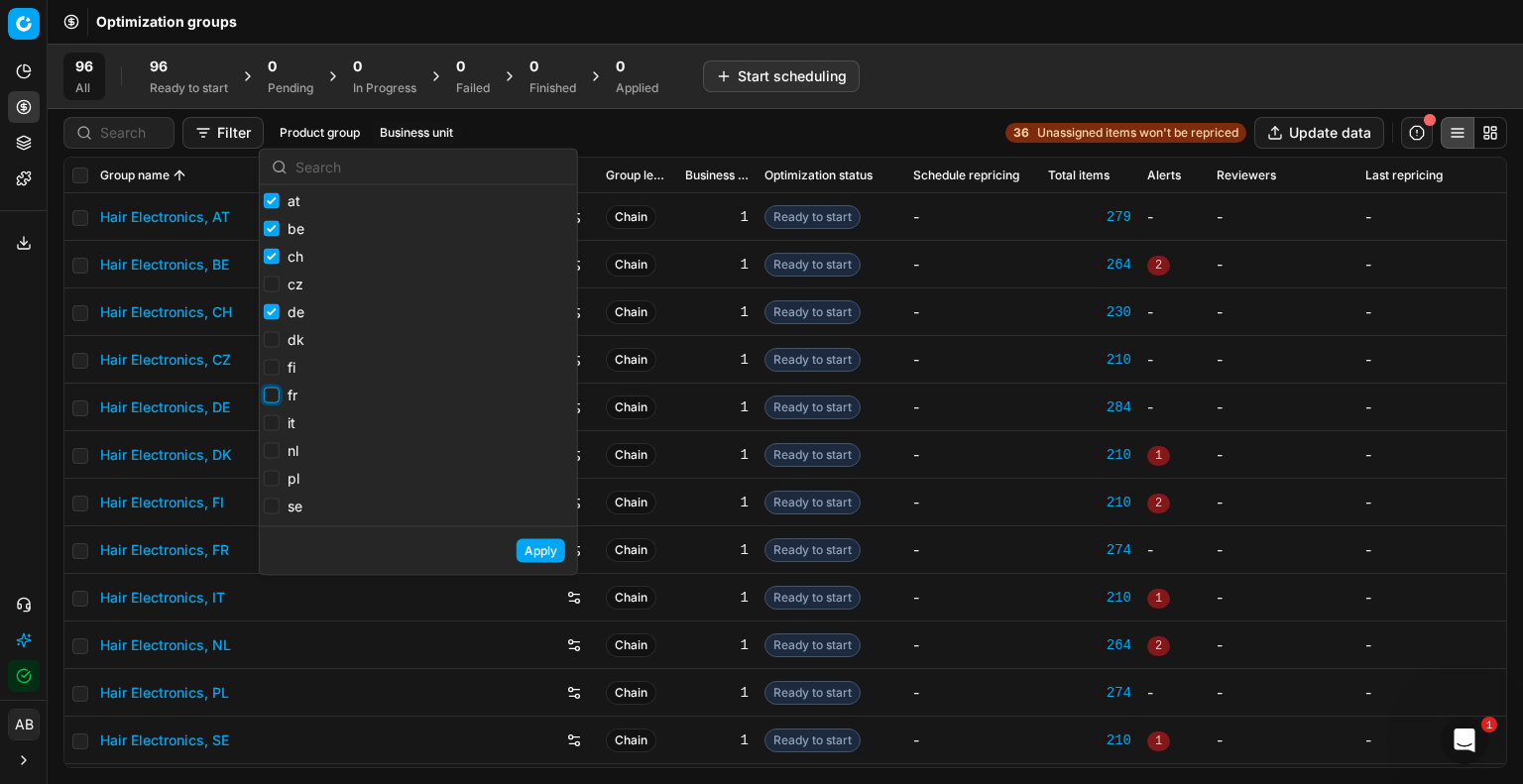 click on "fr" at bounding box center [272, 395] 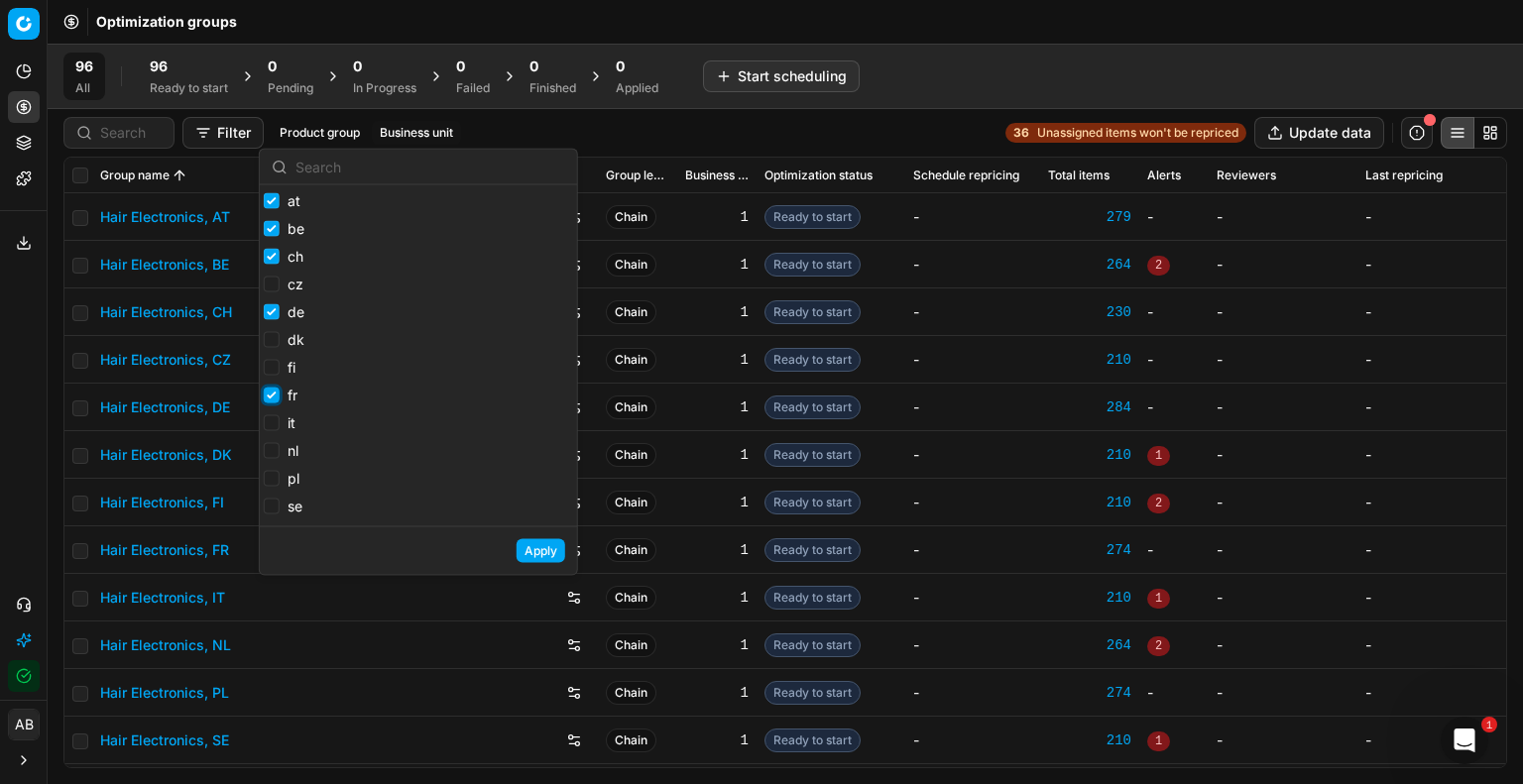 checkbox on "true" 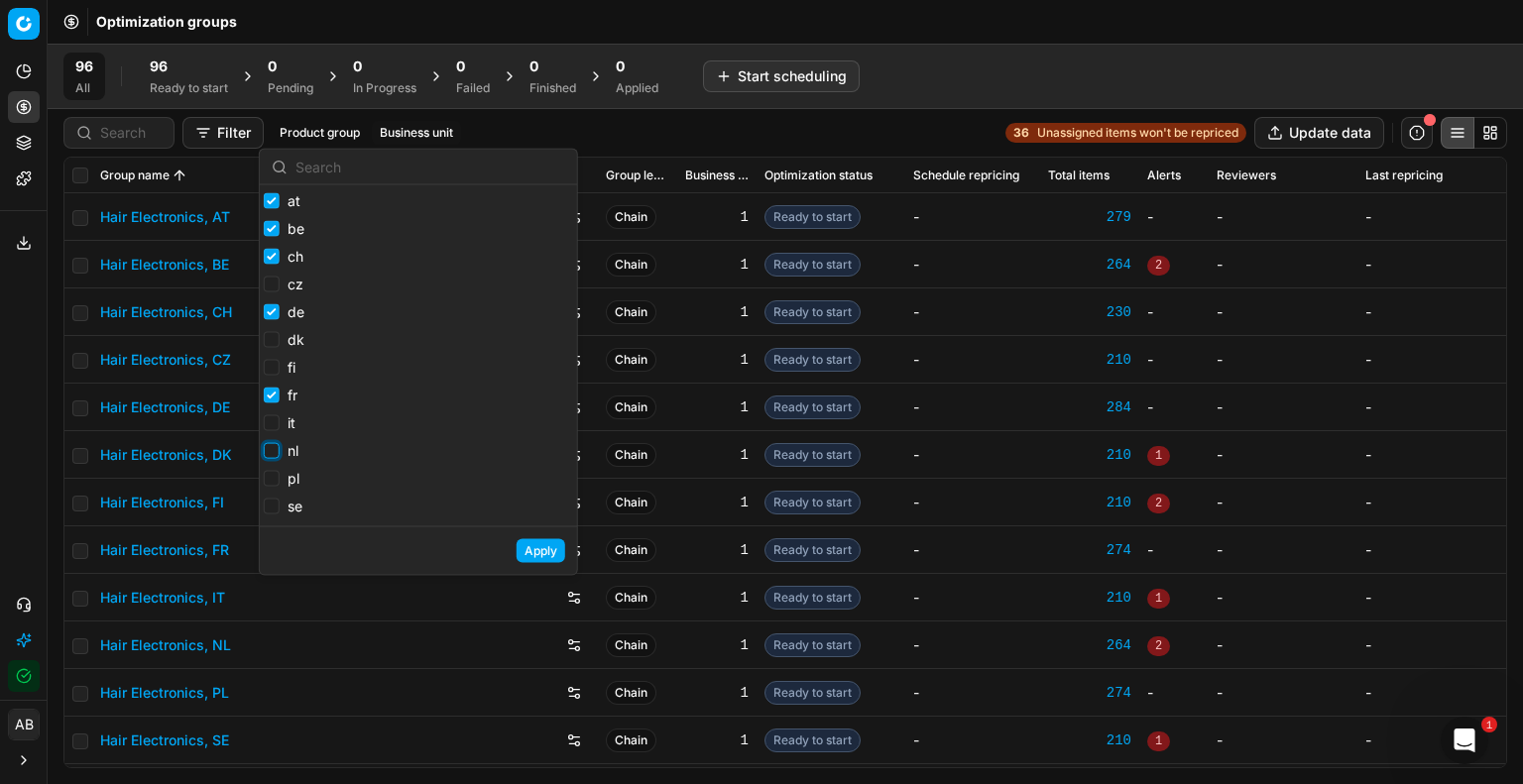 click on "nl" at bounding box center (272, 451) 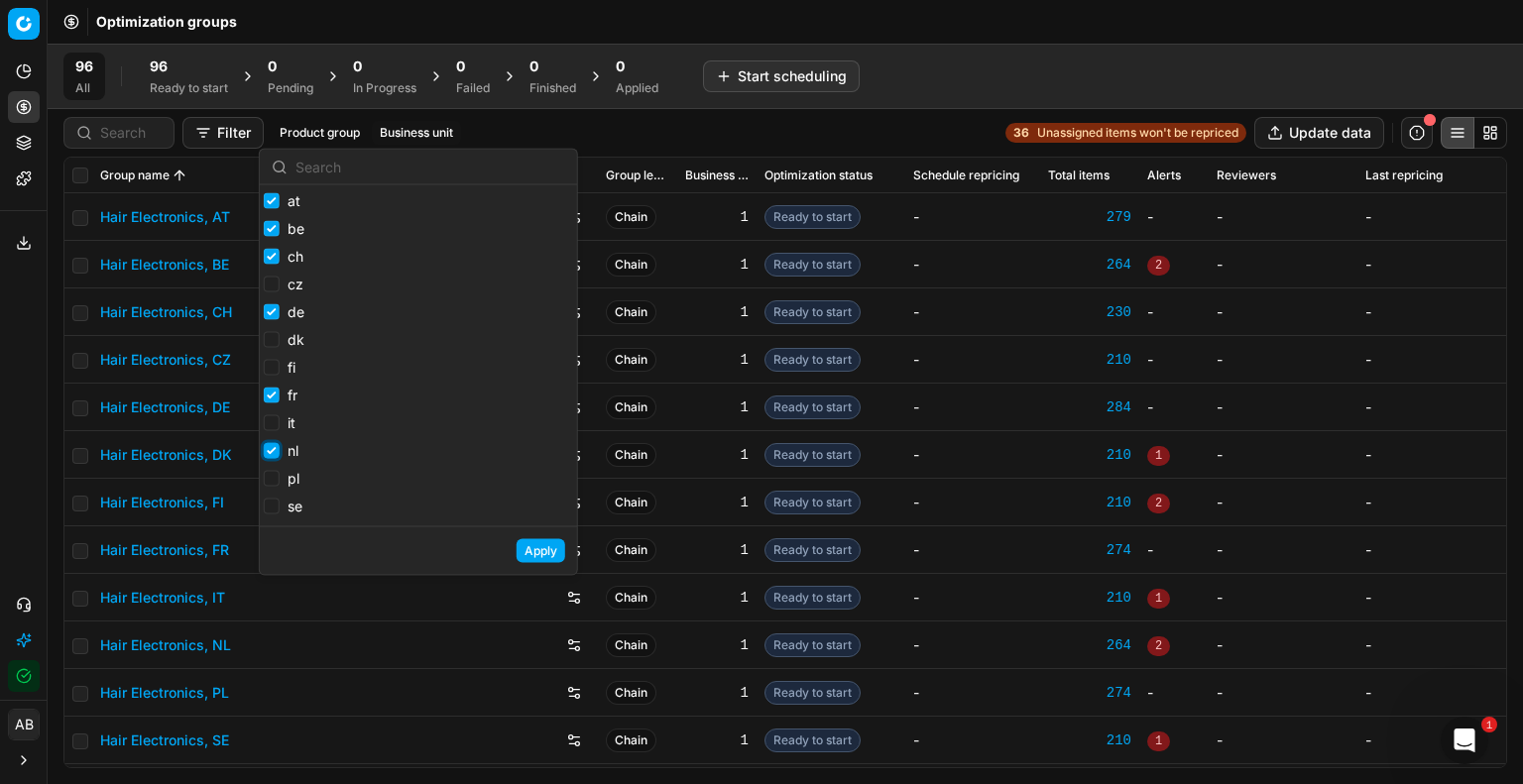 checkbox on "true" 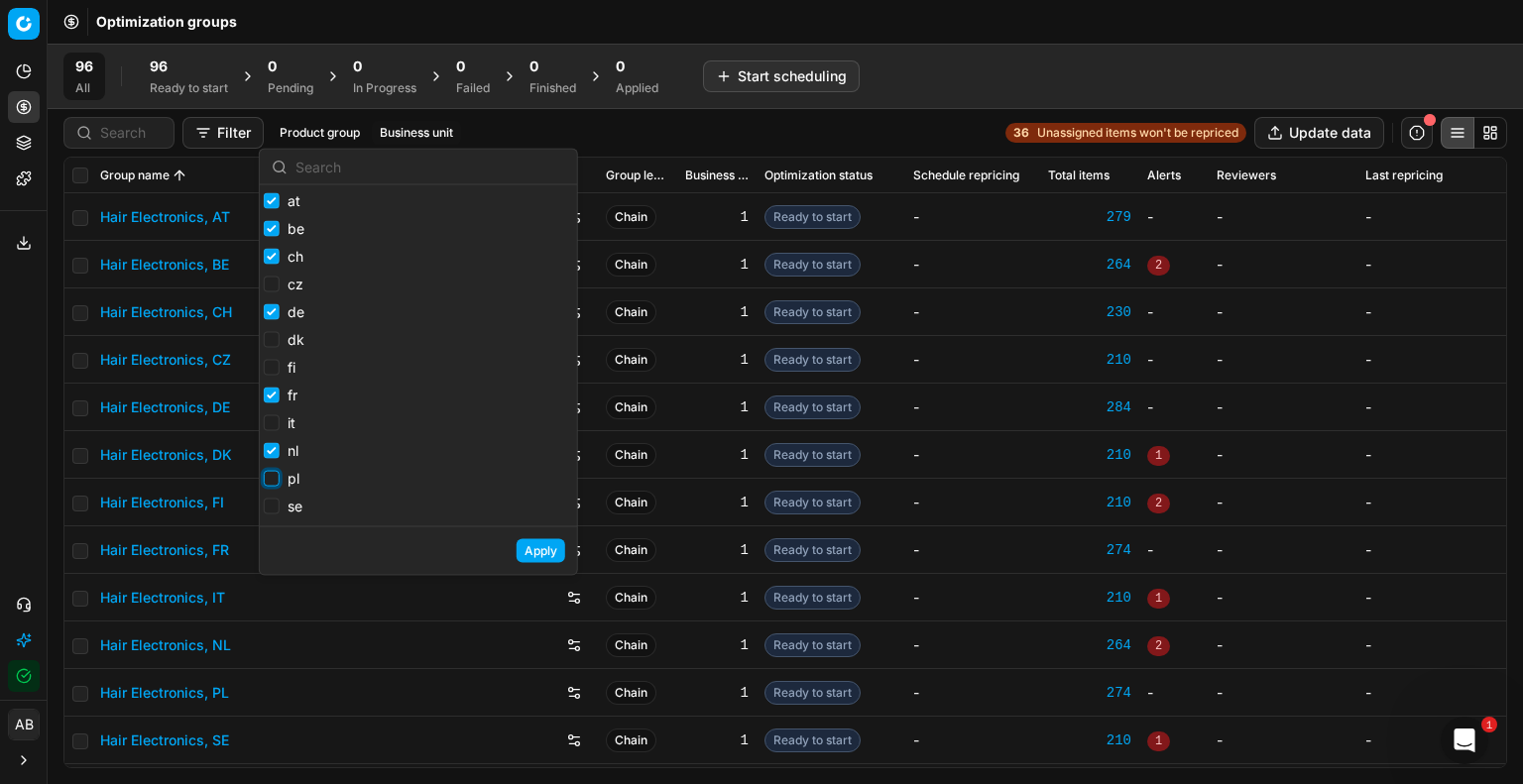click on "pl" at bounding box center [272, 479] 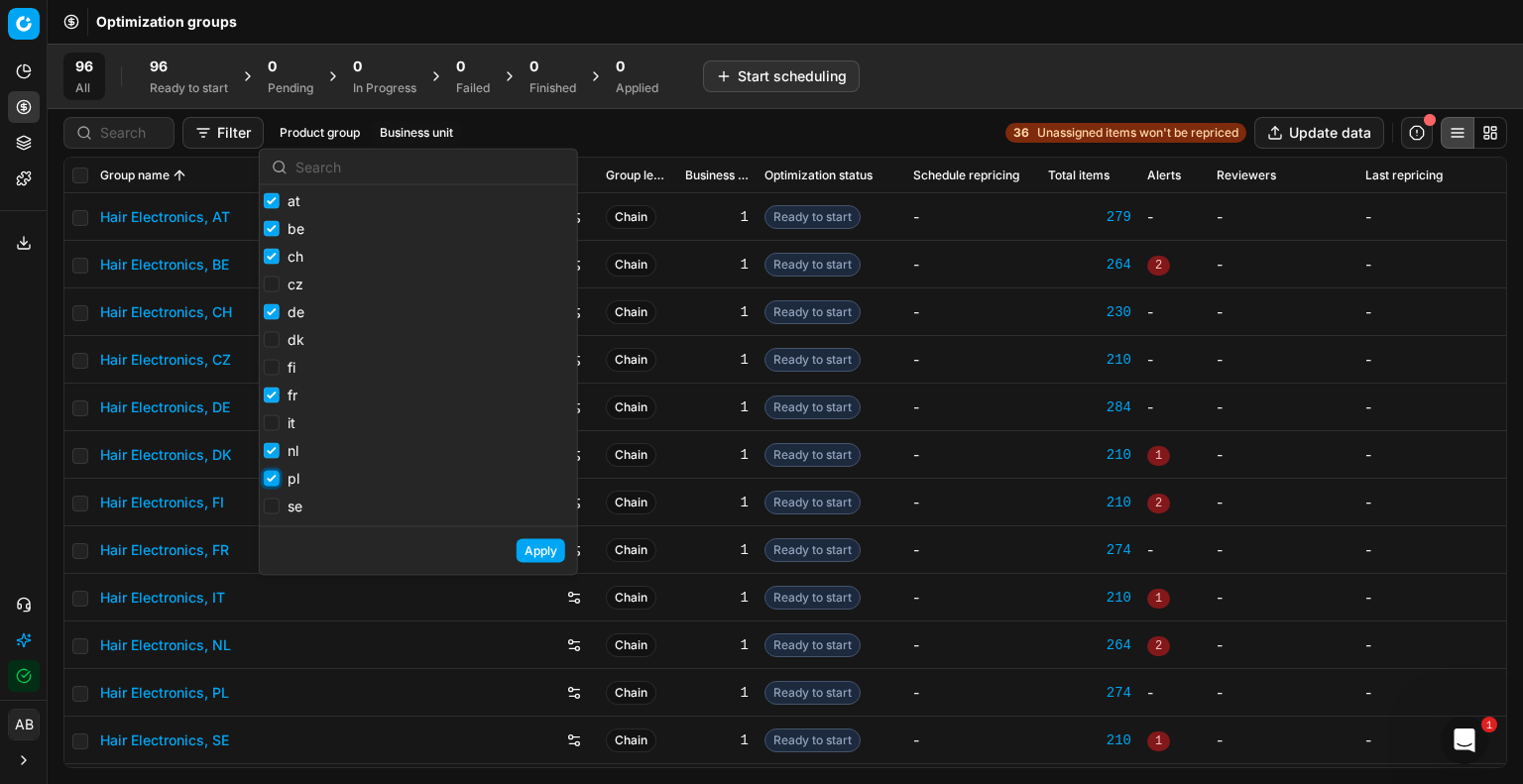 checkbox on "true" 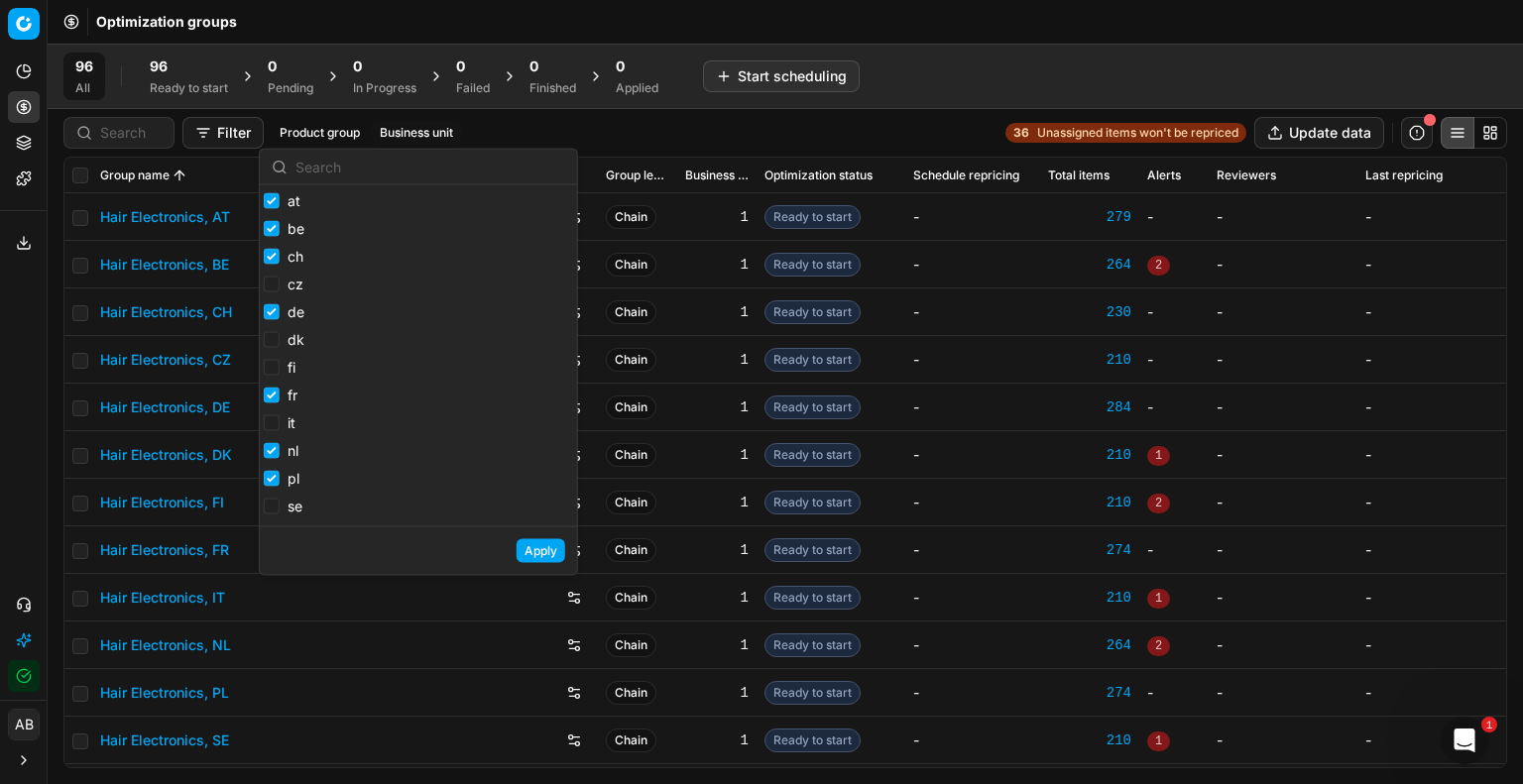 click on "Apply" at bounding box center [540, 551] 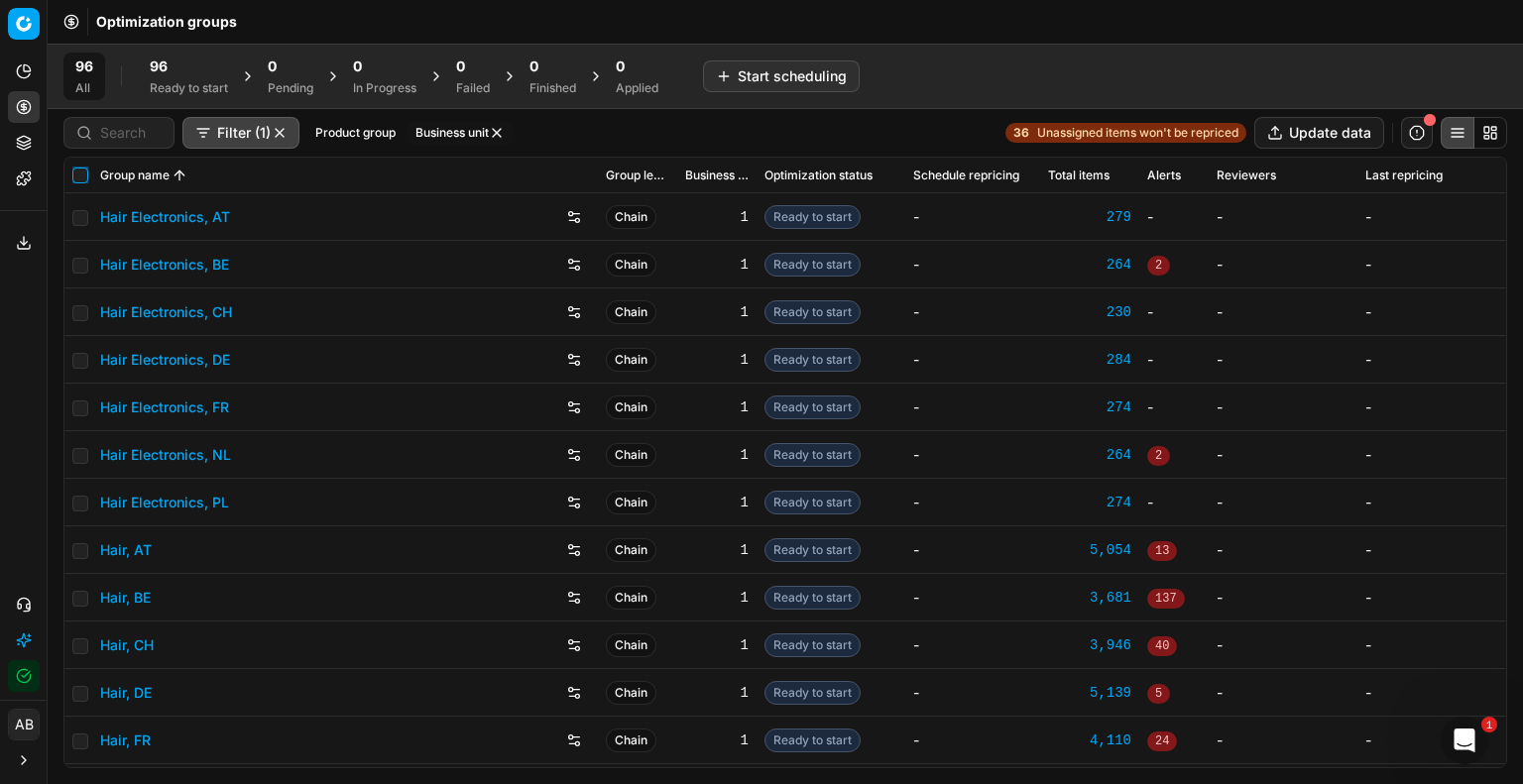 click at bounding box center (80, 175) 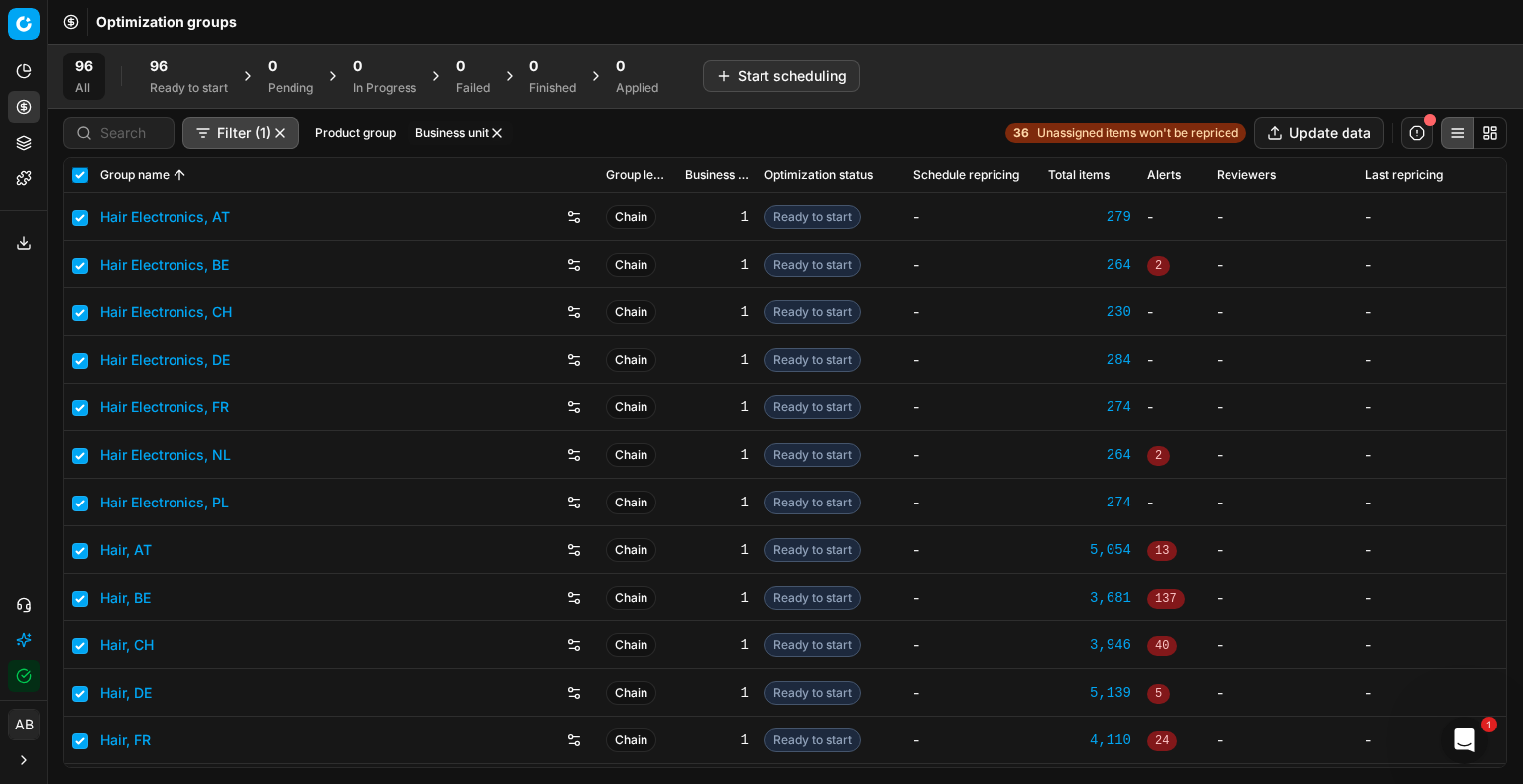checkbox on "true" 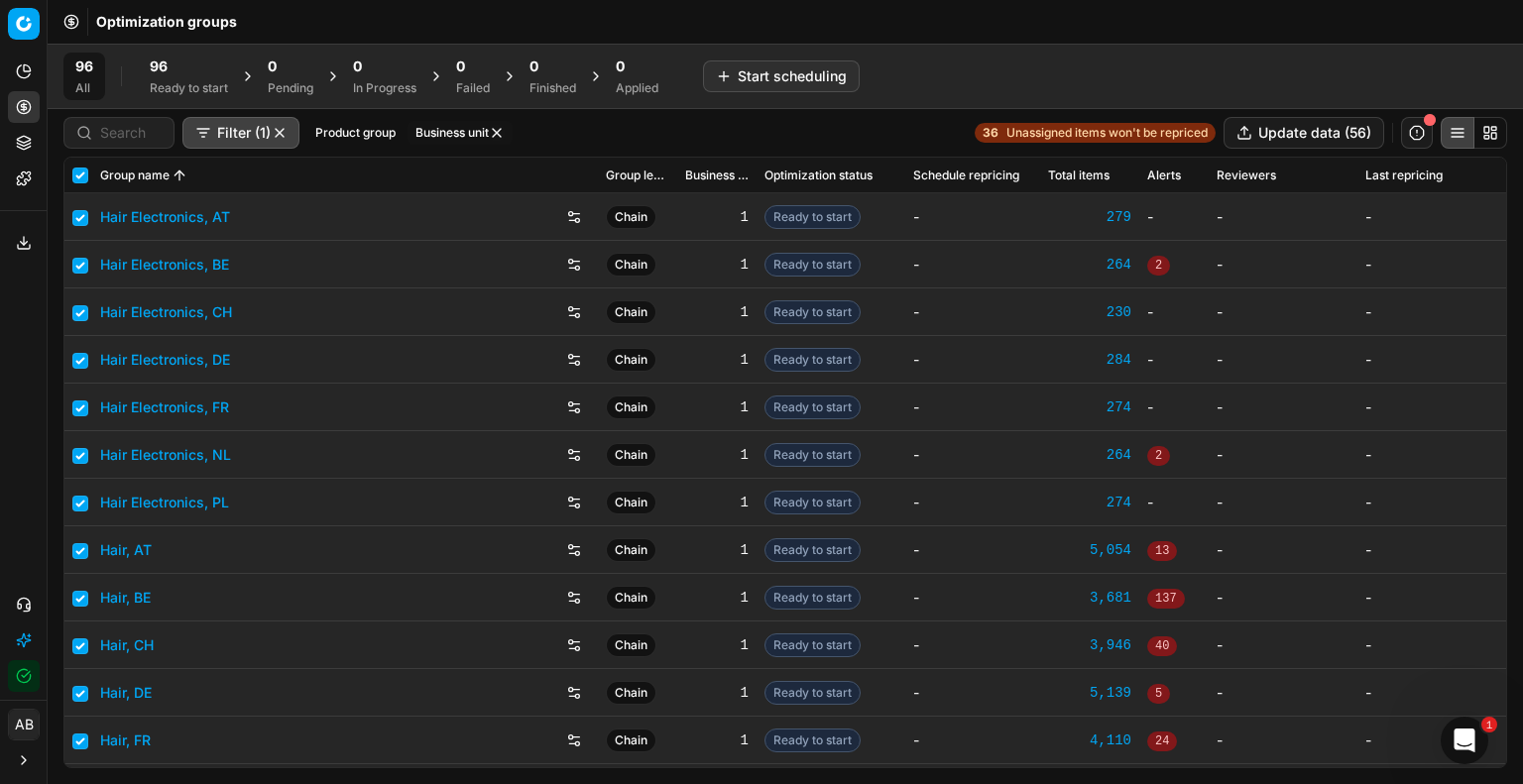 click on "96 Ready to start" at bounding box center (188, 76) 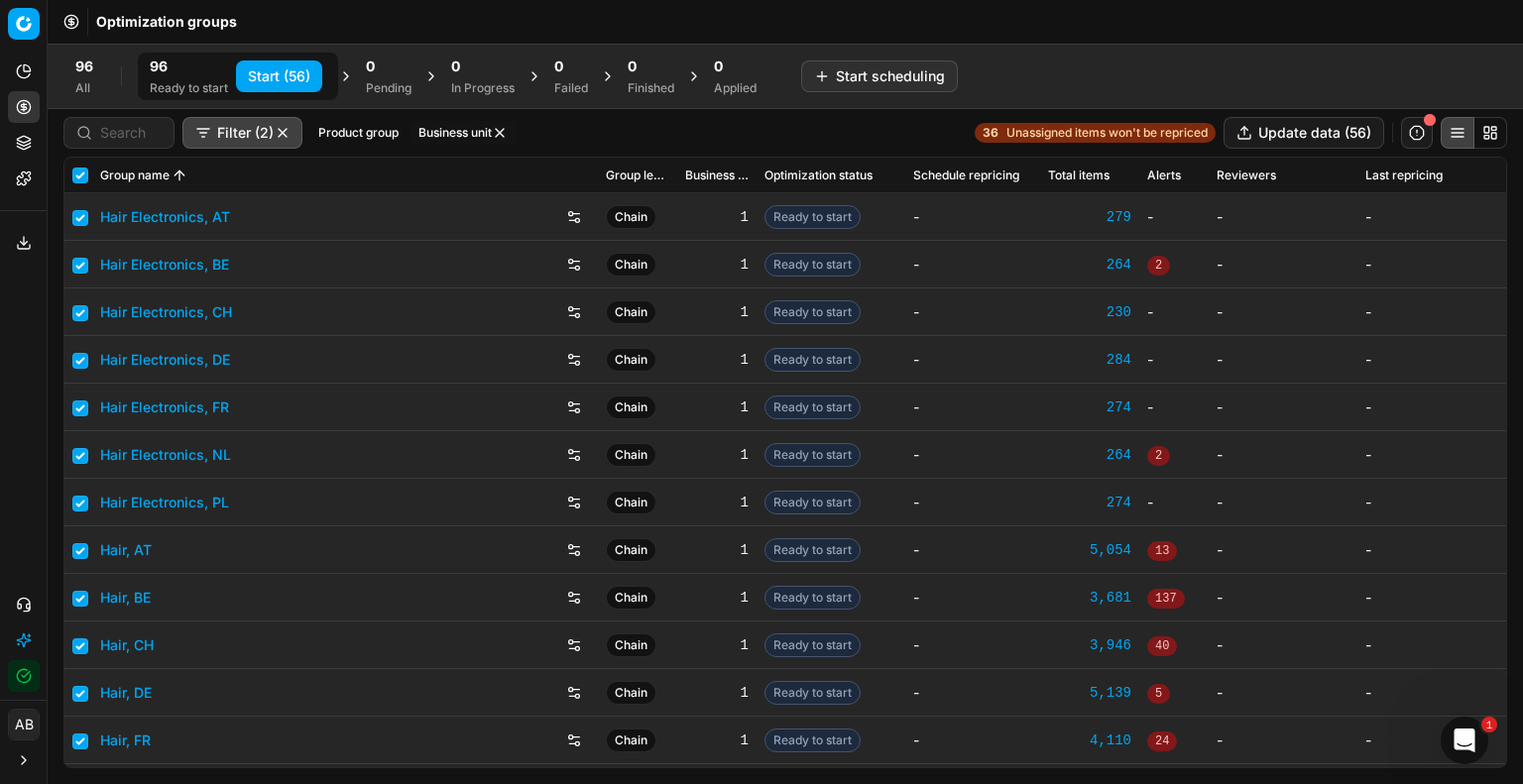 click on "Business unit" at bounding box center [463, 133] 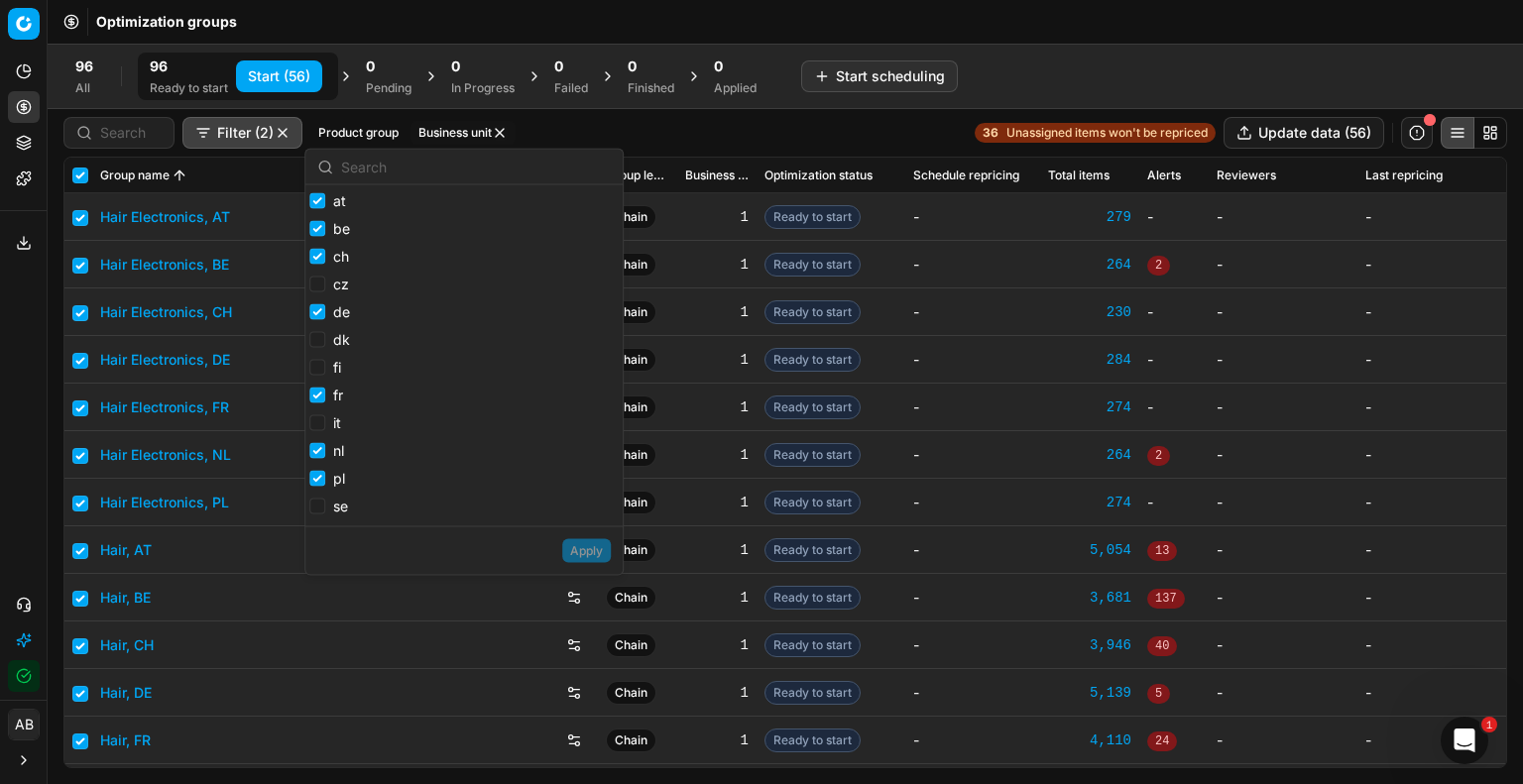 click on "Start   (56)" at bounding box center (279, 76) 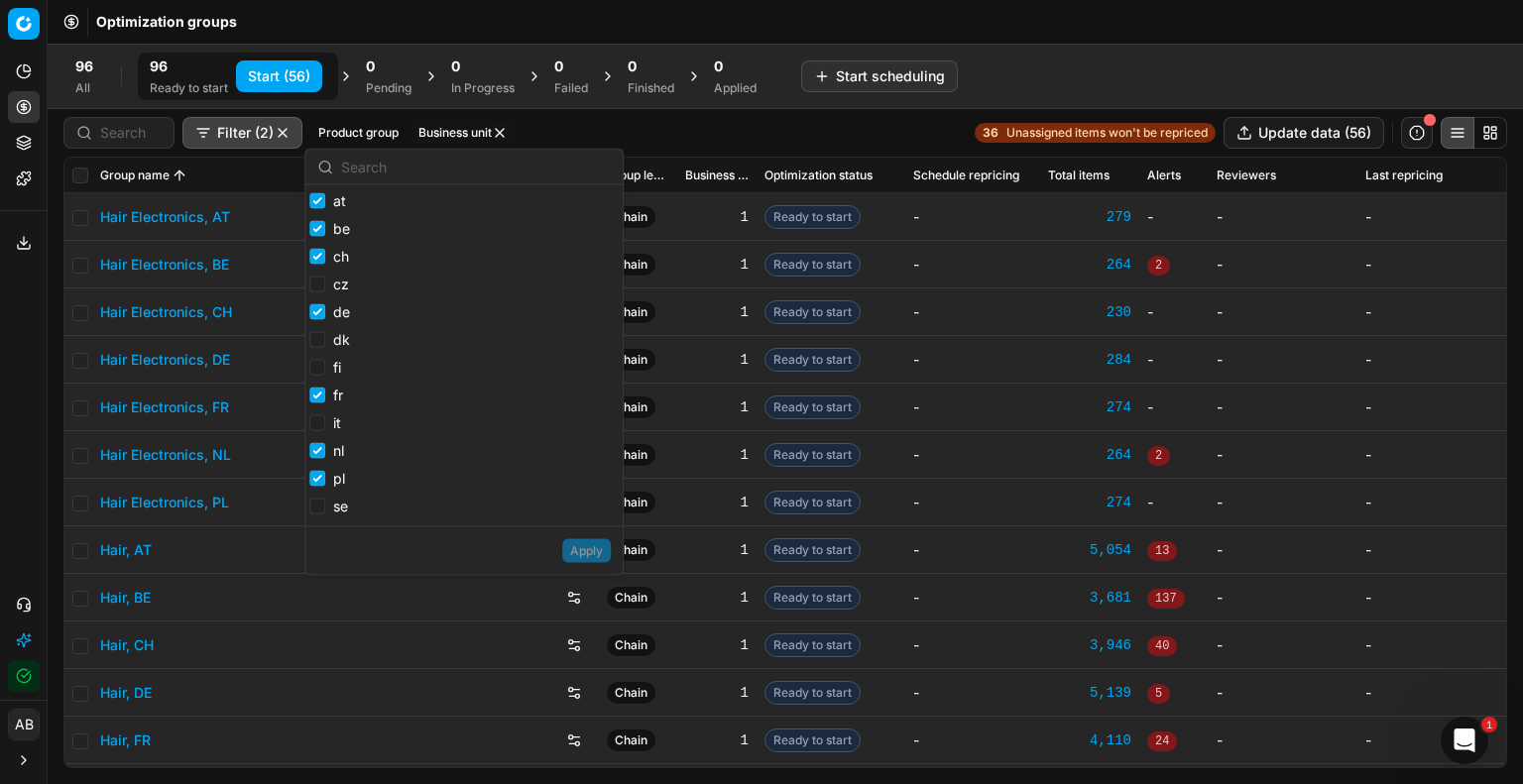 checkbox on "false" 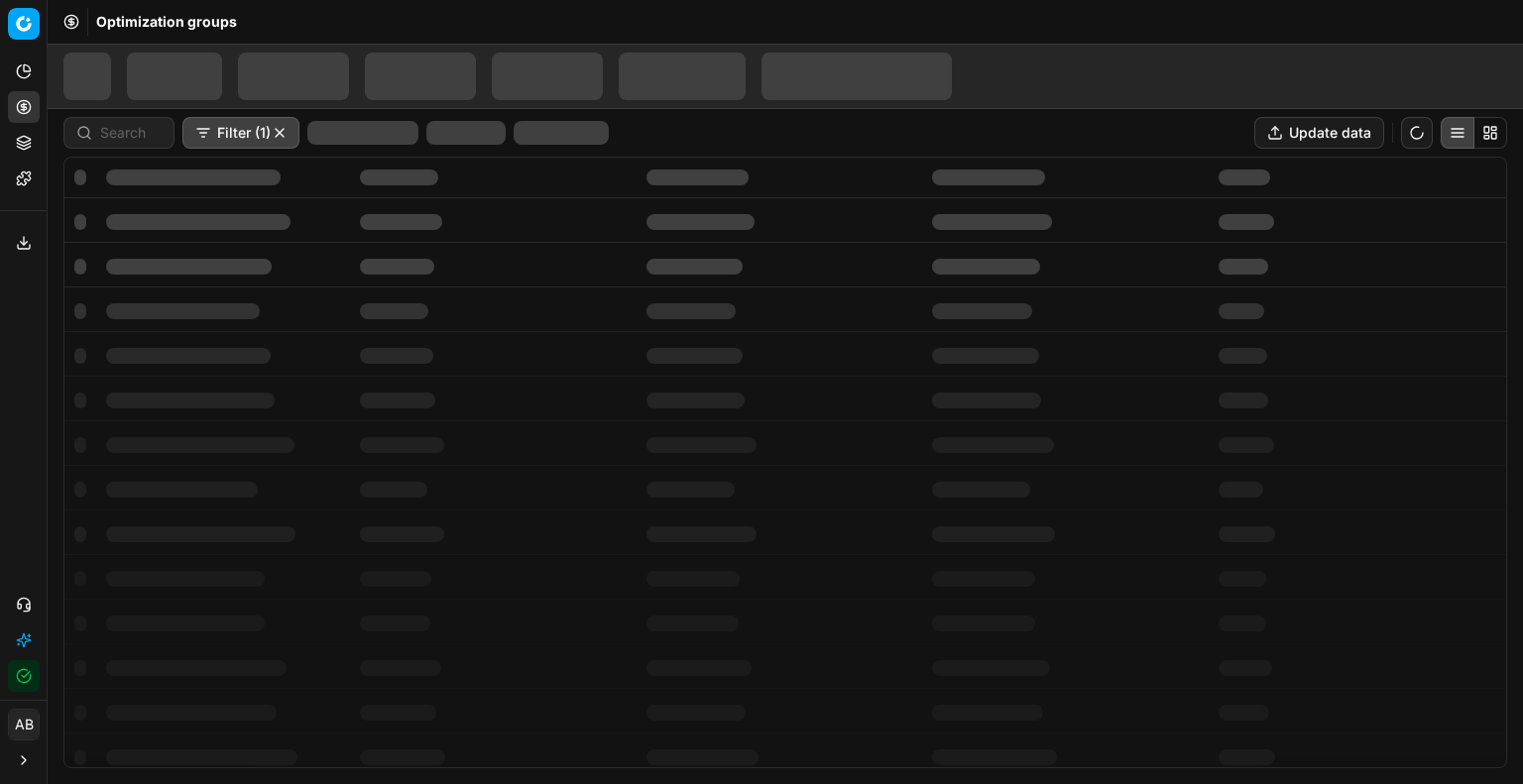 scroll, scrollTop: 0, scrollLeft: 0, axis: both 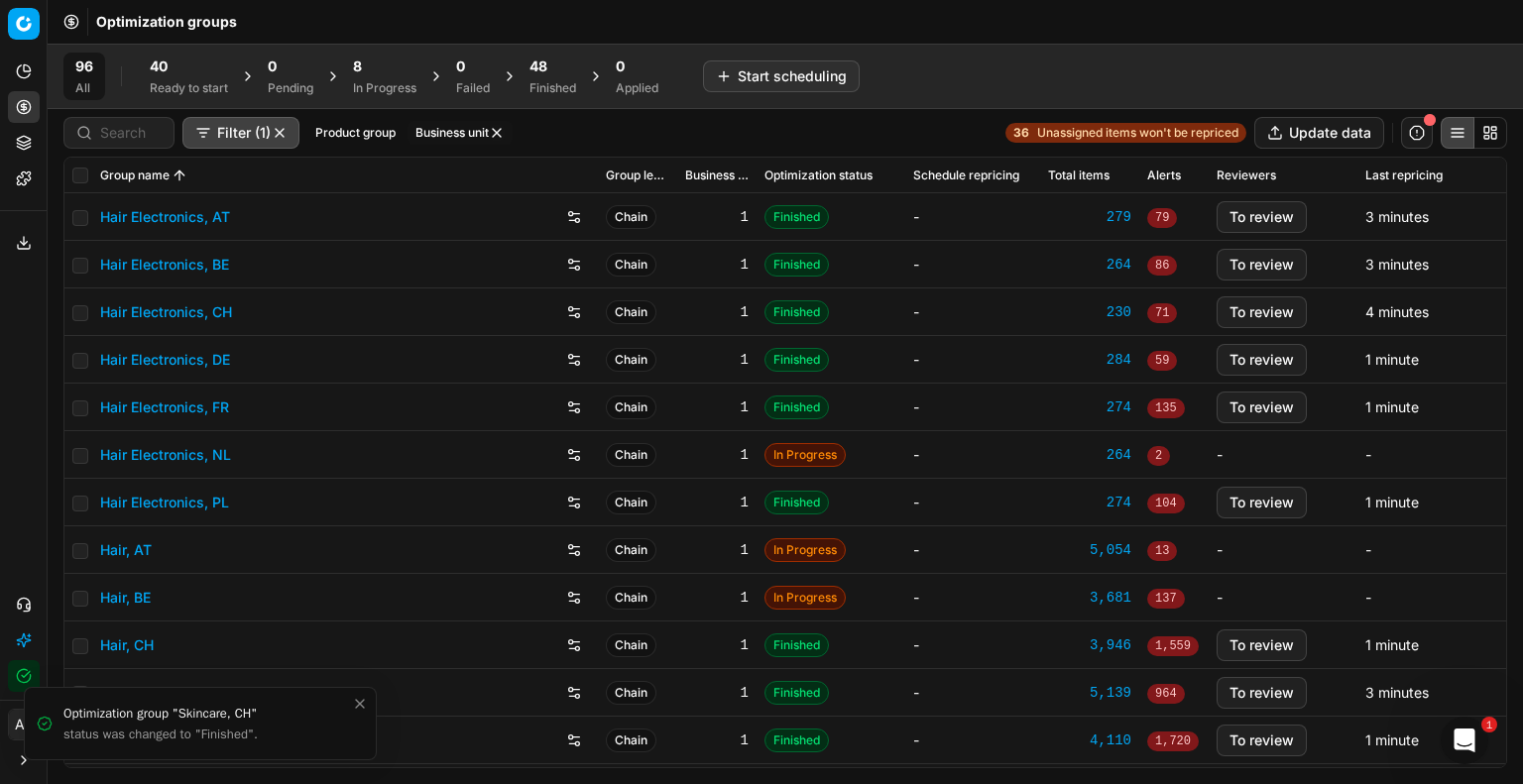 click on "Business unit" at bounding box center [460, 133] 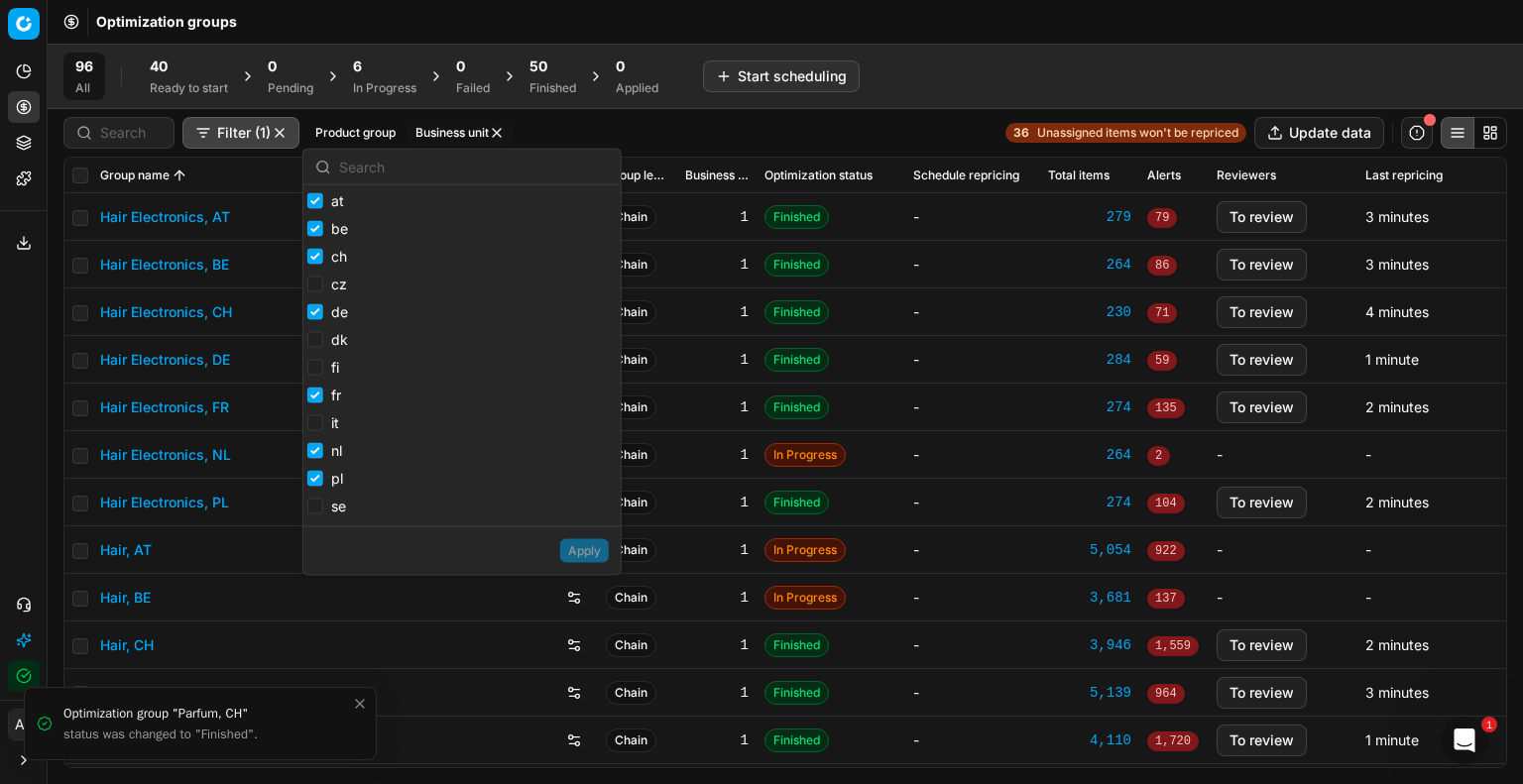 click on "Finished" at bounding box center (552, 88) 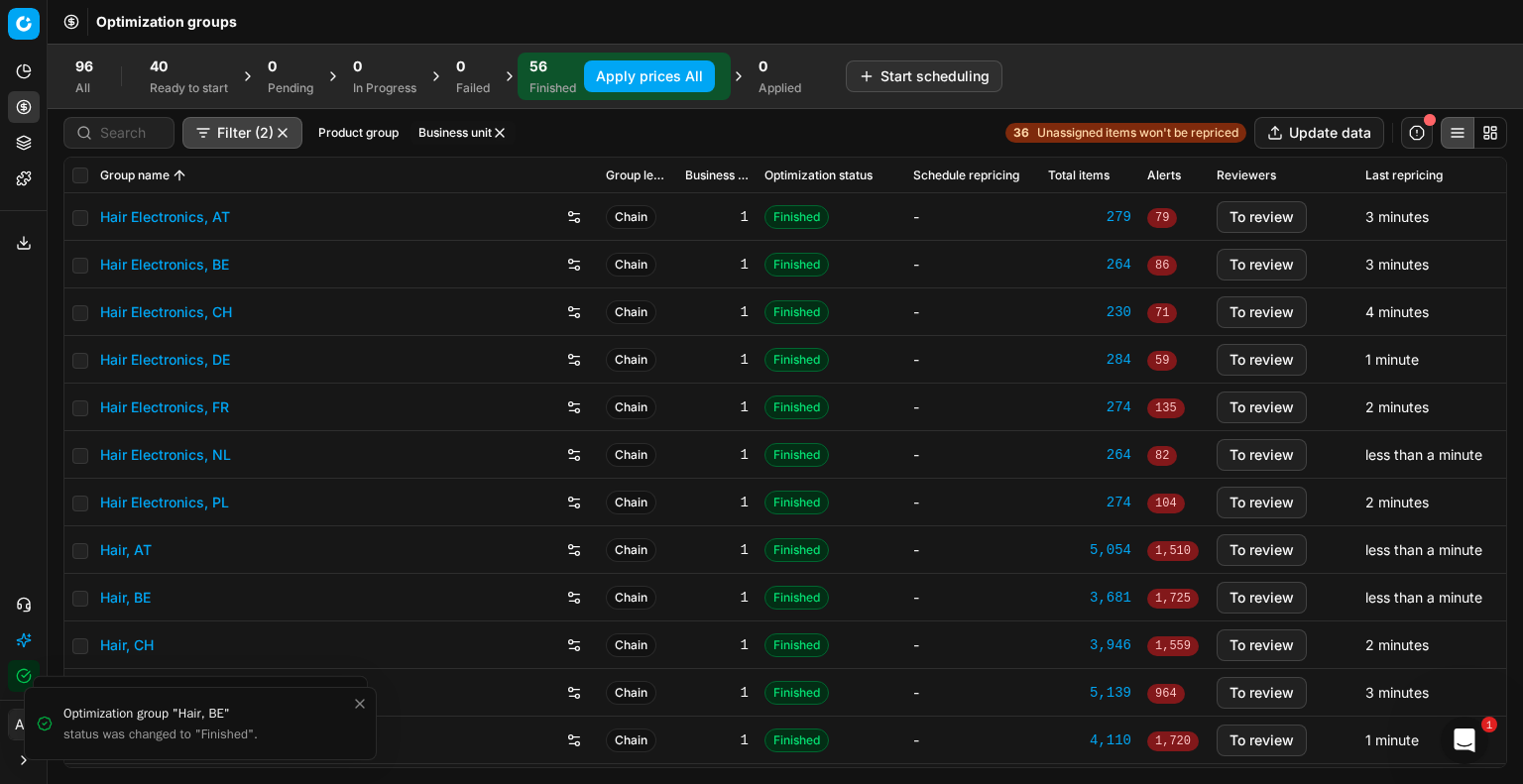 click on "Apply prices   All" at bounding box center [649, 76] 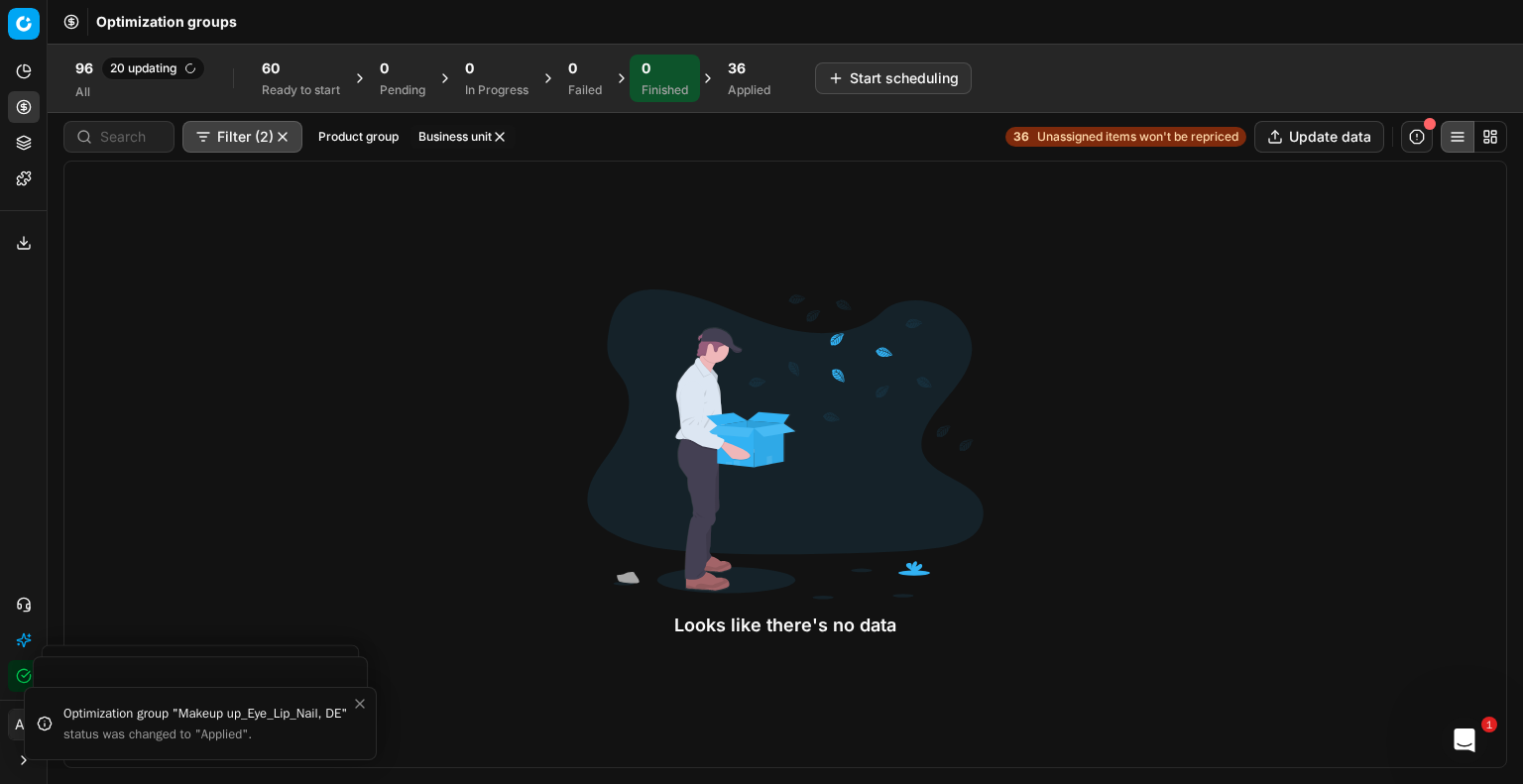click on "0 Finished" at bounding box center (664, 78) 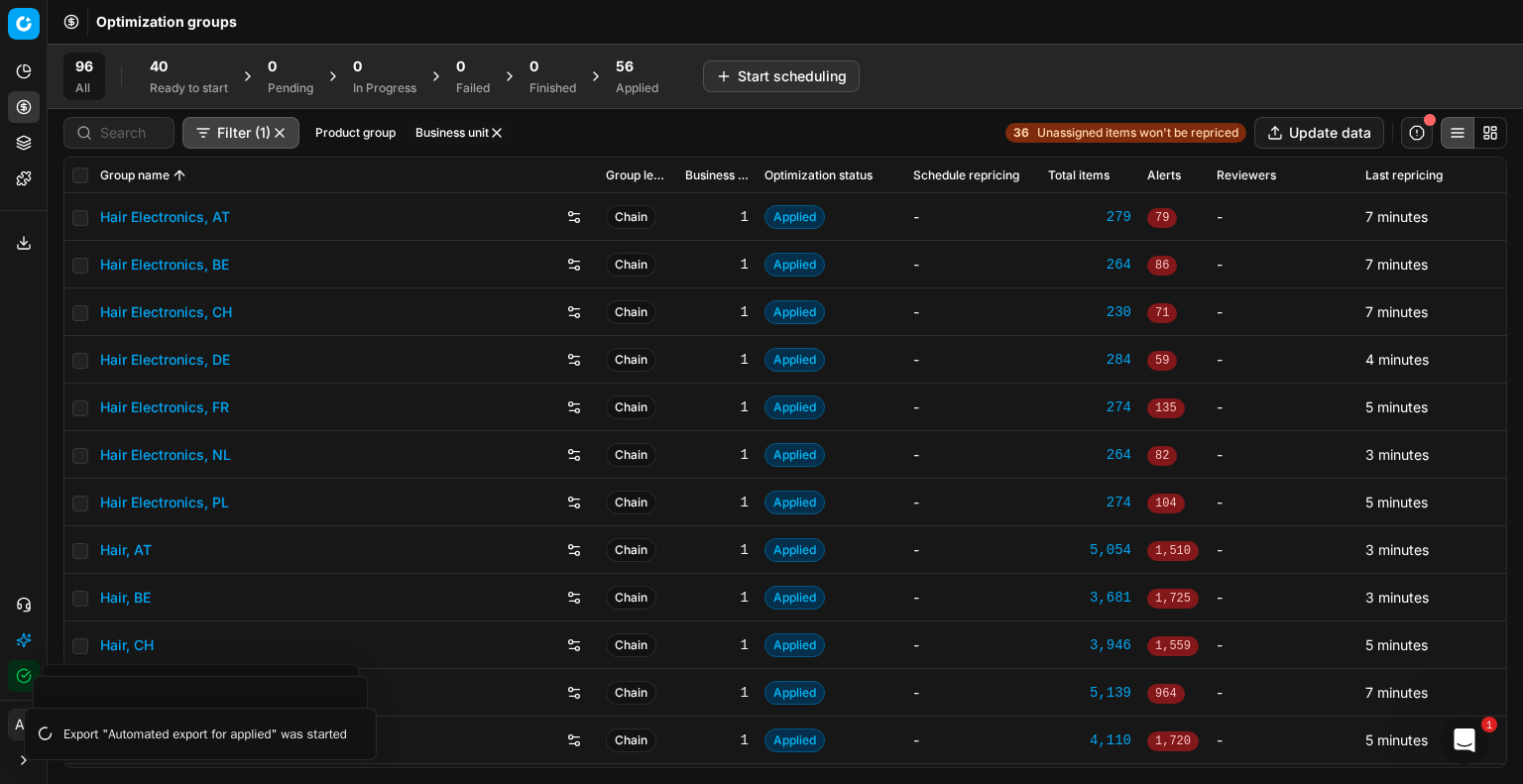 click on "Applied" at bounding box center (637, 88) 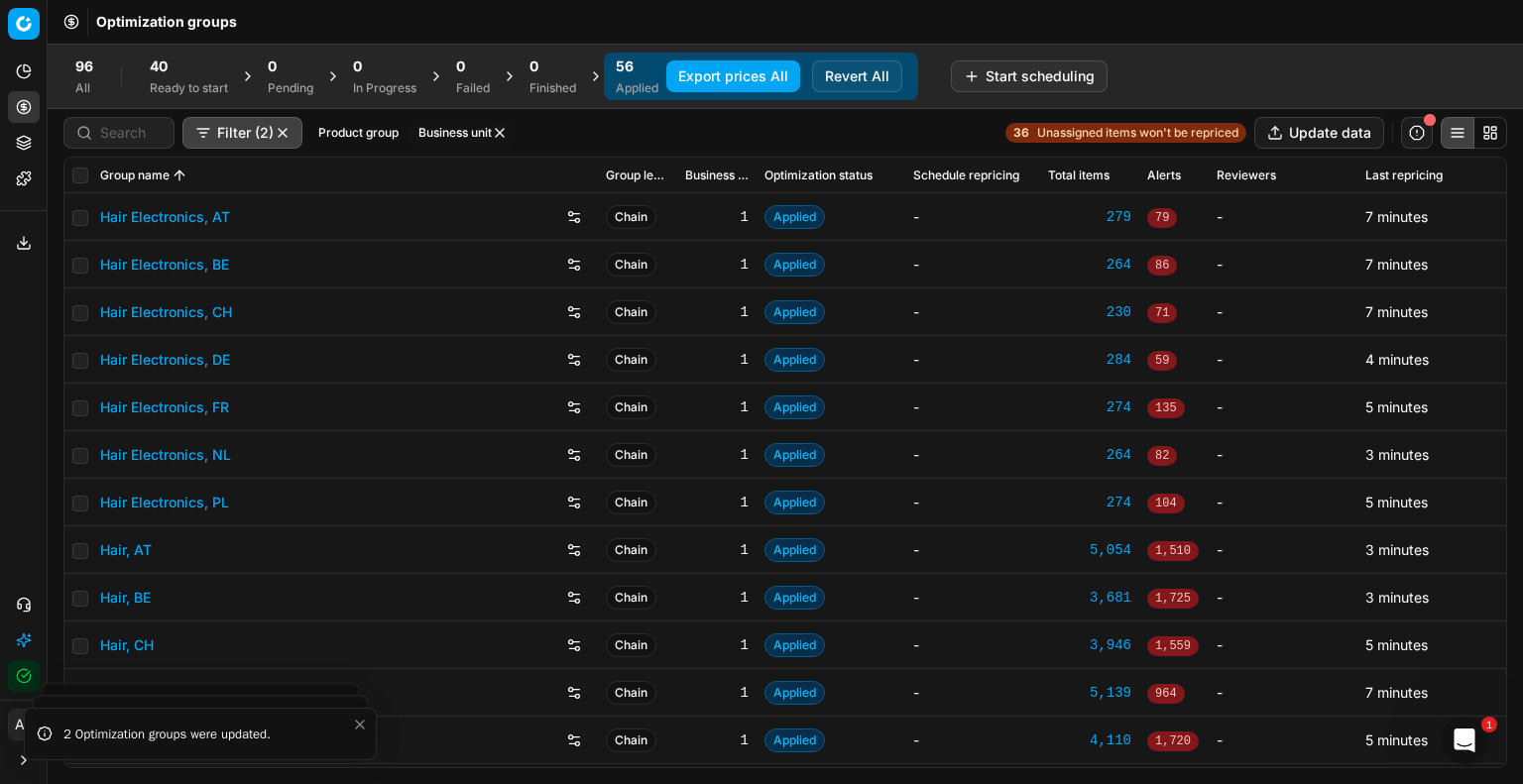 click on "Export prices   All" at bounding box center (733, 76) 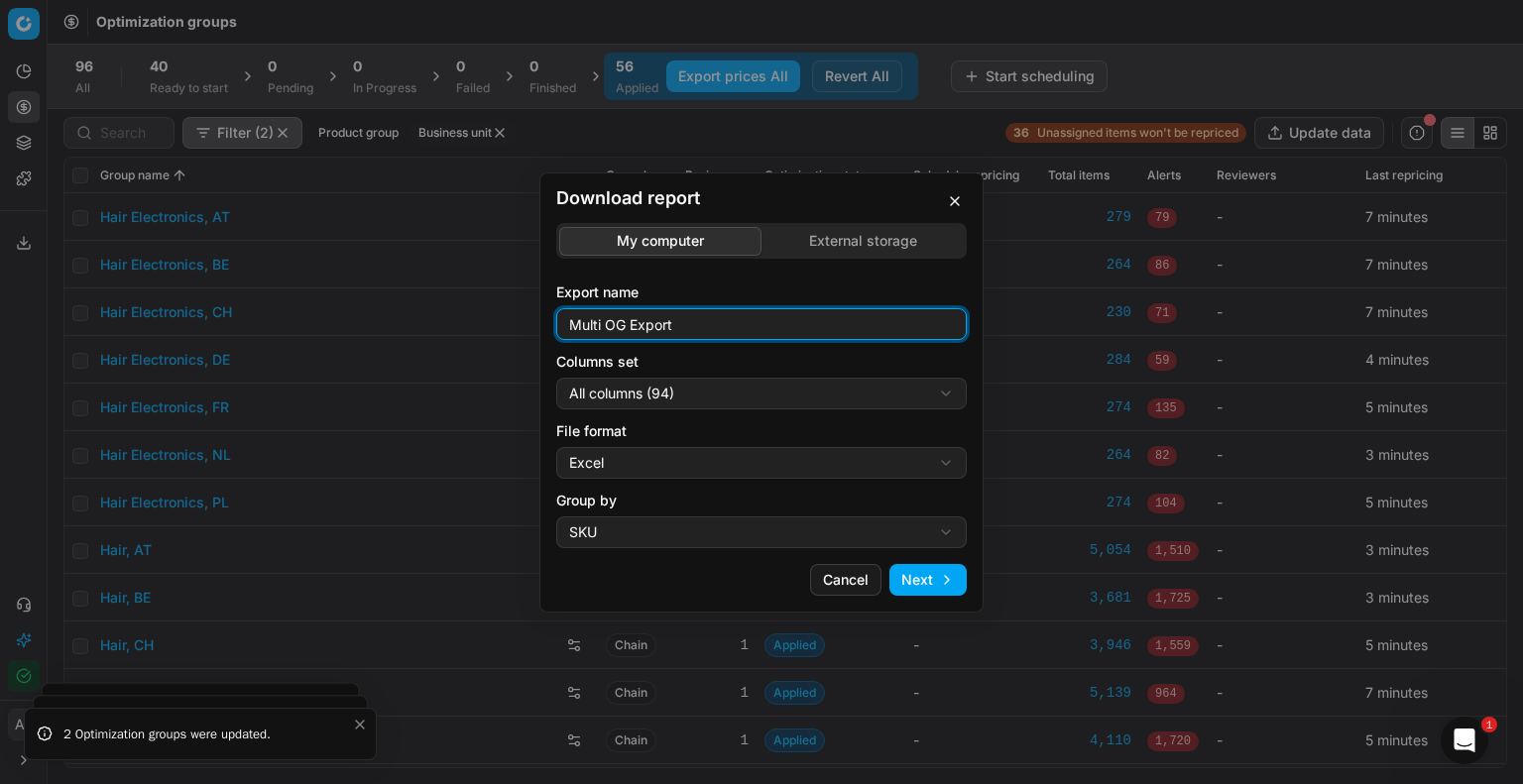 click on "Multi OG Export" at bounding box center [762, 324] 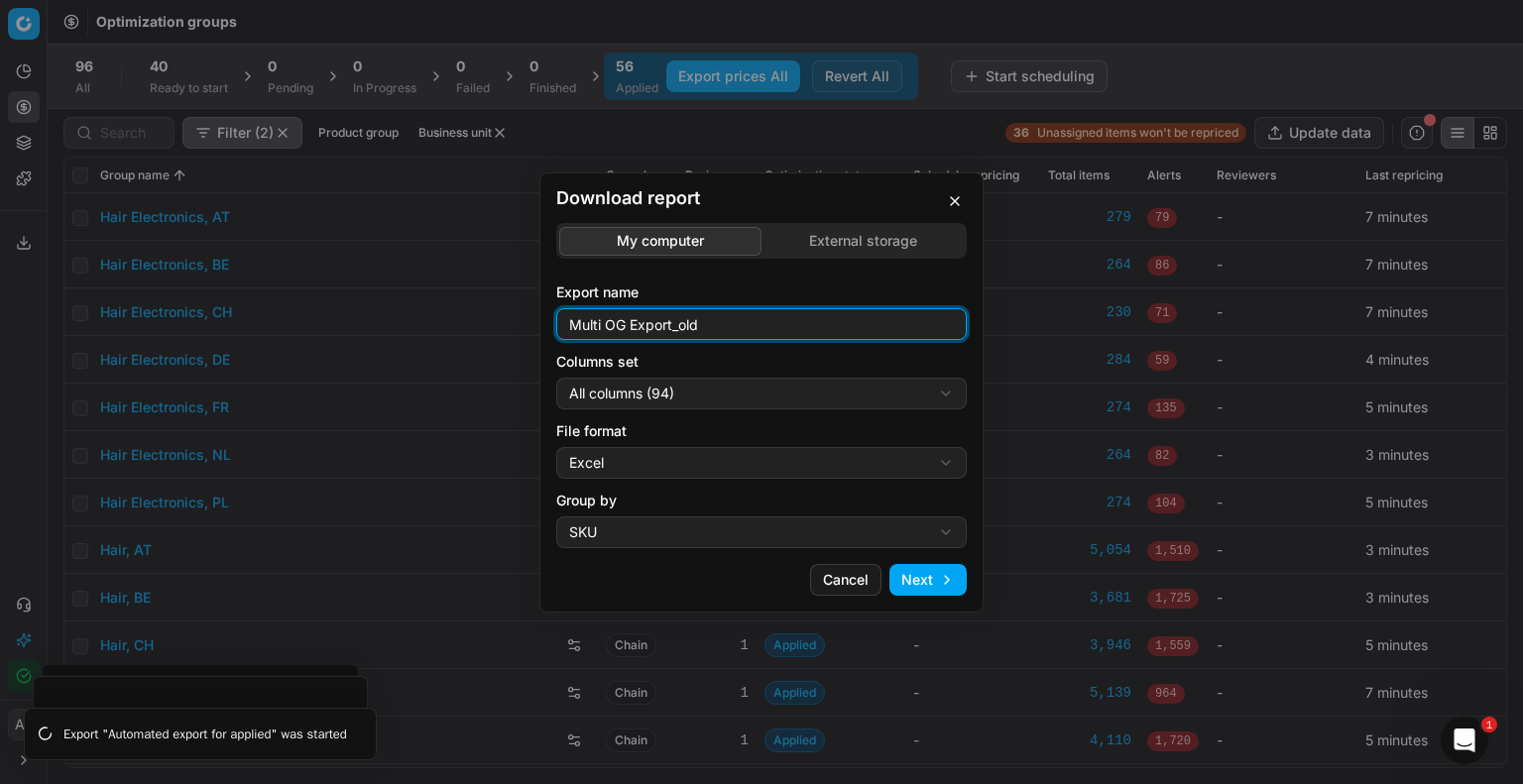 type on "Multi OG Export_old" 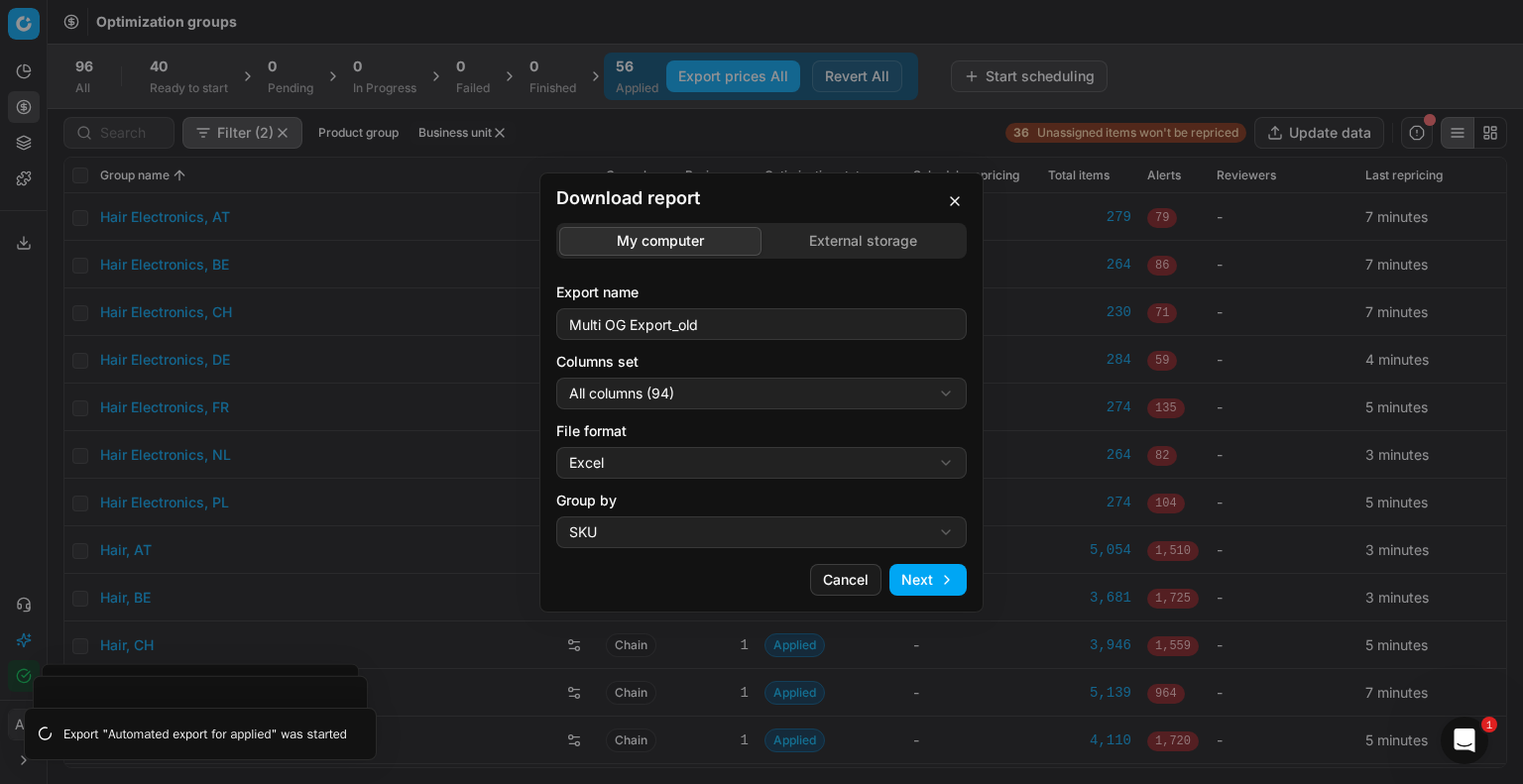 type 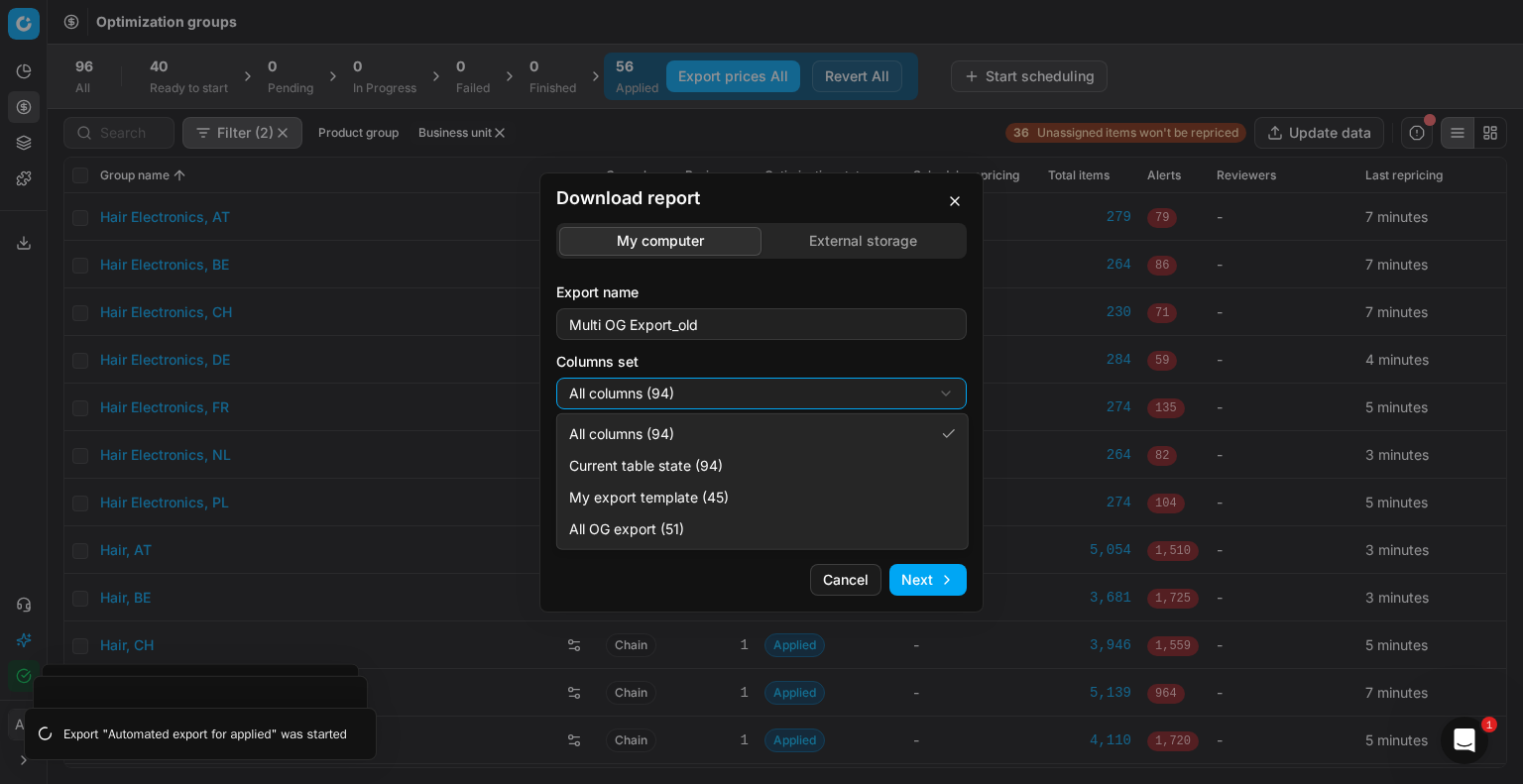 select on "custom" 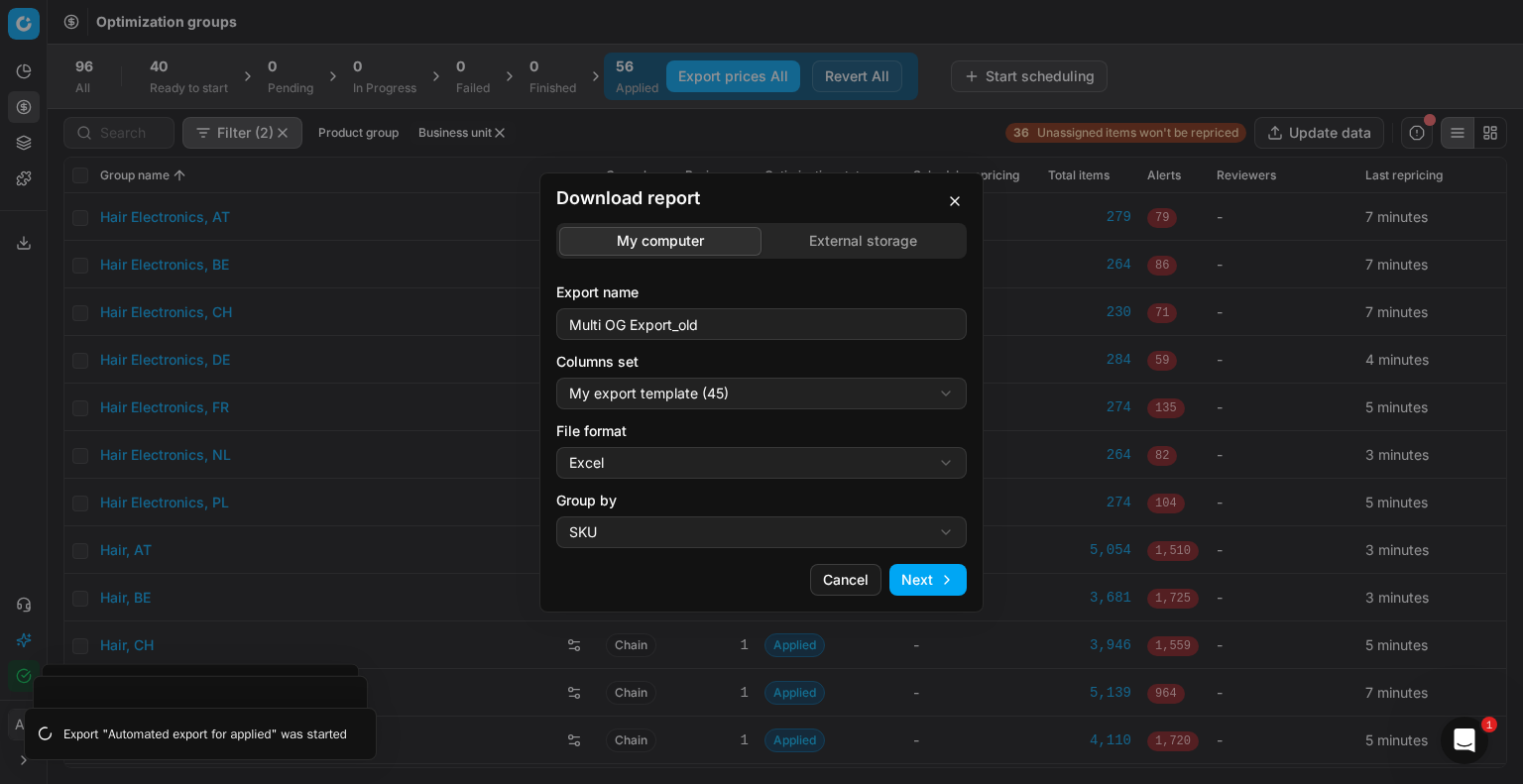 click on "Export name Multi OG Export_old Columns set My export template (45) All columns (94) Current table state (94) My export template (45) All OG export (51) File format Excel Excel CSV Group by SKU SKU Product line" at bounding box center [762, 415] 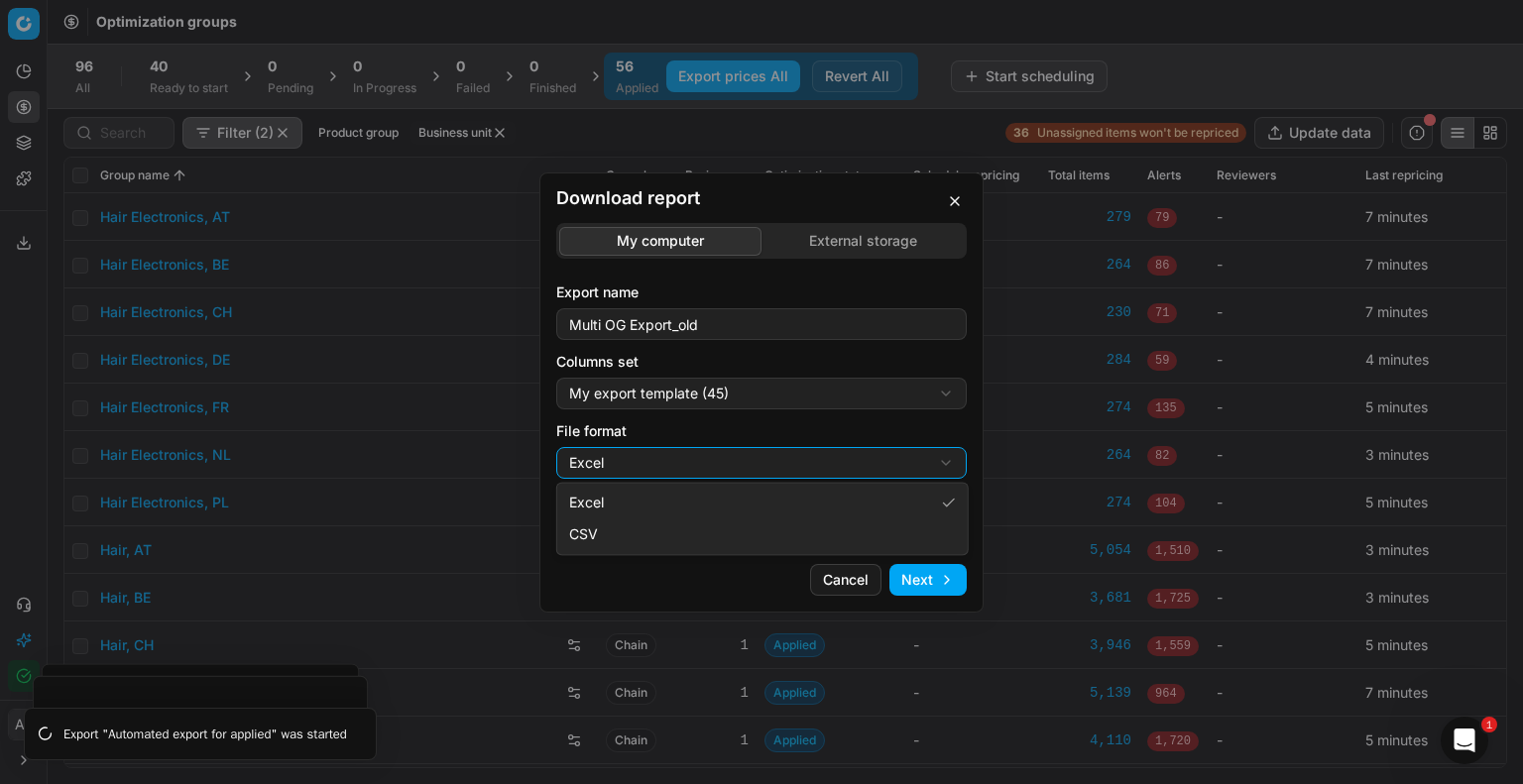 click on "Download report My computer External storage Export name Multi OG Export_old Columns set My export template (45) All columns (94) Current table state (94) My export template (45) All OG export (51) File format Excel Excel CSV Group by SKU SKU Product line Cancel Next" at bounding box center (762, 392) 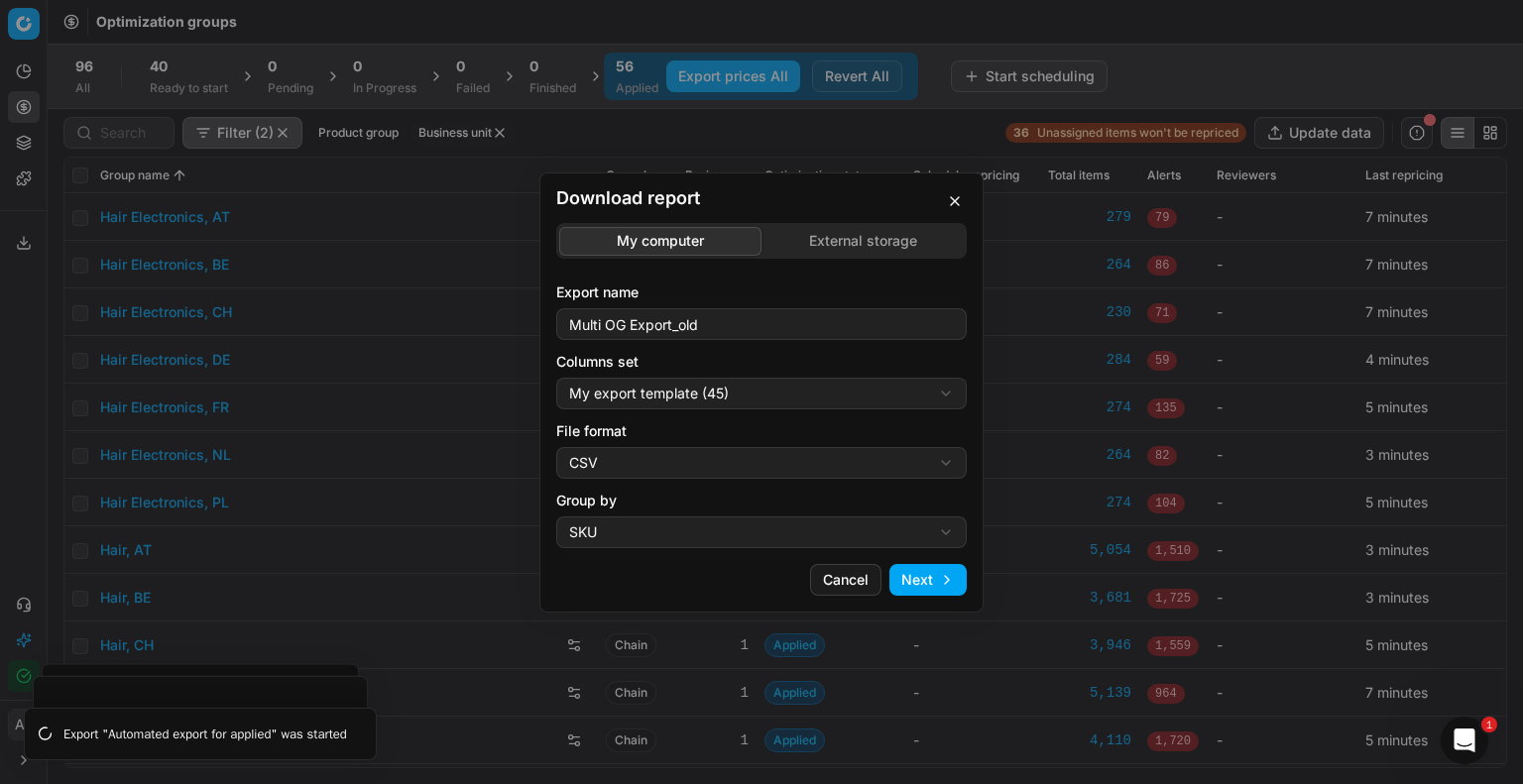 click on "Download report My computer External storage Export name Multi OG Export_old Columns set My export template (45) All columns (94) Current table state (94) My export template (45) All OG export (51) File format CSV Excel CSV Group by SKU SKU Product line Cancel Next" at bounding box center [762, 392] 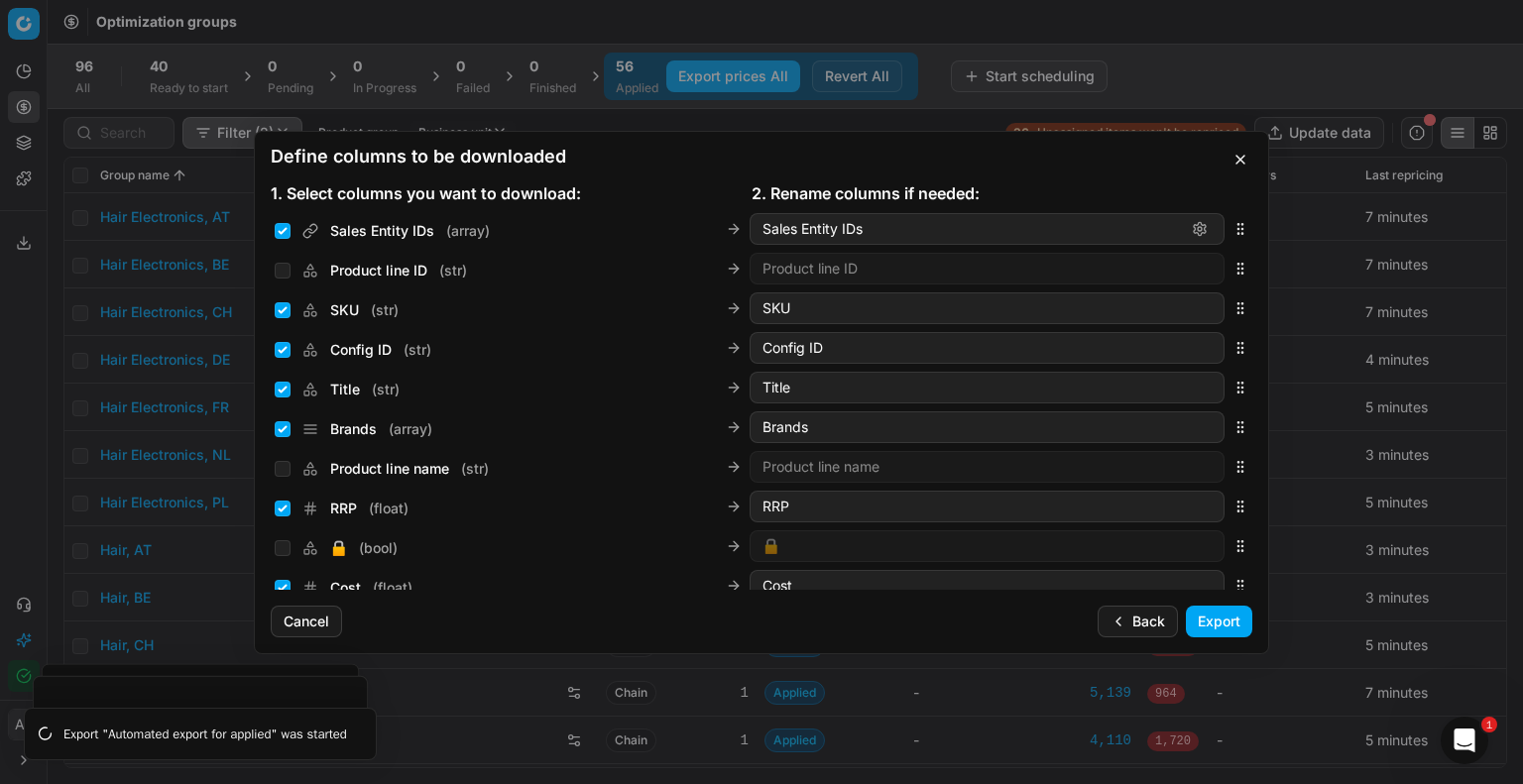 scroll, scrollTop: 664, scrollLeft: 0, axis: vertical 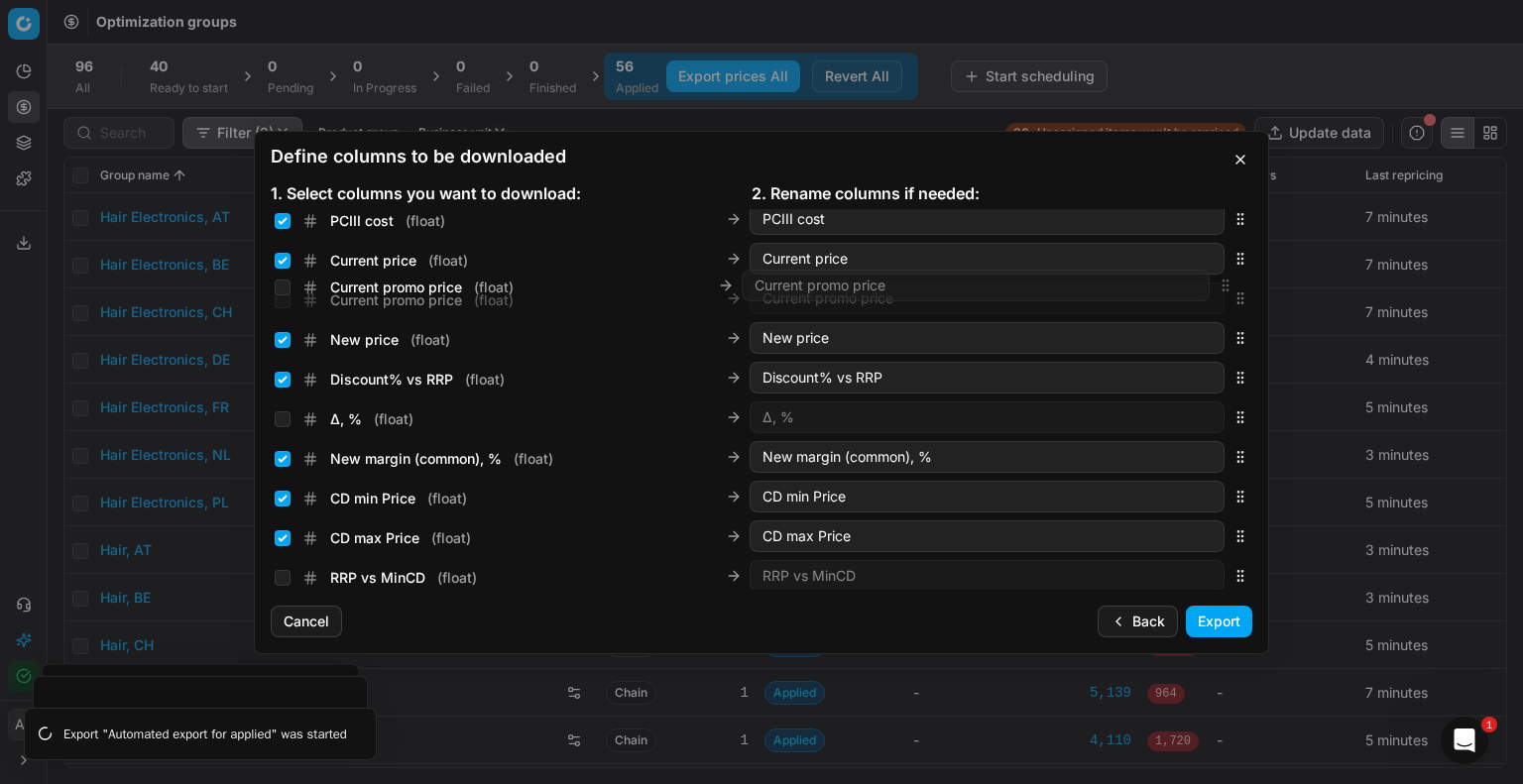 drag, startPoint x: 1220, startPoint y: 397, endPoint x: 1197, endPoint y: 287, distance: 112.37882 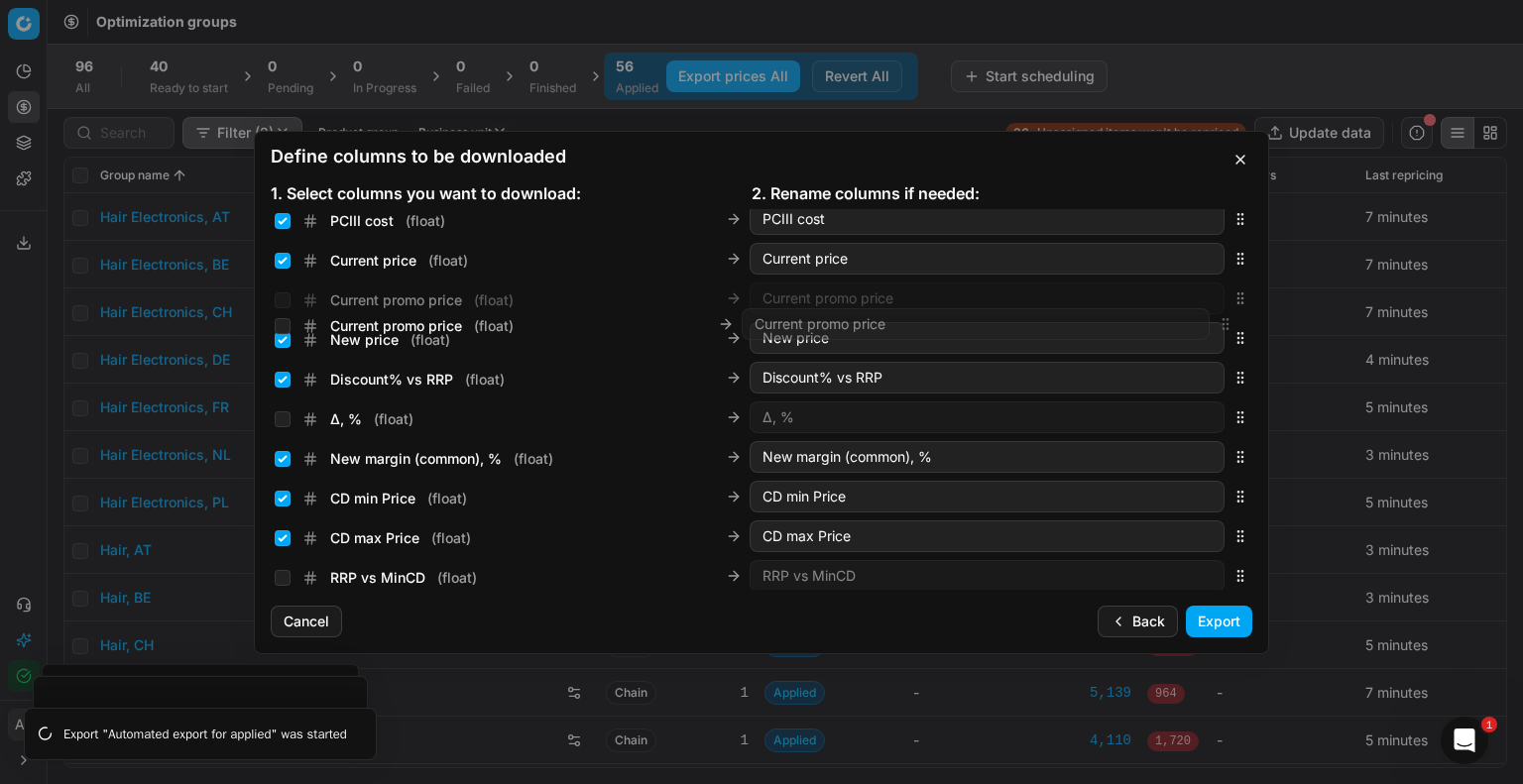 click on "Current promo price ( float ) Current promo price" at bounding box center [762, 298] 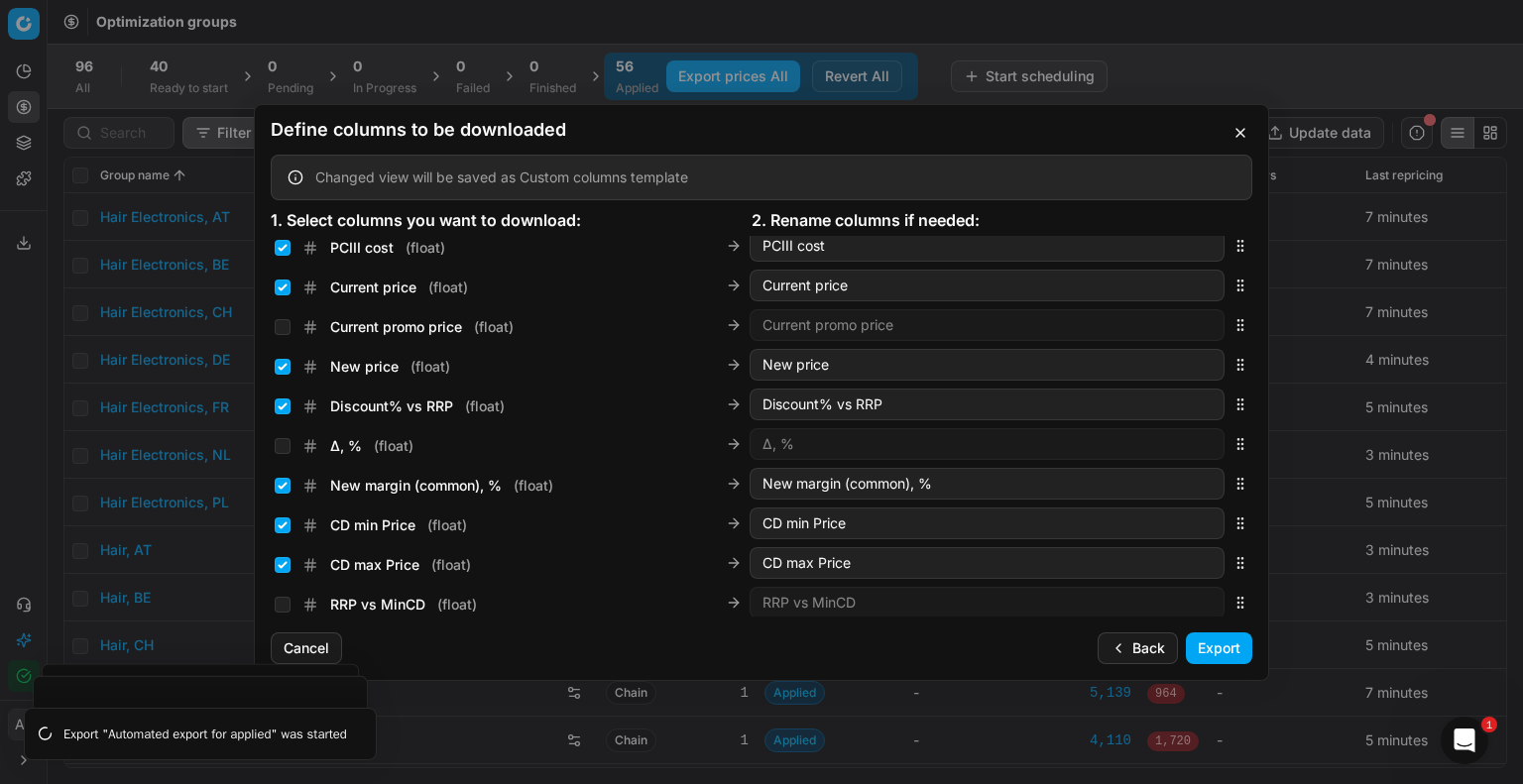 scroll, scrollTop: 3319, scrollLeft: 0, axis: vertical 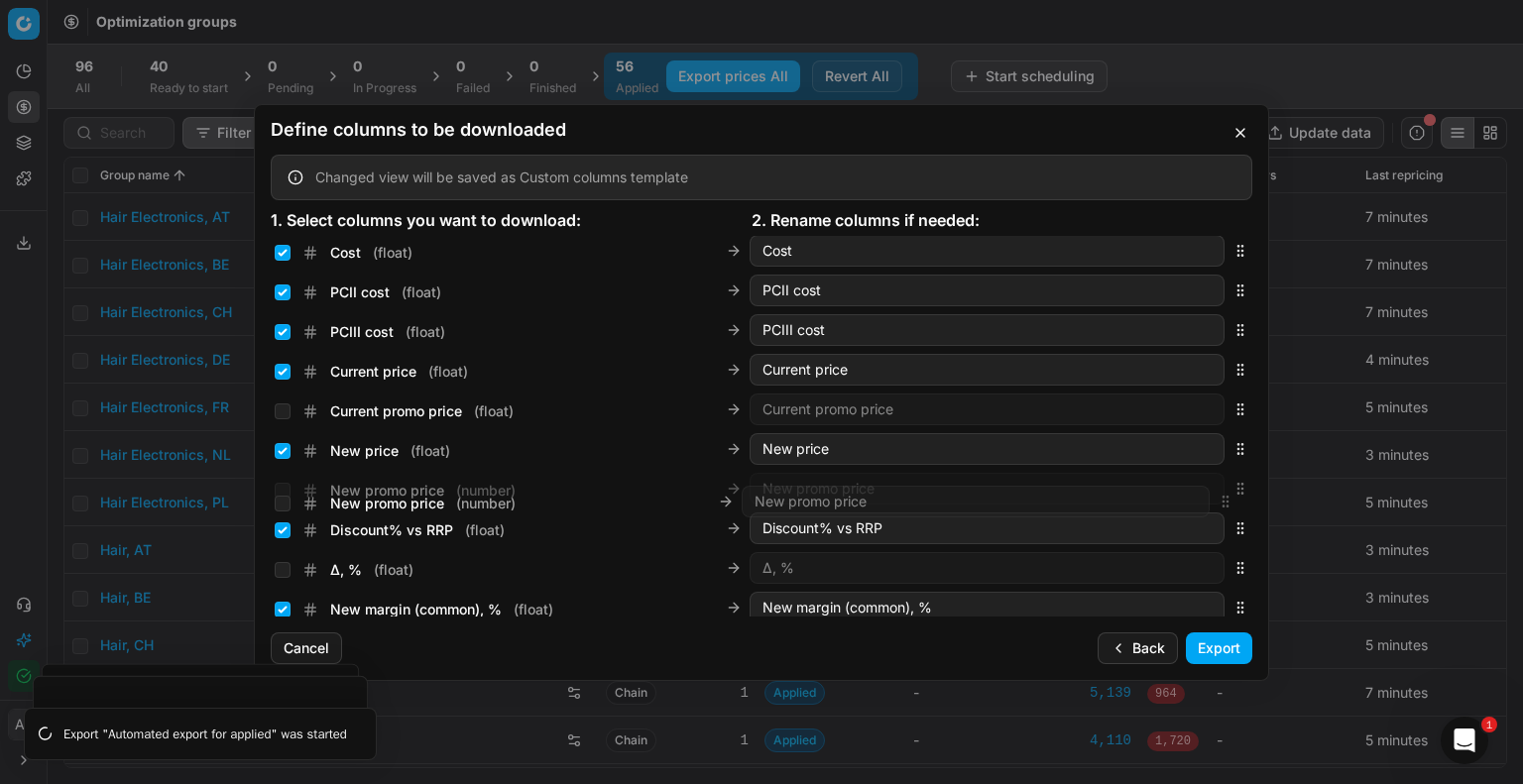 drag, startPoint x: 1224, startPoint y: 431, endPoint x: 1154, endPoint y: 508, distance: 104.06248 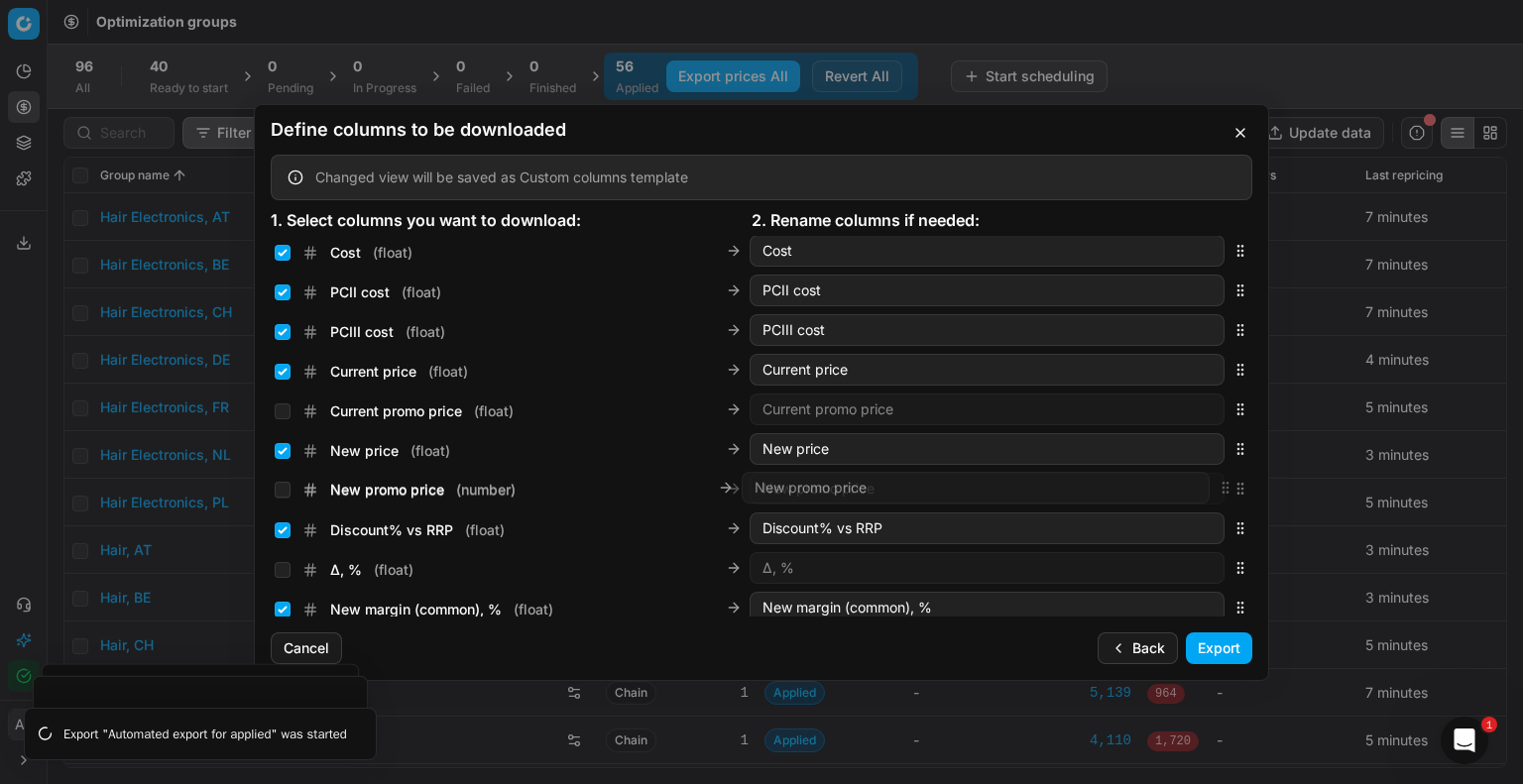 click on "Sales Entity IDs ( array ) Sales Entity IDs Product line ID ( str ) Product line ID SKU ( str ) SKU Config ID ( str ) Config ID Title ( str ) Title Brands ( array ) Brands Product line name ( str ) Product line name RRP ( float ) RRP 🔒 ( bool ) 🔒 Cost ( float ) Cost PCII cost ( float ) PCII cost PCIII cost ( float ) PCIII cost Current price ( float ) Current price Current promo price ( float ) Current promo price New price ( float ) New price Discount% vs RRP ( float ) Discount% vs RRP Δ, % ( float ) Δ, % New margin (common), % ( float ) New margin (common), % CD min Price ( float ) CD min Price CD max Price ( float ) CD max Price RRP vs MinCD ( float ) RRP vs MinCD PCII+5% > RRP ( bool ) PCII+5% > RRP Price change too high ( bool ) Price change too high Freeze price ( bool ) Freeze price Check CM ( bool ) Check CM Comment Pricing ( str ) Comment Pricing Comment CM ( str ) Comment CM Pricing Campaign name ( str ) Pricing Campaign name Last stock update ( datetime ) Last stock update Last price change" at bounding box center (762, 1817) 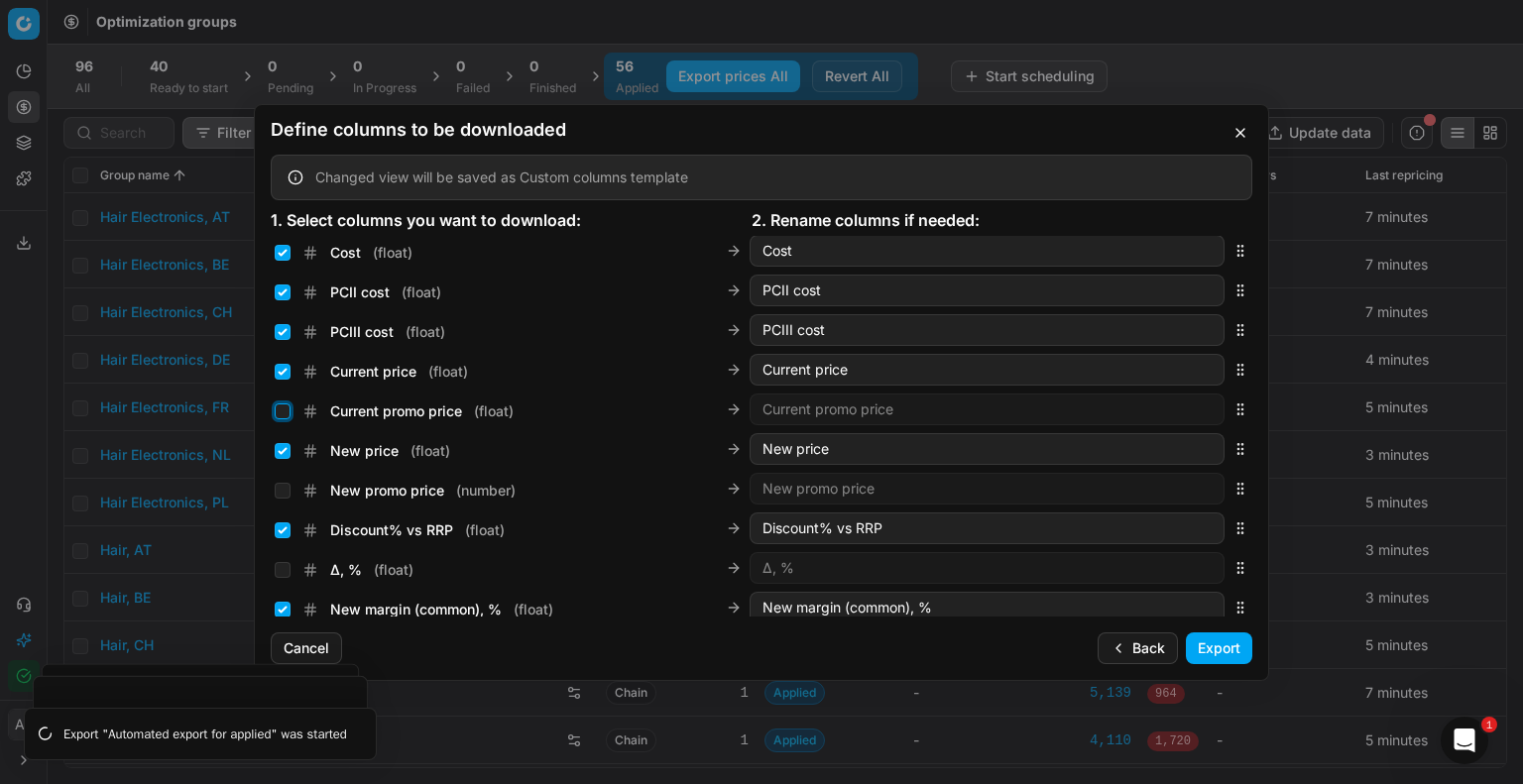 click on "Current promo price ( float )" at bounding box center [283, 411] 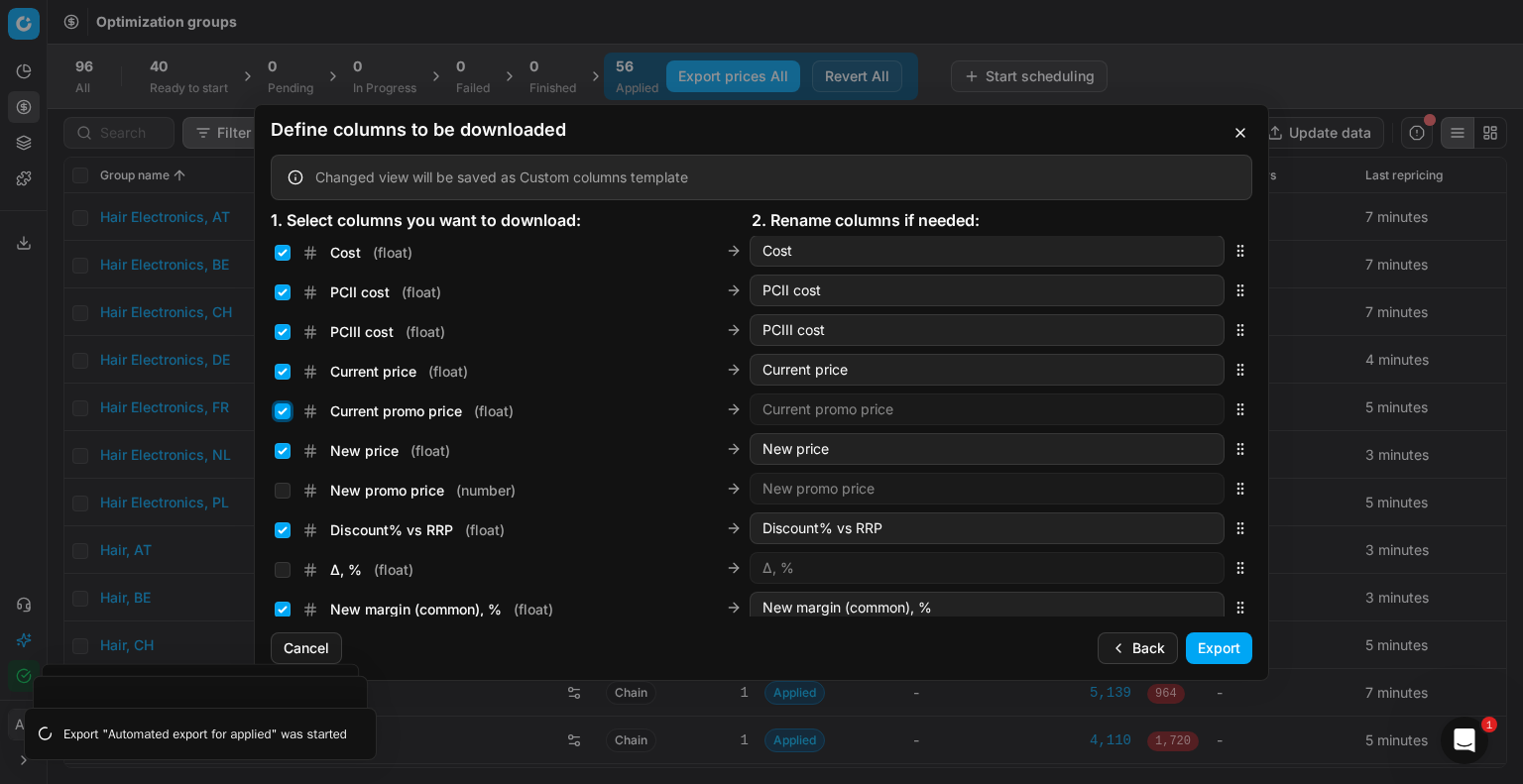 checkbox on "true" 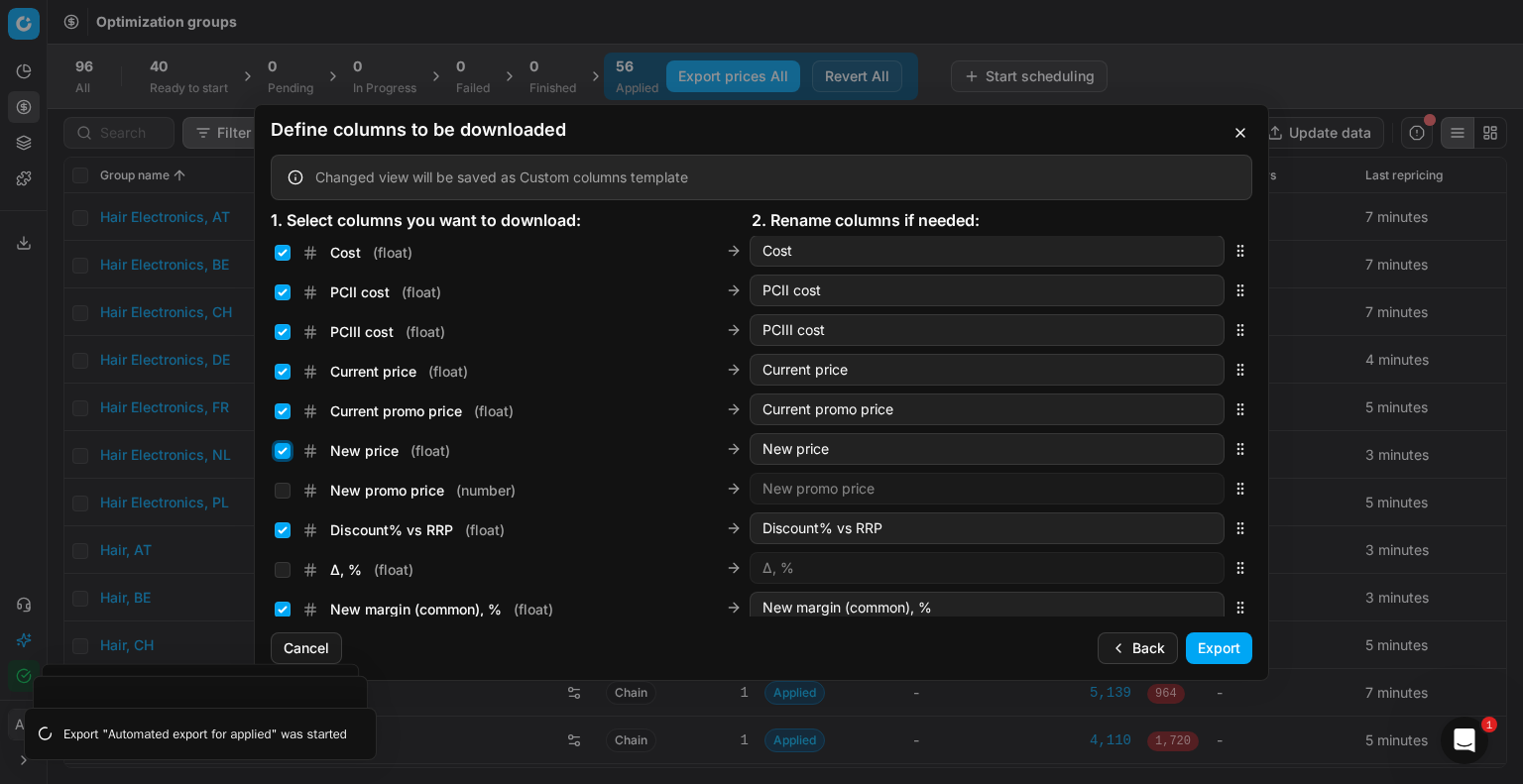 click on "New price ( float )" at bounding box center (283, 451) 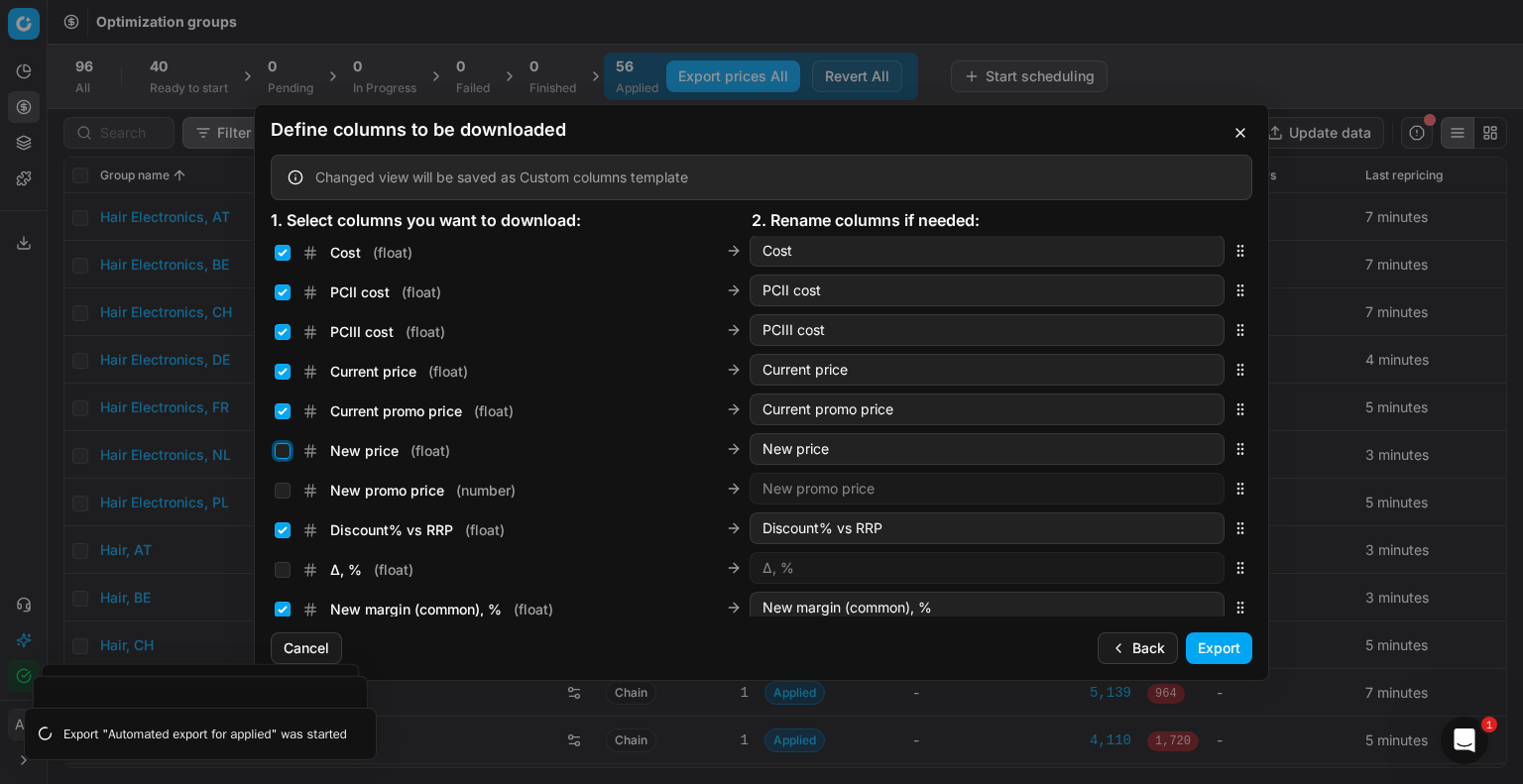 checkbox on "false" 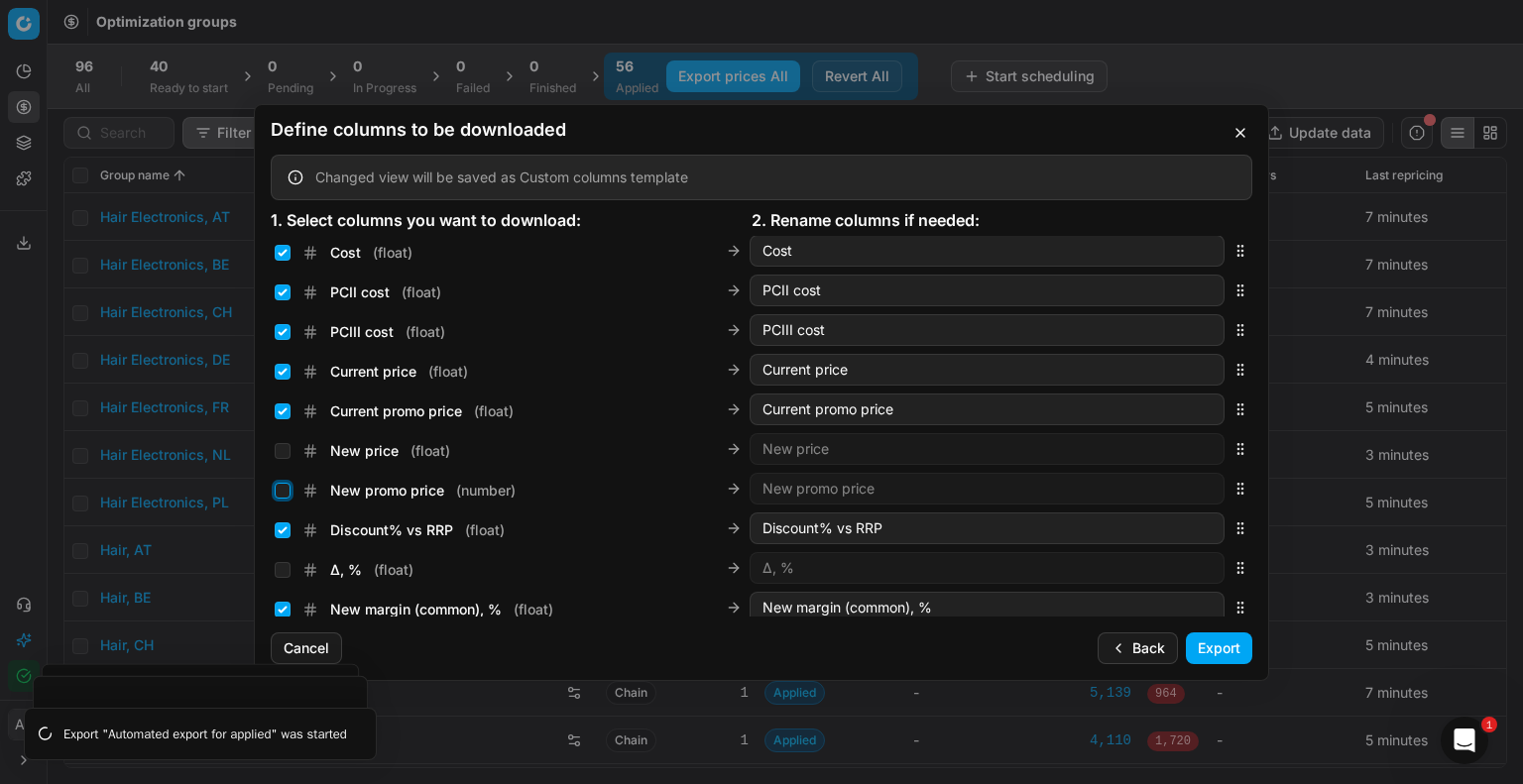 click on "New promo price ( number )" at bounding box center [283, 491] 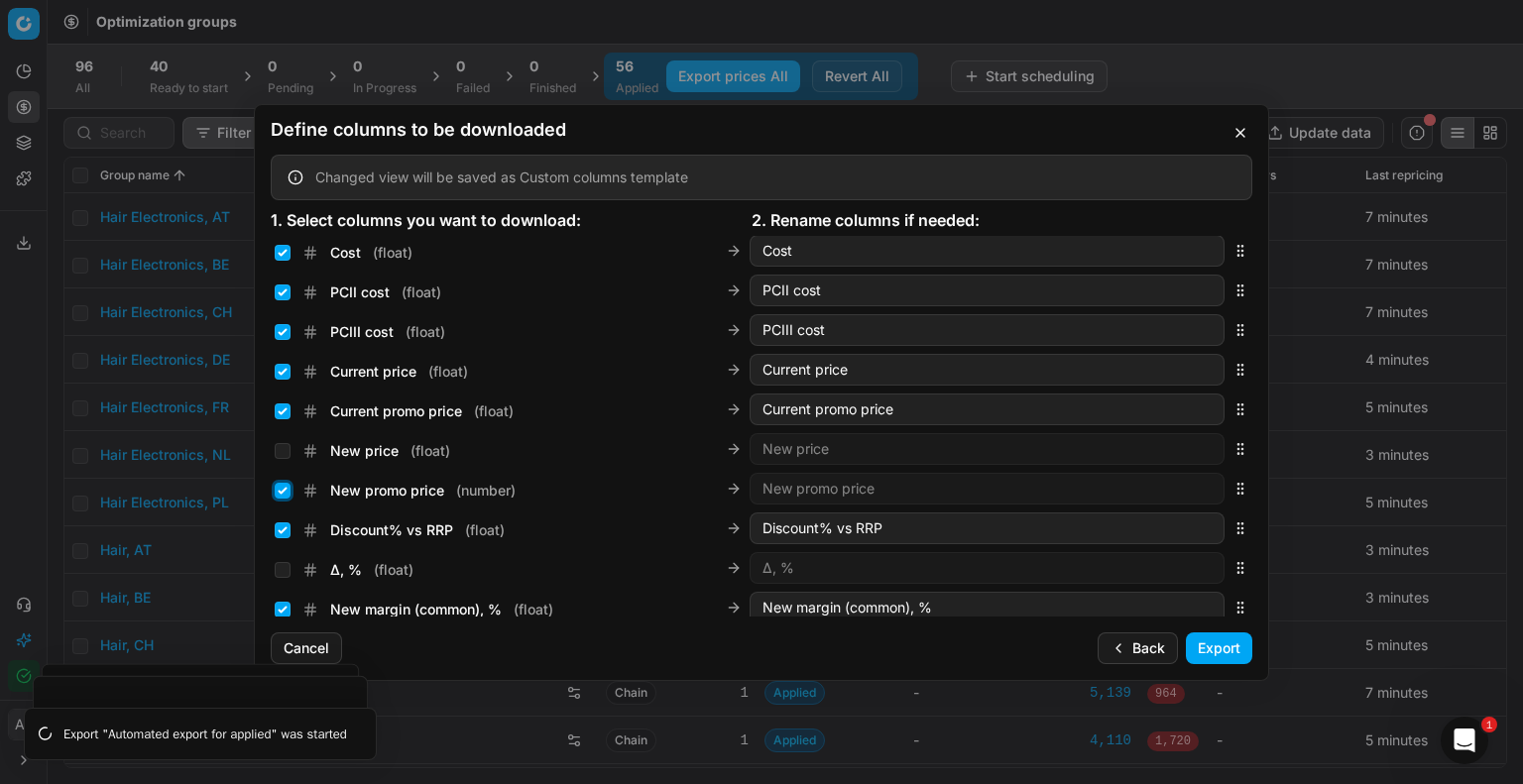 checkbox on "true" 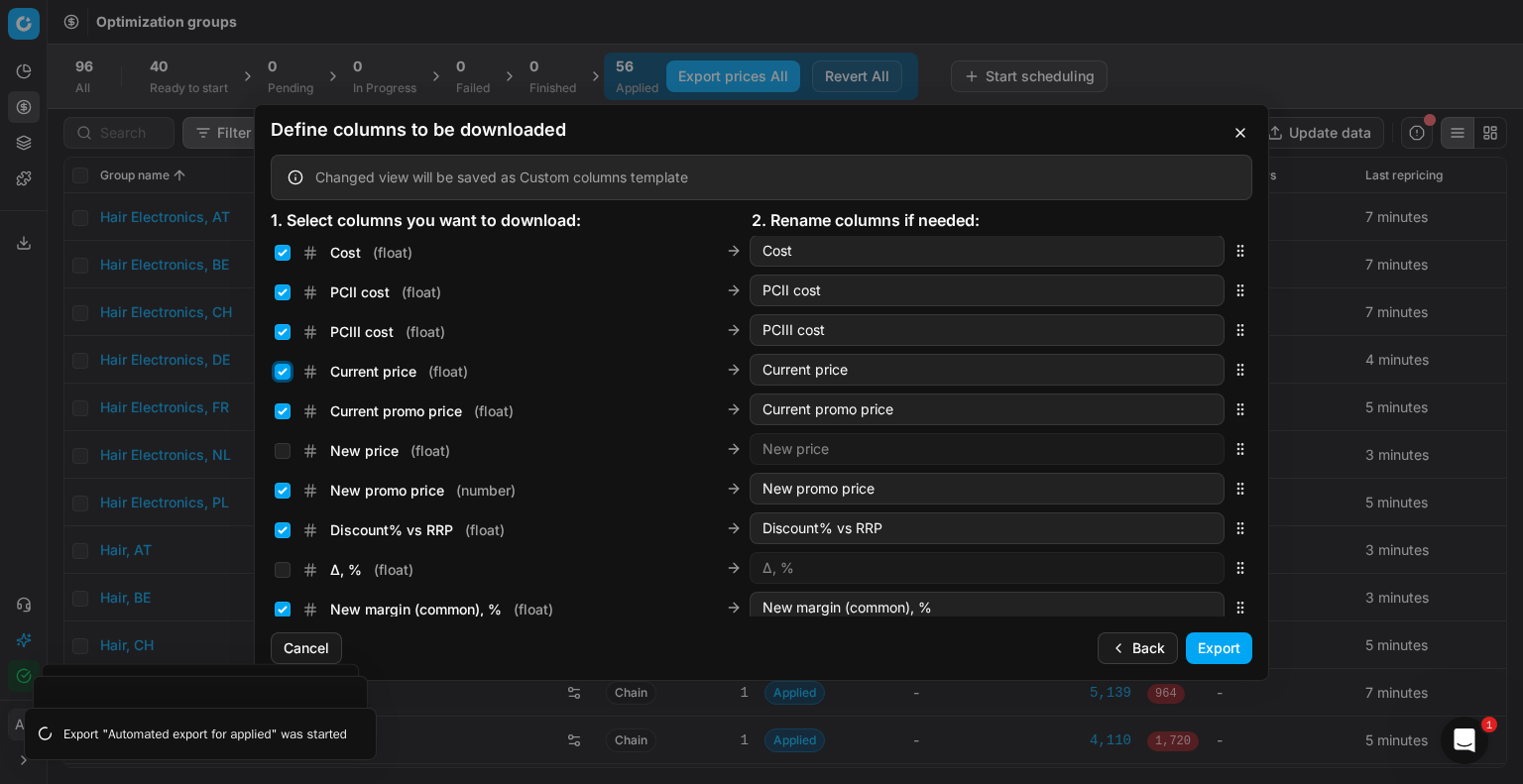 click on "Current price ( float )" at bounding box center [283, 372] 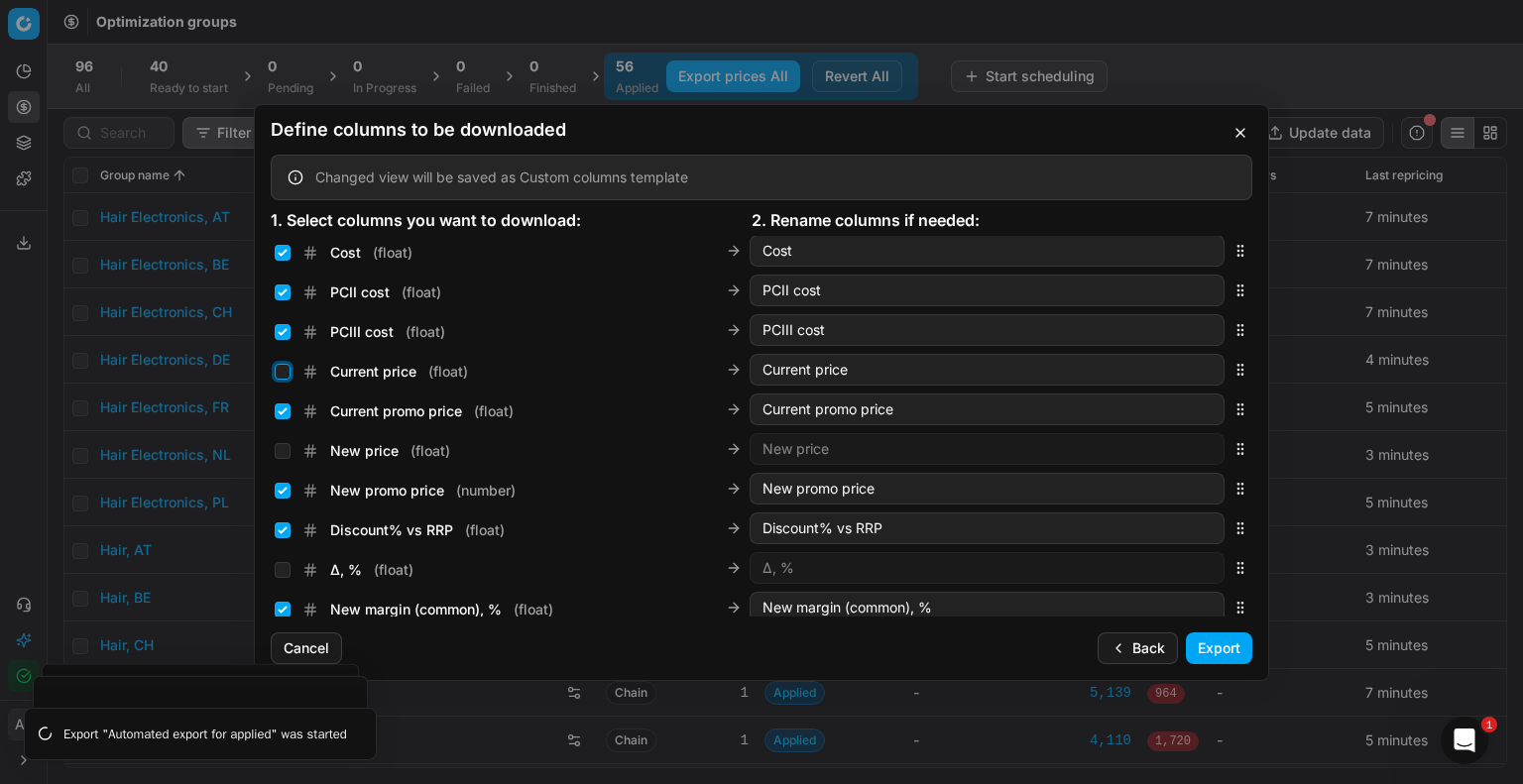checkbox on "false" 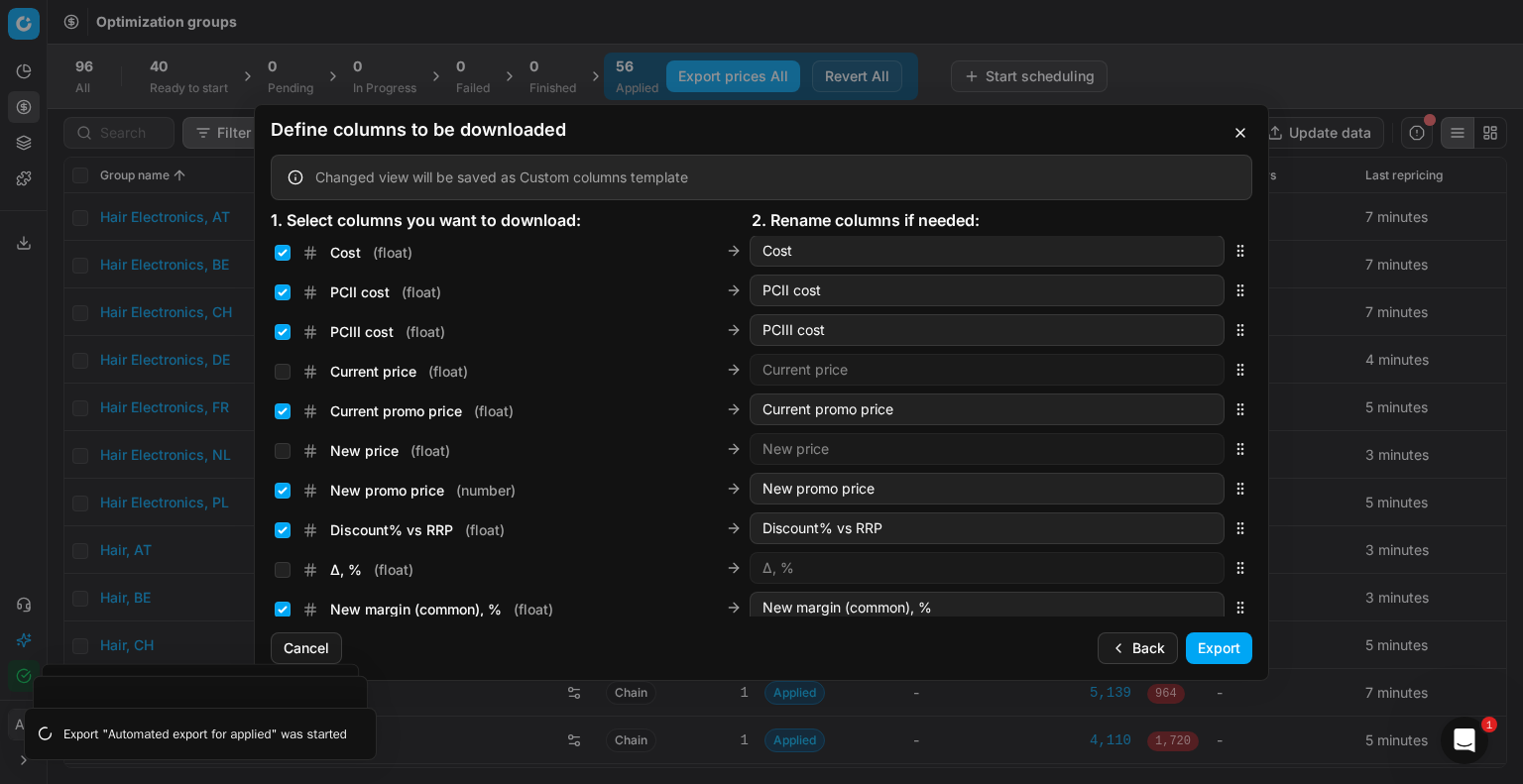 click on "Export" at bounding box center (1219, 648) 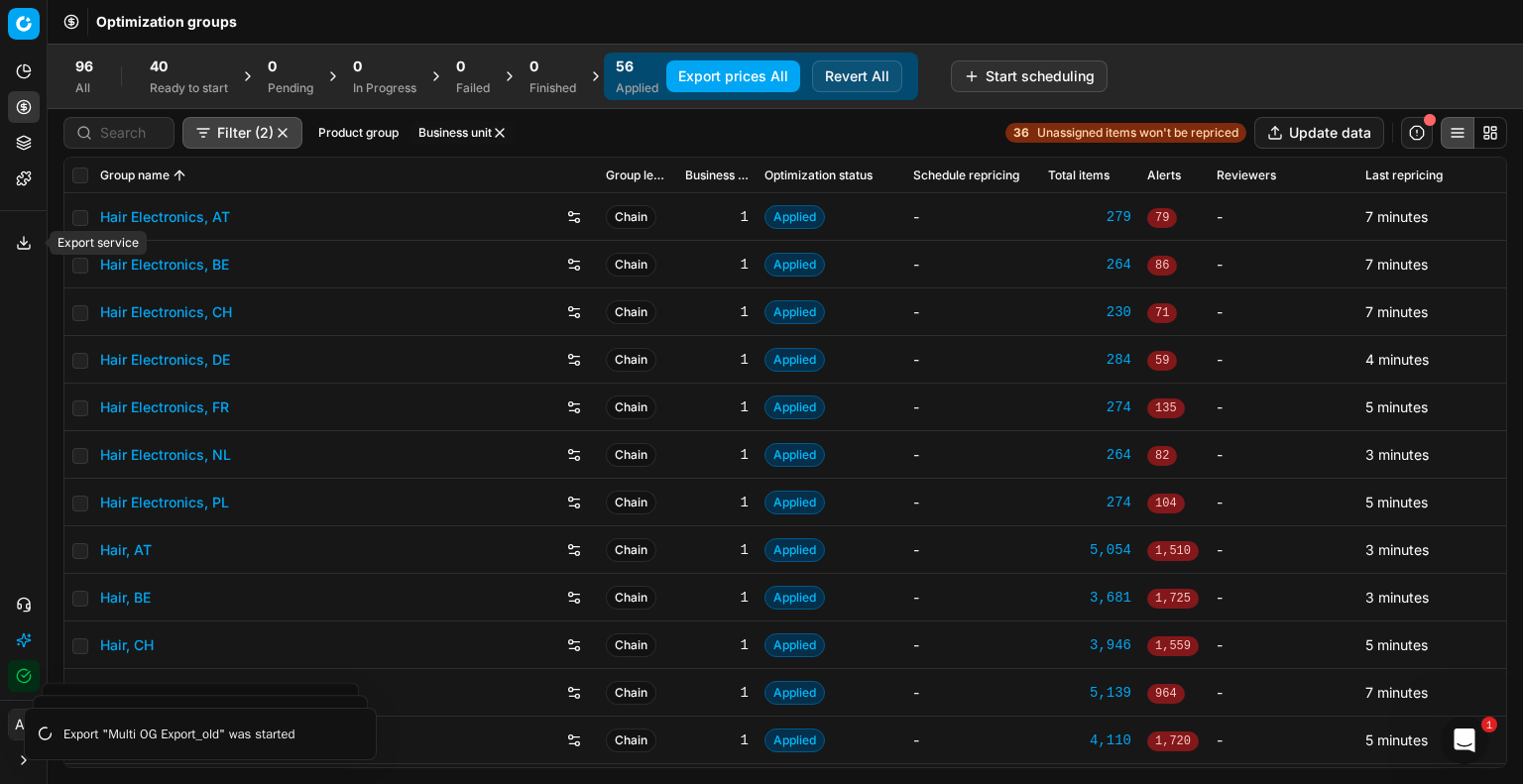 click 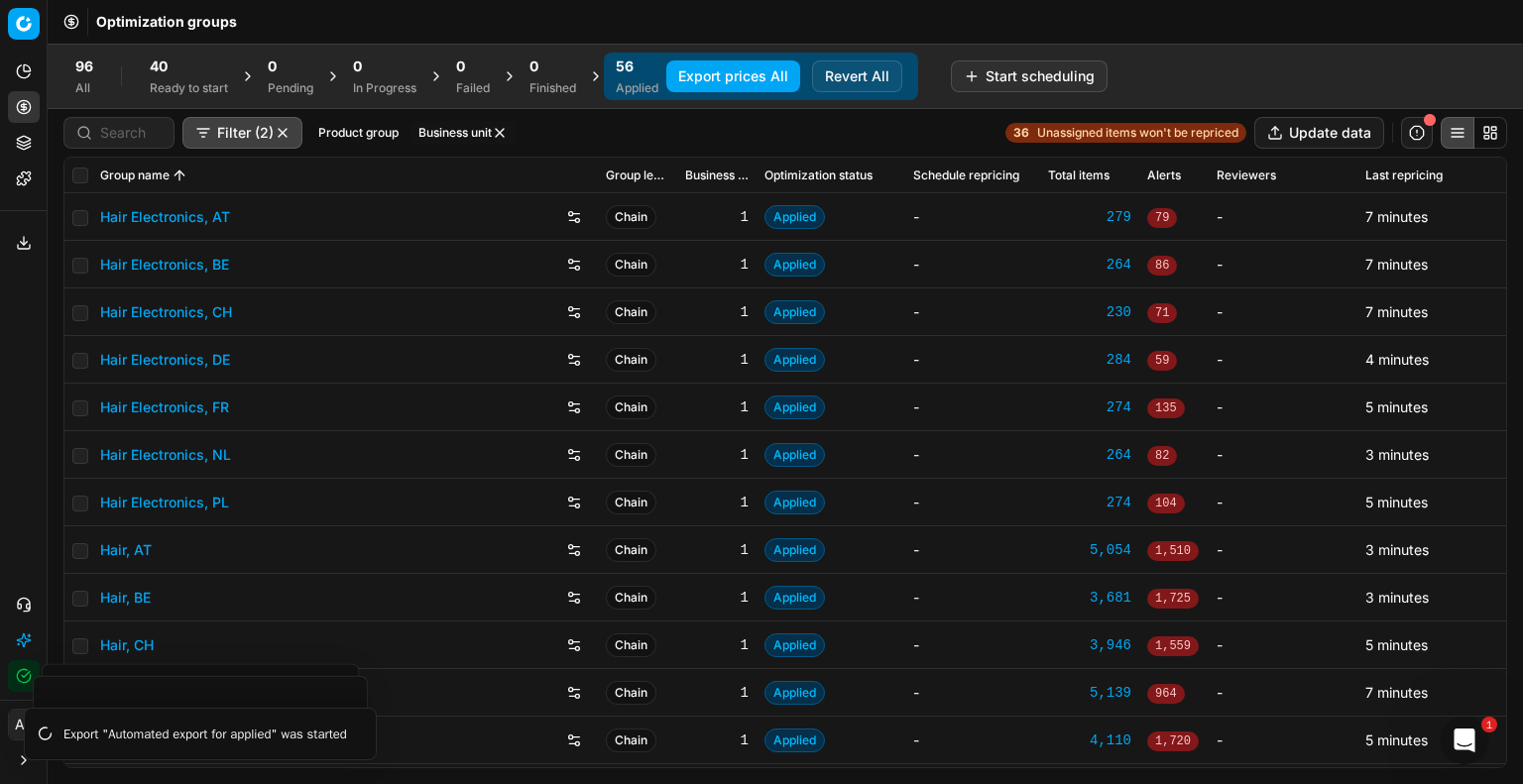click 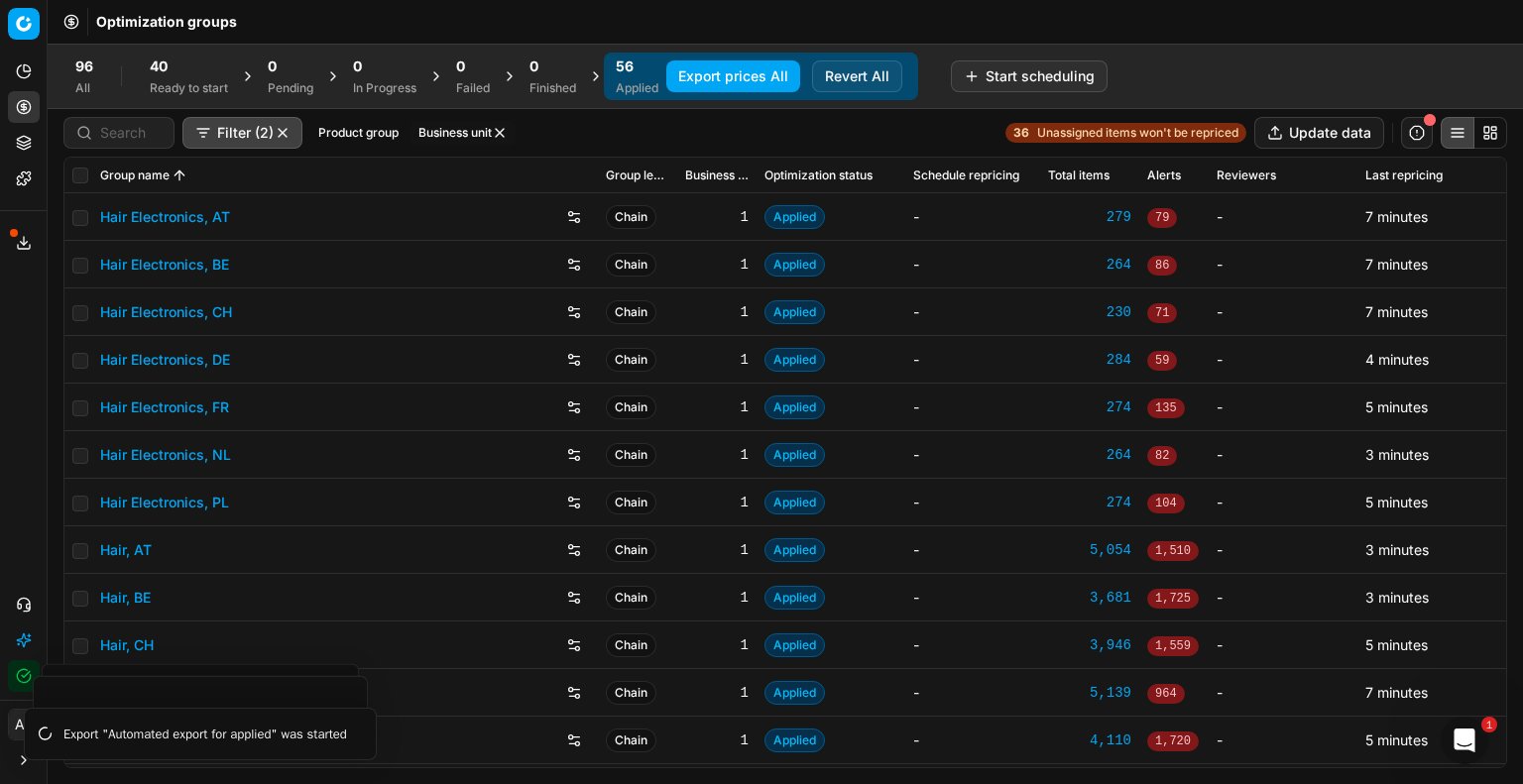 click on "Export service Name Type Status Size Start date Finish date Created by Multi OG Export_old CSV In progress - 5 minutes - Anant Biyani Multi OG Export_new CSV Ready 35.3 MB about 21 hours about 21 hours Anant Biyani Multi OG Export CSV Ready 61.1 MB about 22 hours about 22 hours Anant Biyani Multi OG Export_Nl CSV Ready 7.95 MB about 23 hours about 23 hours Anant Biyani Multi OG Export_new CSV Ready 43.1 MB 2 days 2 days Anant Biyani Multi OG Export CSV Ready 61.1 MB 2 days 2 days Anant Biyani Multi OG Export_nl CSV Ready 7.79 MB 2 days 2 days Anant Biyani Multi OG Export CSV Ready 35.1 MB 3 days 3 days Anant Biyani Multi OG Export_old  CSV Ready 68.9 MB 3 days 3 days Anant Biyani Multi OG Export CSV Ready 34.7 MB 5 days 5 days Anant Biyani Multi OG Export CSV Ready 68.4 MB 5 days 5 days Anant Biyani Multi OG Export CSV Ready 103 MB 5 days 5 days Anant Biyani Multi OG Export CSV Ready 16.7 MB 9 days 9 days Anant Biyani Multi OG Export CSV Ready 103 MB 9 days 9 days Anant Biyani Multi OG Export CSV Ready CSV" at bounding box center [762, 392] 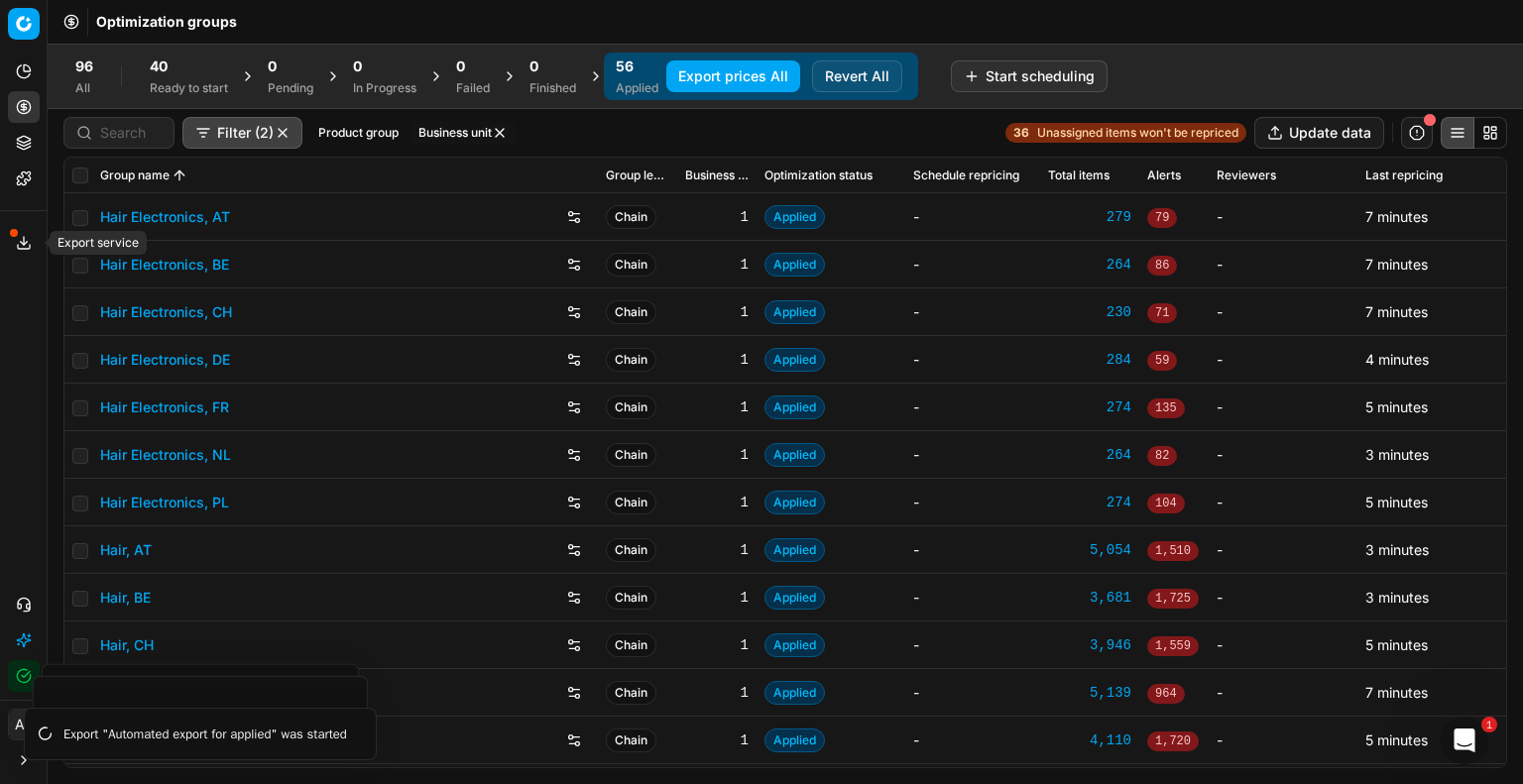 click 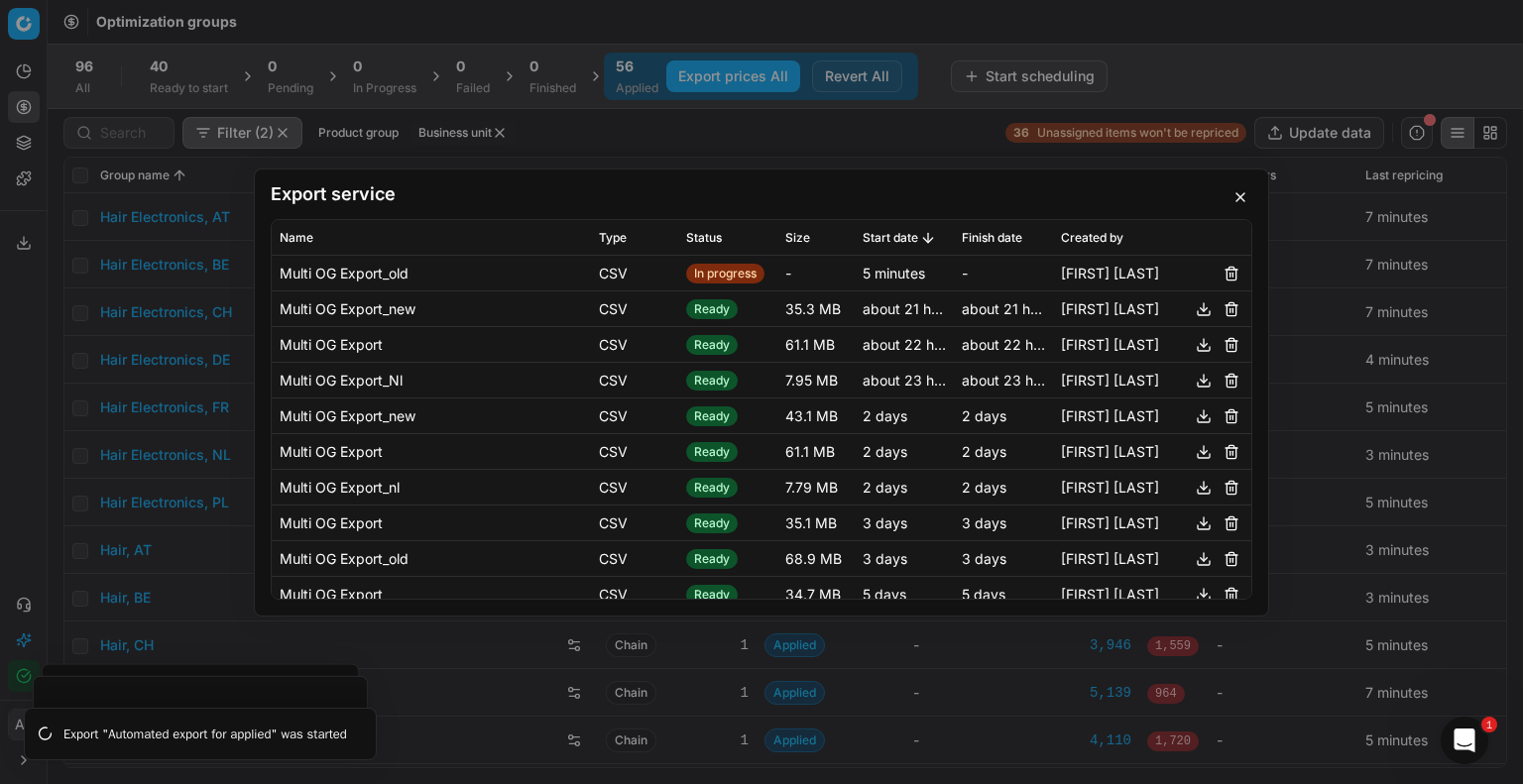 click on "Export service Name Type Status Size Start date Finish date Created by Multi OG Export_old CSV In progress - 5 minutes - Anant Biyani Multi OG Export_new CSV Ready 35.3 MB about 21 hours about 21 hours Anant Biyani Multi OG Export CSV Ready 61.1 MB about 22 hours about 22 hours Anant Biyani Multi OG Export_Nl CSV Ready 7.95 MB about 23 hours about 23 hours Anant Biyani Multi OG Export_new CSV Ready 43.1 MB 2 days 2 days Anant Biyani Multi OG Export CSV Ready 61.1 MB 2 days 2 days Anant Biyani Multi OG Export_nl CSV Ready 7.79 MB 2 days 2 days Anant Biyani Multi OG Export CSV Ready 35.1 MB 3 days 3 days Anant Biyani Multi OG Export_old  CSV Ready 68.9 MB 3 days 3 days Anant Biyani Multi OG Export CSV Ready 34.7 MB 5 days 5 days Anant Biyani Multi OG Export CSV Ready 68.4 MB 5 days 5 days Anant Biyani Multi OG Export CSV Ready 103 MB 5 days 5 days Anant Biyani Multi OG Export CSV Ready 16.7 MB 9 days 9 days Anant Biyani Multi OG Export CSV Ready 103 MB 9 days 9 days Anant Biyani Multi OG Export CSV Ready CSV" at bounding box center (762, 392) 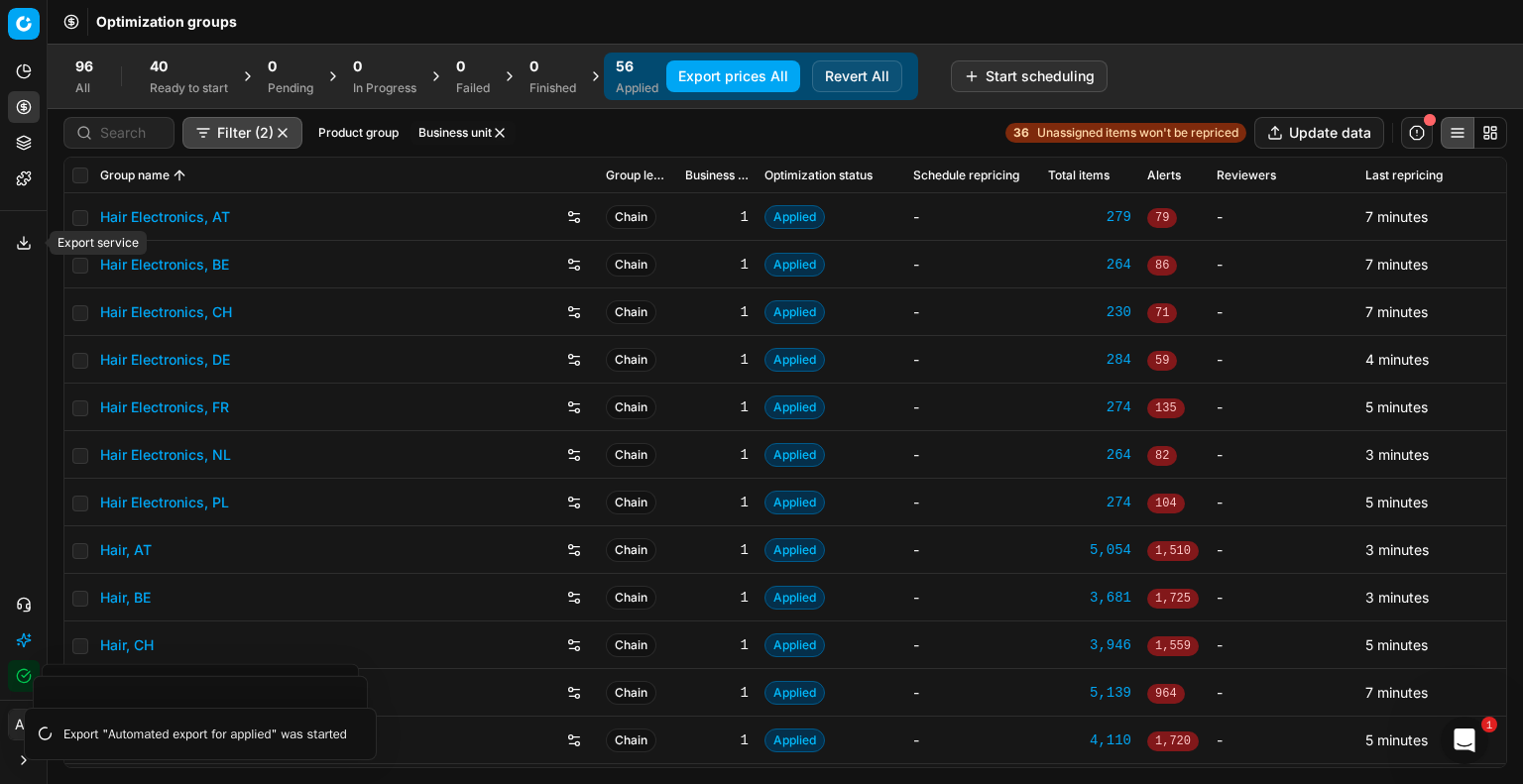 click 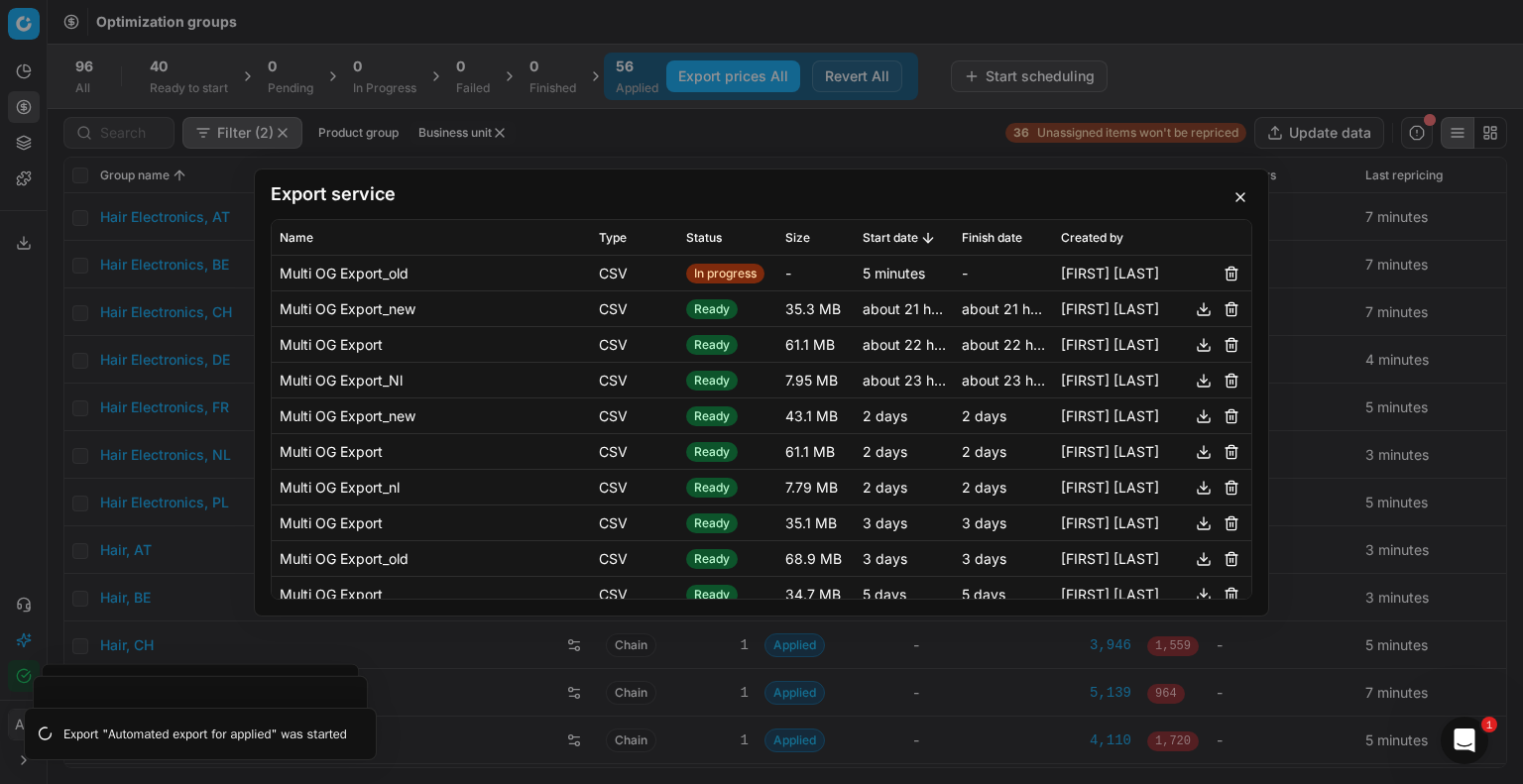 click on "Export service Name Type Status Size Start date Finish date Created by Multi OG Export_old CSV In progress - 5 minutes - Anant Biyani Multi OG Export_new CSV Ready 35.3 MB about 21 hours about 21 hours Anant Biyani Multi OG Export CSV Ready 61.1 MB about 22 hours about 22 hours Anant Biyani Multi OG Export_Nl CSV Ready 7.95 MB about 23 hours about 23 hours Anant Biyani Multi OG Export_new CSV Ready 43.1 MB 2 days 2 days Anant Biyani Multi OG Export CSV Ready 61.1 MB 2 days 2 days Anant Biyani Multi OG Export_nl CSV Ready 7.79 MB 2 days 2 days Anant Biyani Multi OG Export CSV Ready 35.1 MB 3 days 3 days Anant Biyani Multi OG Export_old  CSV Ready 68.9 MB 3 days 3 days Anant Biyani Multi OG Export CSV Ready 34.7 MB 5 days 5 days Anant Biyani Multi OG Export CSV Ready 68.4 MB 5 days 5 days Anant Biyani Multi OG Export CSV Ready 103 MB 5 days 5 days Anant Biyani Multi OG Export CSV Ready 16.7 MB 9 days 9 days Anant Biyani Multi OG Export CSV Ready 103 MB 9 days 9 days Anant Biyani Multi OG Export CSV Ready CSV" at bounding box center (762, 392) 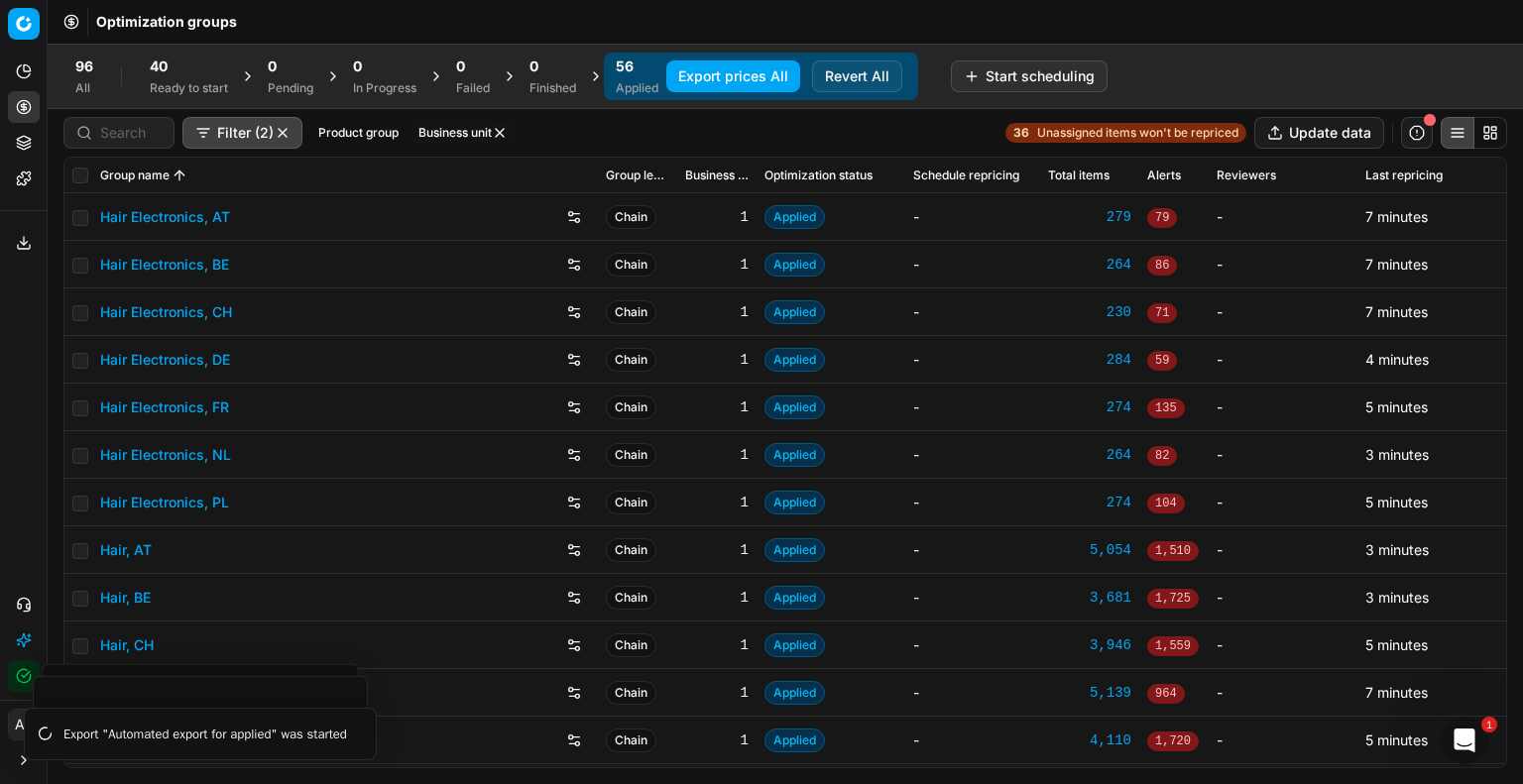 click 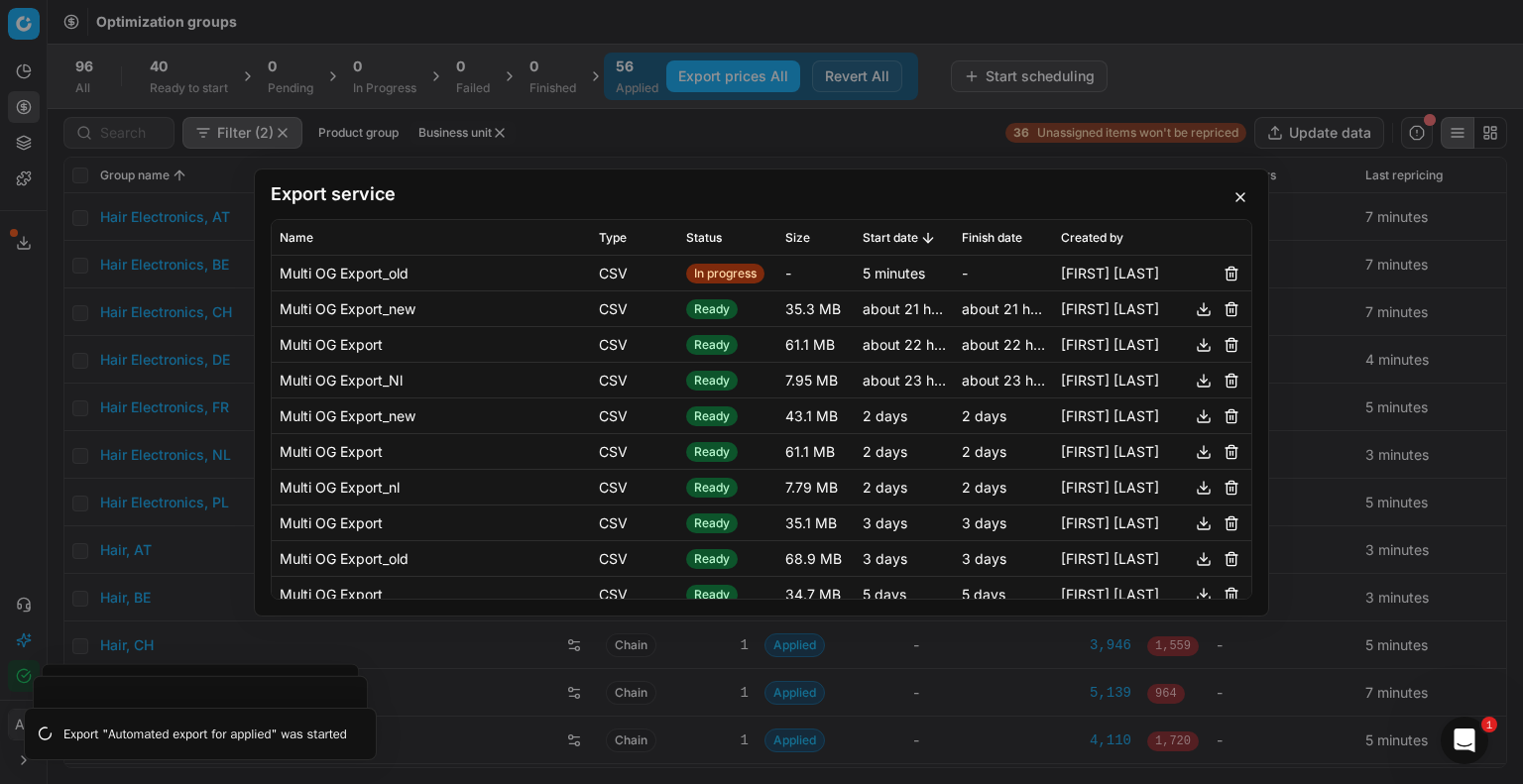 click on "Export service Name Type Status Size Start date Finish date Created by Multi OG Export_old CSV In progress - 5 minutes - Anant Biyani Multi OG Export_new CSV Ready 35.3 MB about 21 hours about 21 hours Anant Biyani Multi OG Export CSV Ready 61.1 MB about 22 hours about 22 hours Anant Biyani Multi OG Export_Nl CSV Ready 7.95 MB about 23 hours about 23 hours Anant Biyani Multi OG Export_new CSV Ready 43.1 MB 2 days 2 days Anant Biyani Multi OG Export CSV Ready 61.1 MB 2 days 2 days Anant Biyani Multi OG Export_nl CSV Ready 7.79 MB 2 days 2 days Anant Biyani Multi OG Export CSV Ready 35.1 MB 3 days 3 days Anant Biyani Multi OG Export_old  CSV Ready 68.9 MB 3 days 3 days Anant Biyani Multi OG Export CSV Ready 34.7 MB 5 days 5 days Anant Biyani Multi OG Export CSV Ready 68.4 MB 5 days 5 days Anant Biyani Multi OG Export CSV Ready 103 MB 5 days 5 days Anant Biyani Multi OG Export CSV Ready 16.7 MB 9 days 9 days Anant Biyani Multi OG Export CSV Ready 103 MB 9 days 9 days Anant Biyani Multi OG Export CSV Ready CSV" at bounding box center [762, 392] 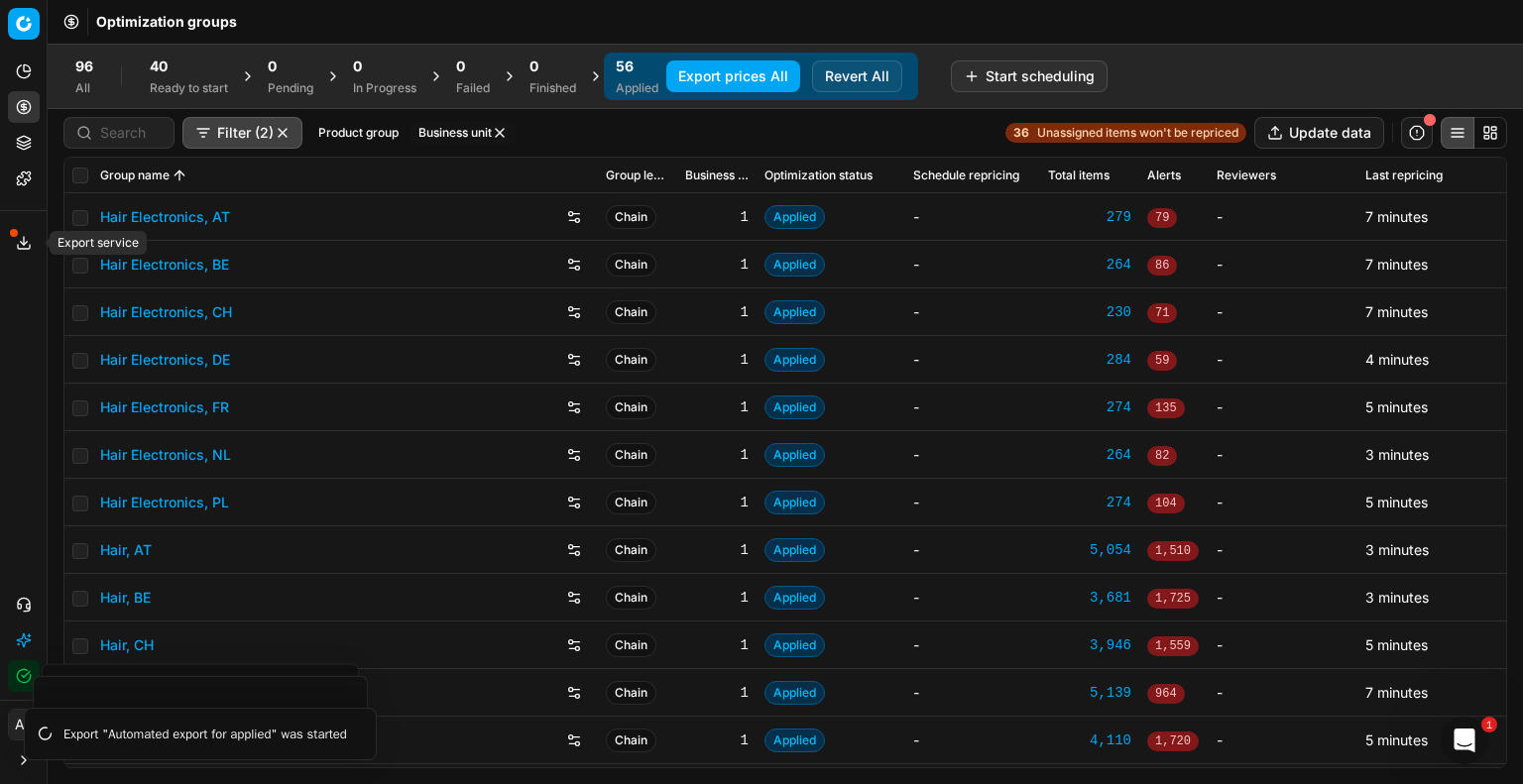 click 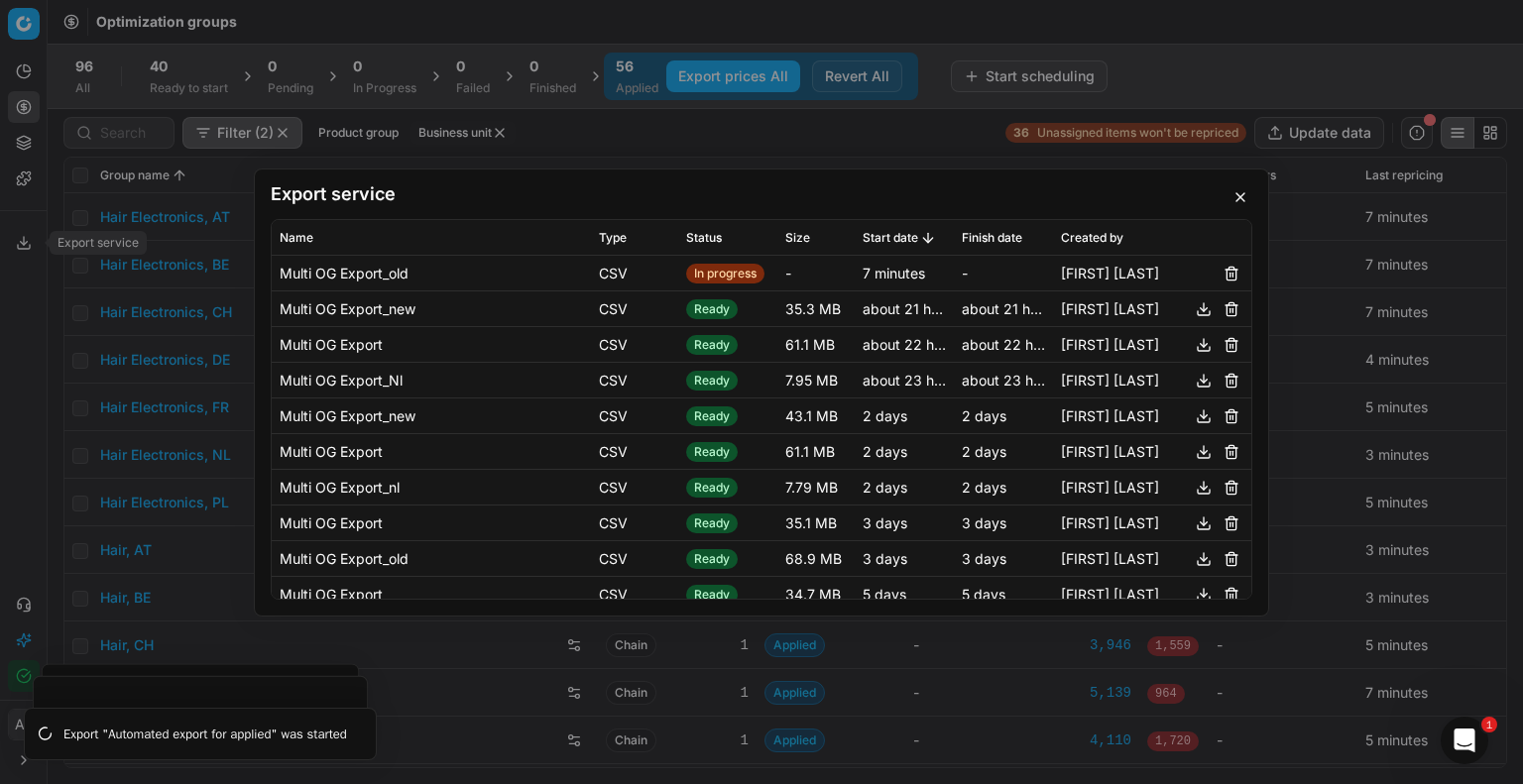 click on "Export service Name Type Status Size Start date Finish date Created by Multi OG Export_old CSV In progress - 7 minutes - Anant Biyani Multi OG Export_new CSV Ready 35.3 MB about 21 hours about 21 hours Anant Biyani Multi OG Export CSV Ready 61.1 MB about 22 hours about 22 hours Anant Biyani Multi OG Export_Nl CSV Ready 7.95 MB about 23 hours about 23 hours Anant Biyani Multi OG Export_new CSV Ready 43.1 MB 2 days 2 days Anant Biyani Multi OG Export CSV Ready 61.1 MB 2 days 2 days Anant Biyani Multi OG Export_nl CSV Ready 7.79 MB 2 days 2 days Anant Biyani Multi OG Export CSV Ready 35.1 MB 3 days 3 days Anant Biyani Multi OG Export_old  CSV Ready 68.9 MB 3 days 3 days Anant Biyani Multi OG Export CSV Ready 34.7 MB 5 days 5 days Anant Biyani Multi OG Export CSV Ready 68.4 MB 5 days 5 days Anant Biyani Multi OG Export CSV Ready 103 MB 5 days 5 days Anant Biyani Multi OG Export CSV Ready 16.7 MB 9 days 9 days Anant Biyani Multi OG Export CSV Ready 103 MB 9 days 9 days Anant Biyani Multi OG Export CSV Ready CSV" at bounding box center (762, 392) 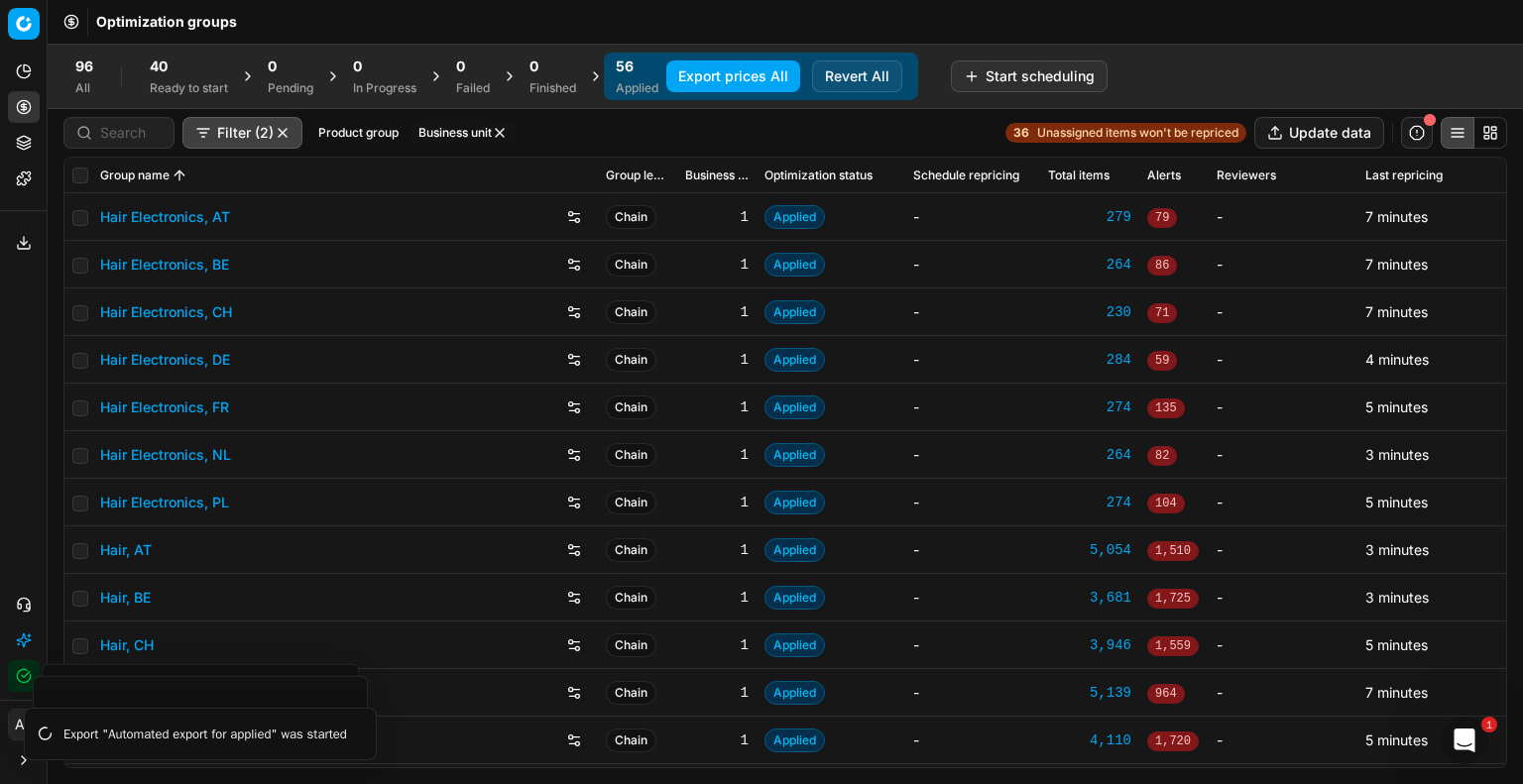 click 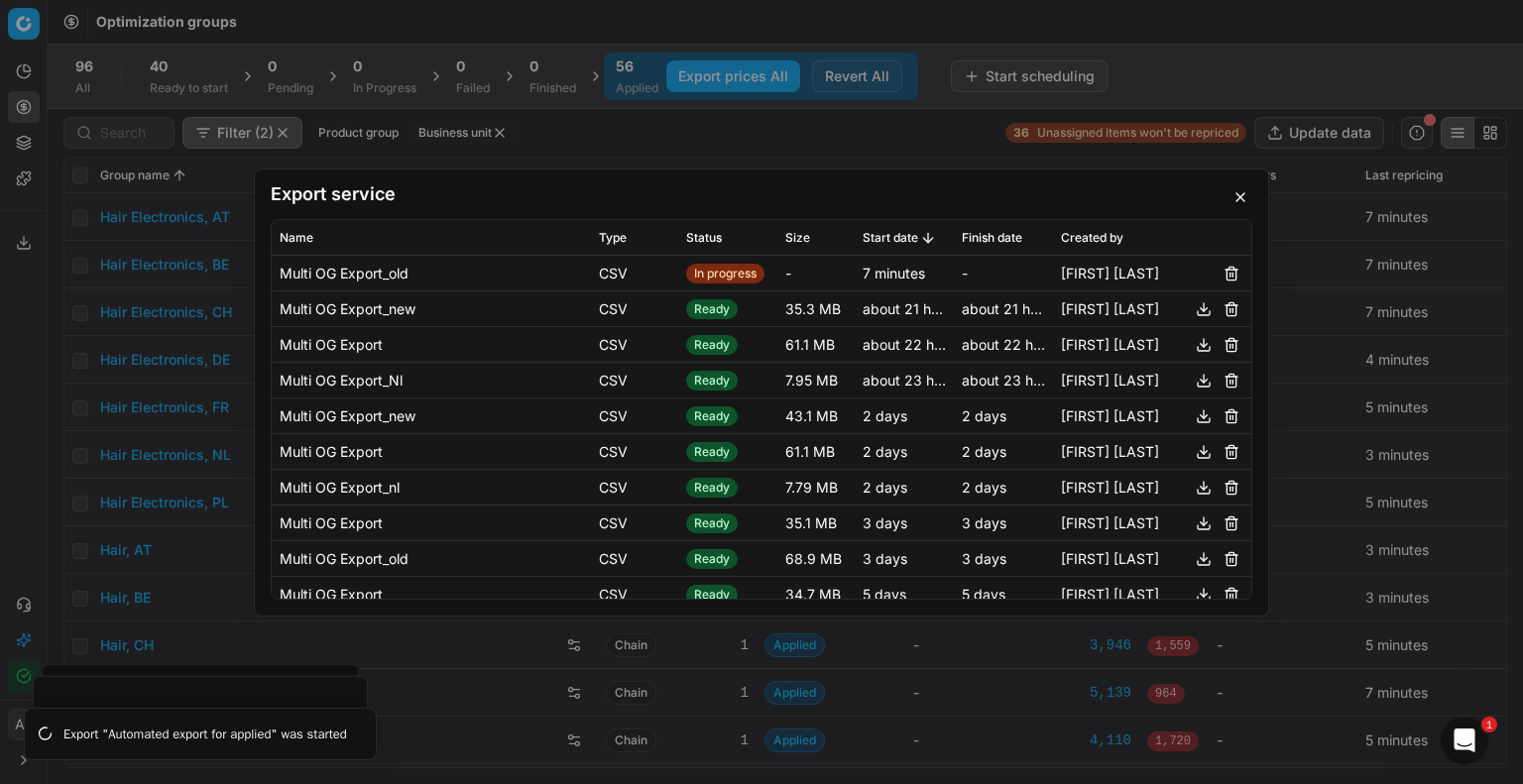 click on "Export service Name Type Status Size Start date Finish date Created by Multi OG Export_old CSV In progress - 7 minutes - Anant Biyani Multi OG Export_new CSV Ready 35.3 MB about 21 hours about 21 hours Anant Biyani Multi OG Export CSV Ready 61.1 MB about 22 hours about 22 hours Anant Biyani Multi OG Export_Nl CSV Ready 7.95 MB about 23 hours about 23 hours Anant Biyani Multi OG Export_new CSV Ready 43.1 MB 2 days 2 days Anant Biyani Multi OG Export CSV Ready 61.1 MB 2 days 2 days Anant Biyani Multi OG Export_nl CSV Ready 7.79 MB 2 days 2 days Anant Biyani Multi OG Export CSV Ready 35.1 MB 3 days 3 days Anant Biyani Multi OG Export_old  CSV Ready 68.9 MB 3 days 3 days Anant Biyani Multi OG Export CSV Ready 34.7 MB 5 days 5 days Anant Biyani Multi OG Export CSV Ready 68.4 MB 5 days 5 days Anant Biyani Multi OG Export CSV Ready 103 MB 5 days 5 days Anant Biyani Multi OG Export CSV Ready 16.7 MB 9 days 9 days Anant Biyani Multi OG Export CSV Ready 103 MB 9 days 9 days Anant Biyani Multi OG Export CSV Ready CSV" at bounding box center [762, 392] 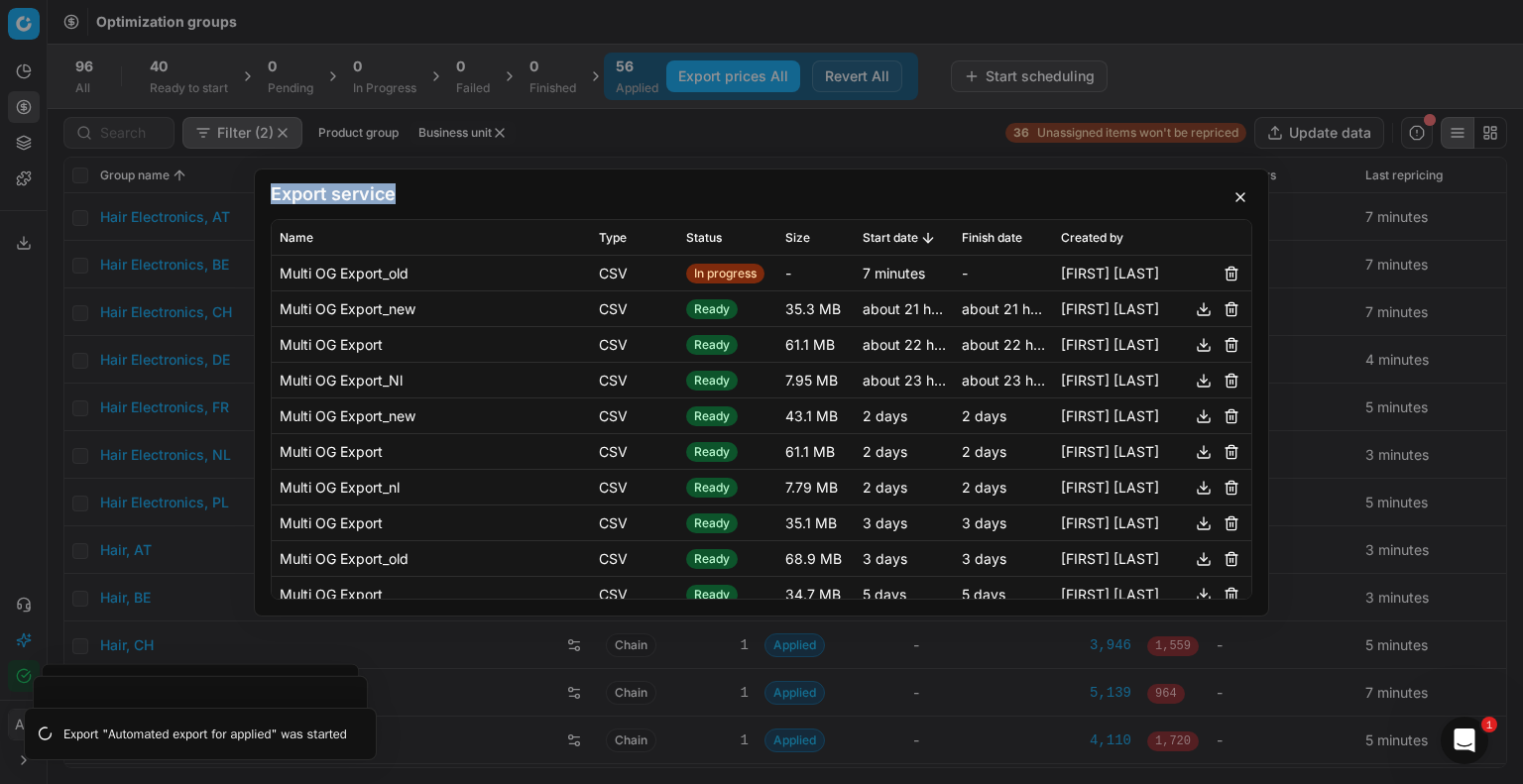 click on "Export service Name Type Status Size Start date Finish date Created by Multi OG Export_old CSV In progress - 7 minutes - Anant Biyani Multi OG Export_new CSV Ready 35.3 MB about 21 hours about 21 hours Anant Biyani Multi OG Export CSV Ready 61.1 MB about 22 hours about 22 hours Anant Biyani Multi OG Export_Nl CSV Ready 7.95 MB about 23 hours about 23 hours Anant Biyani Multi OG Export_new CSV Ready 43.1 MB 2 days 2 days Anant Biyani Multi OG Export CSV Ready 61.1 MB 2 days 2 days Anant Biyani Multi OG Export_nl CSV Ready 7.79 MB 2 days 2 days Anant Biyani Multi OG Export CSV Ready 35.1 MB 3 days 3 days Anant Biyani Multi OG Export_old  CSV Ready 68.9 MB 3 days 3 days Anant Biyani Multi OG Export CSV Ready 34.7 MB 5 days 5 days Anant Biyani Multi OG Export CSV Ready 68.4 MB 5 days 5 days Anant Biyani Multi OG Export CSV Ready 103 MB 5 days 5 days Anant Biyani Multi OG Export CSV Ready 16.7 MB 9 days 9 days Anant Biyani Multi OG Export CSV Ready 103 MB 9 days 9 days Anant Biyani Multi OG Export CSV Ready CSV" at bounding box center (762, 392) 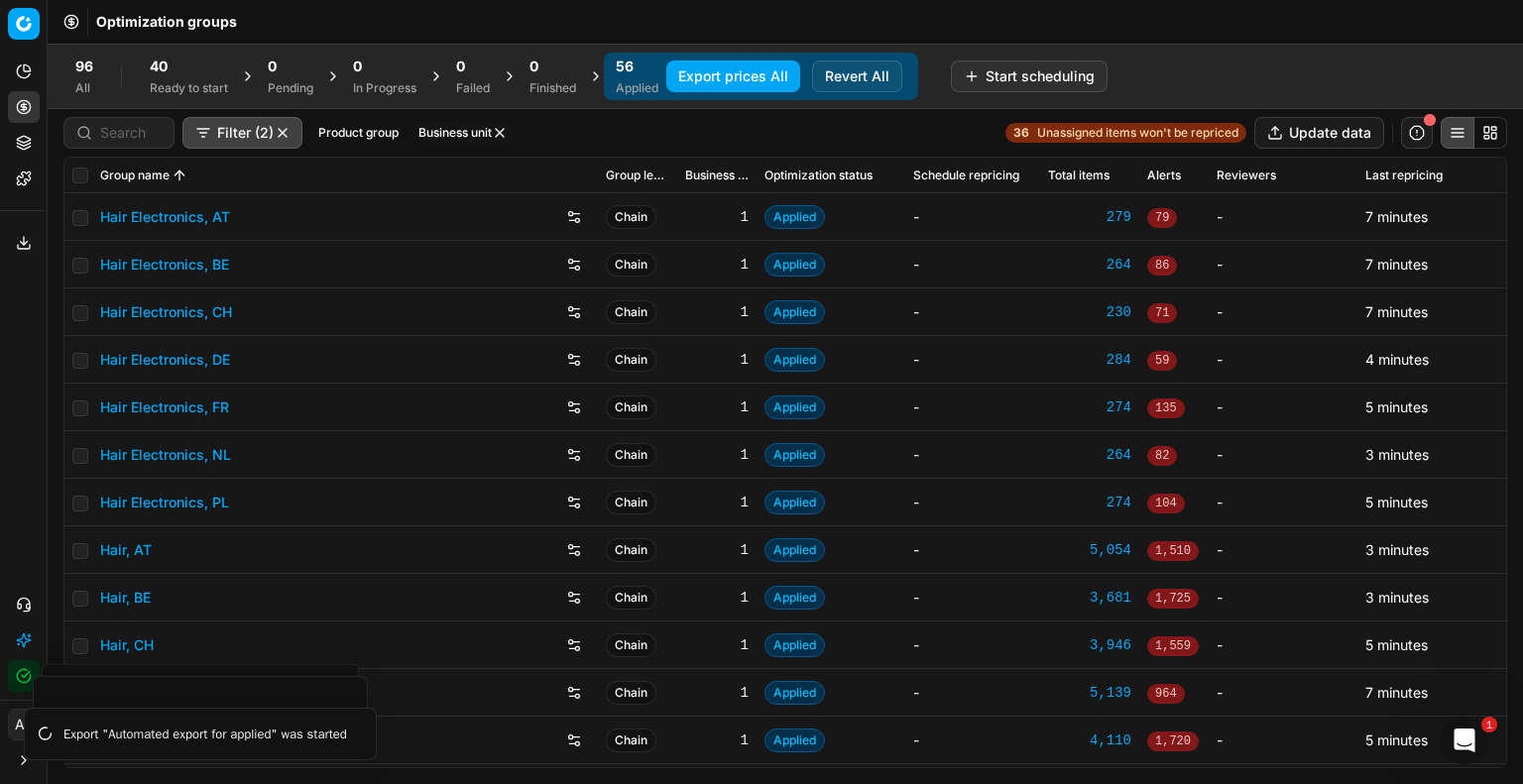 click 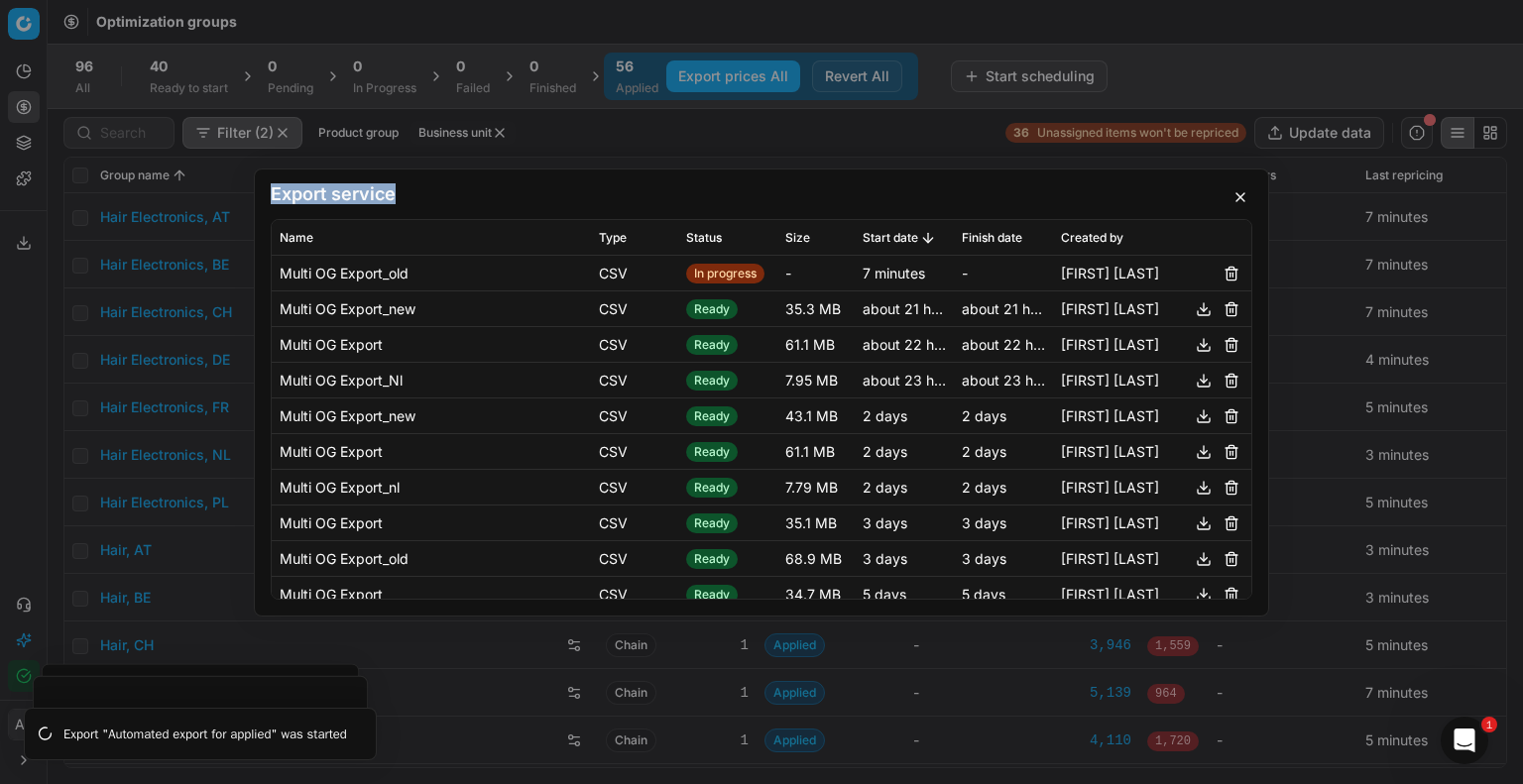 click on "Export service Name Type Status Size Start date Finish date Created by Multi OG Export_old CSV In progress - 7 minutes - Anant Biyani Multi OG Export_new CSV Ready 35.3 MB about 21 hours about 21 hours Anant Biyani Multi OG Export CSV Ready 61.1 MB about 22 hours about 22 hours Anant Biyani Multi OG Export_Nl CSV Ready 7.95 MB about 23 hours about 23 hours Anant Biyani Multi OG Export_new CSV Ready 43.1 MB 2 days 2 days Anant Biyani Multi OG Export CSV Ready 61.1 MB 2 days 2 days Anant Biyani Multi OG Export_nl CSV Ready 7.79 MB 2 days 2 days Anant Biyani Multi OG Export CSV Ready 35.1 MB 3 days 3 days Anant Biyani Multi OG Export_old  CSV Ready 68.9 MB 3 days 3 days Anant Biyani Multi OG Export CSV Ready 34.7 MB 5 days 5 days Anant Biyani Multi OG Export CSV Ready 68.4 MB 5 days 5 days Anant Biyani Multi OG Export CSV Ready 103 MB 5 days 5 days Anant Biyani Multi OG Export CSV Ready 16.7 MB 9 days 9 days Anant Biyani Multi OG Export CSV Ready 103 MB 9 days 9 days Anant Biyani Multi OG Export CSV Ready CSV" at bounding box center [762, 392] 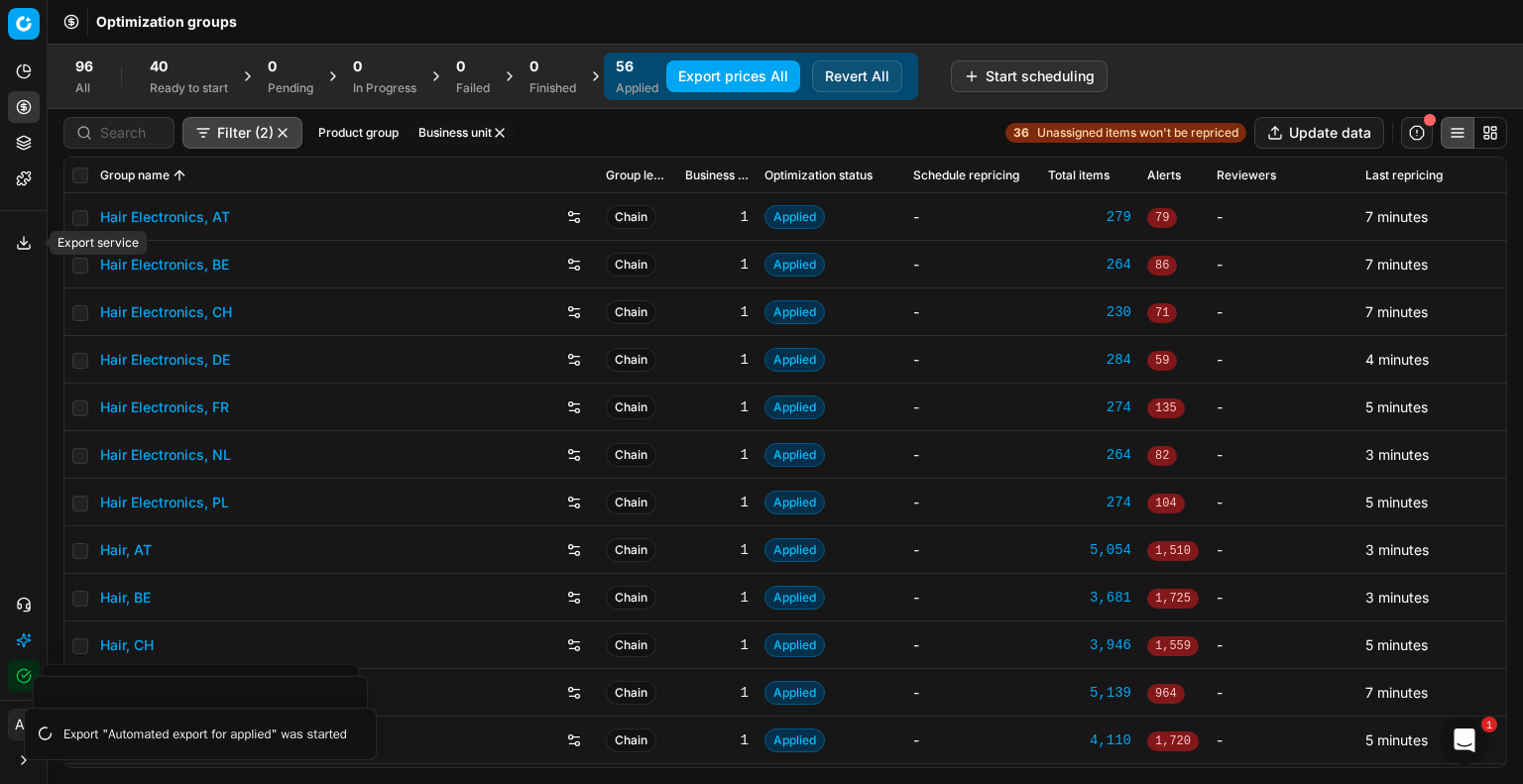 click 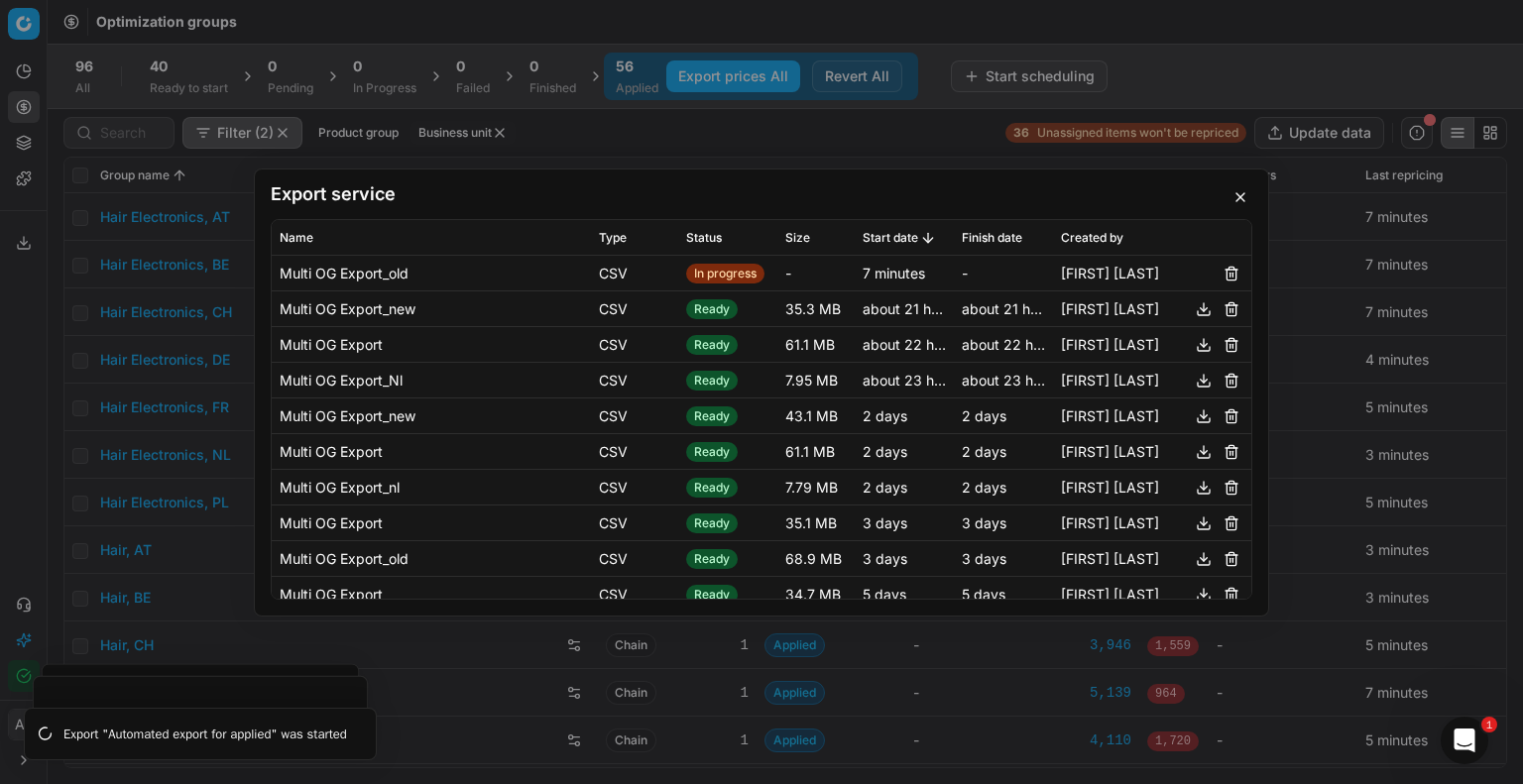 type 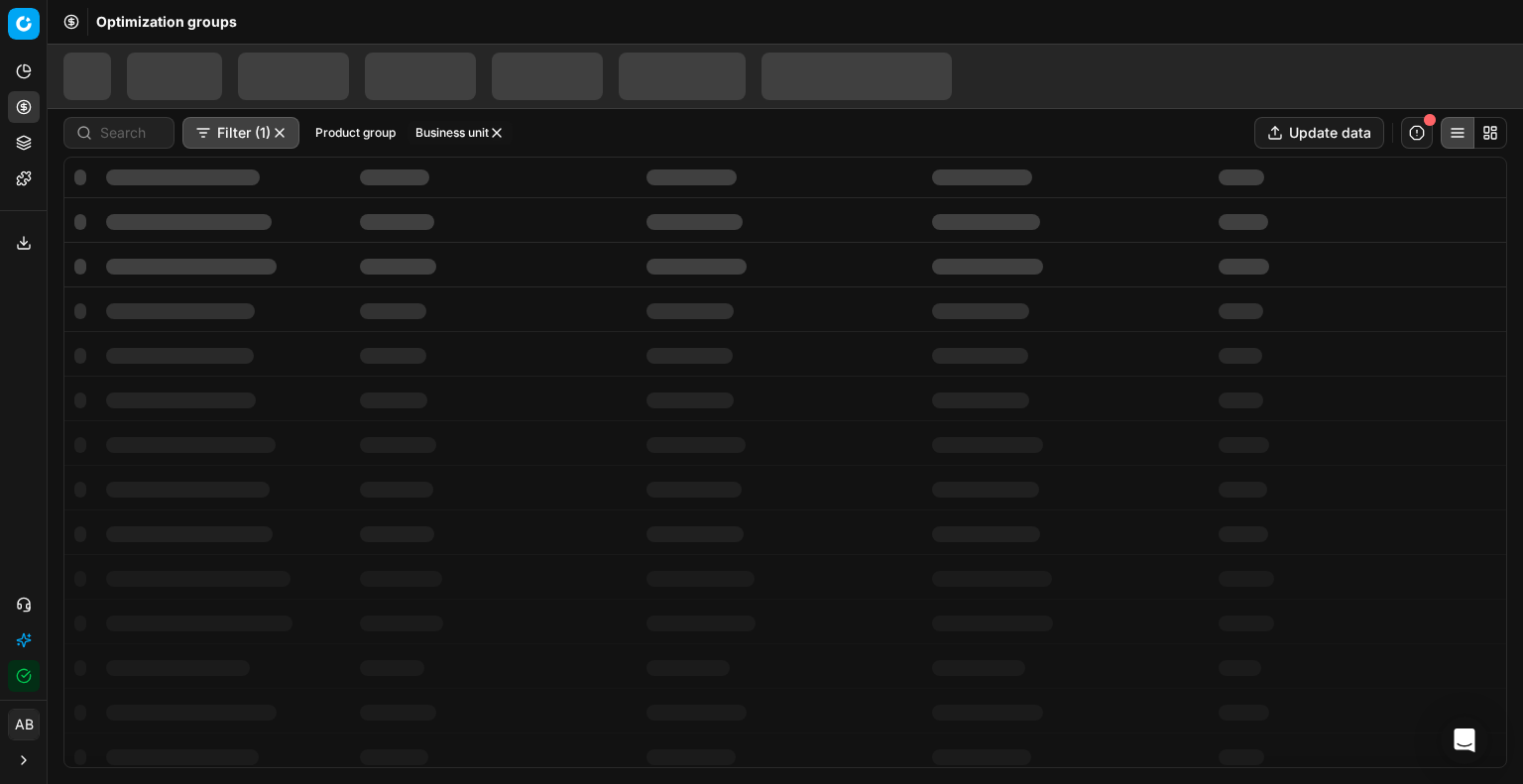 scroll, scrollTop: 0, scrollLeft: 0, axis: both 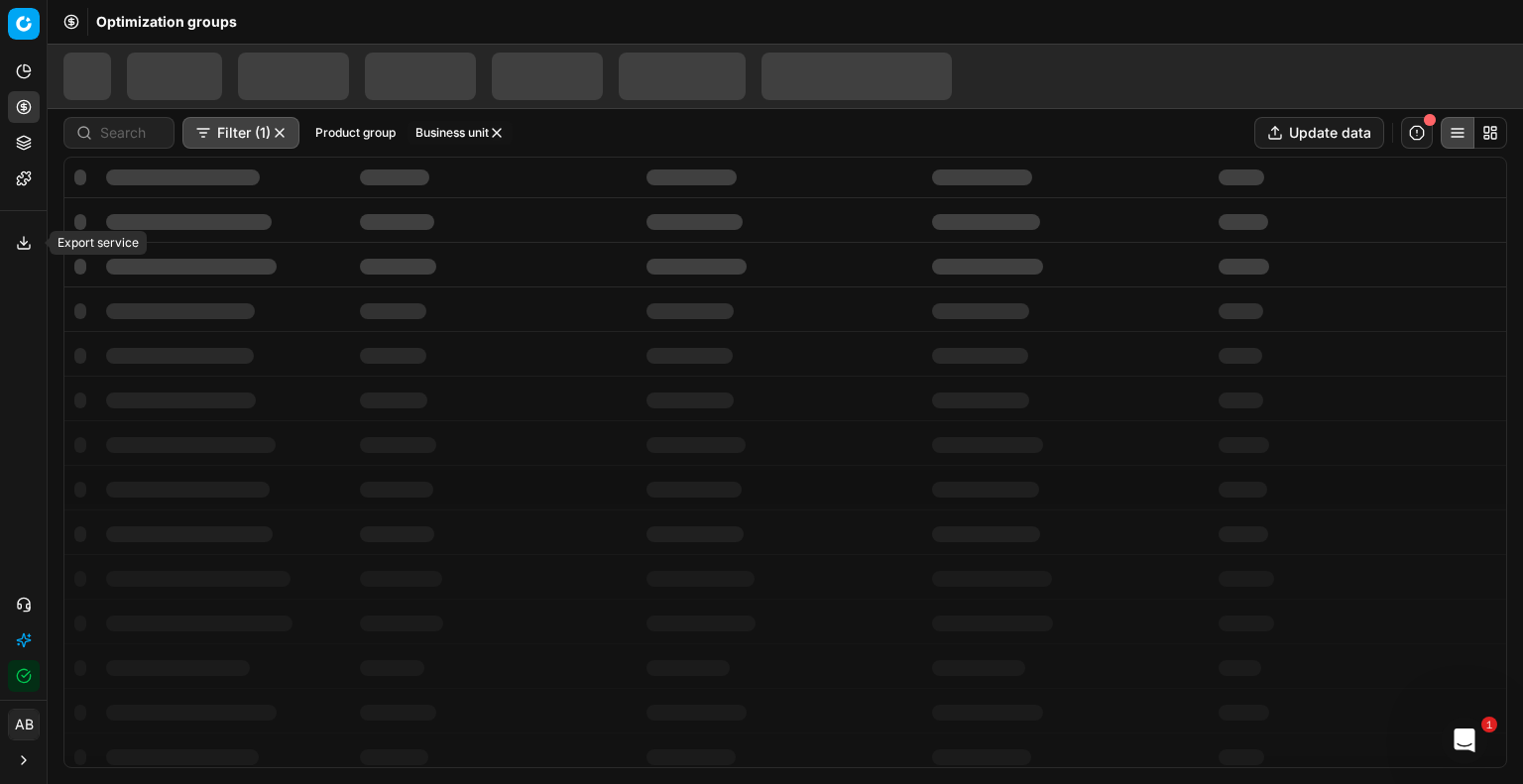 click on "Export service" at bounding box center [24, 243] 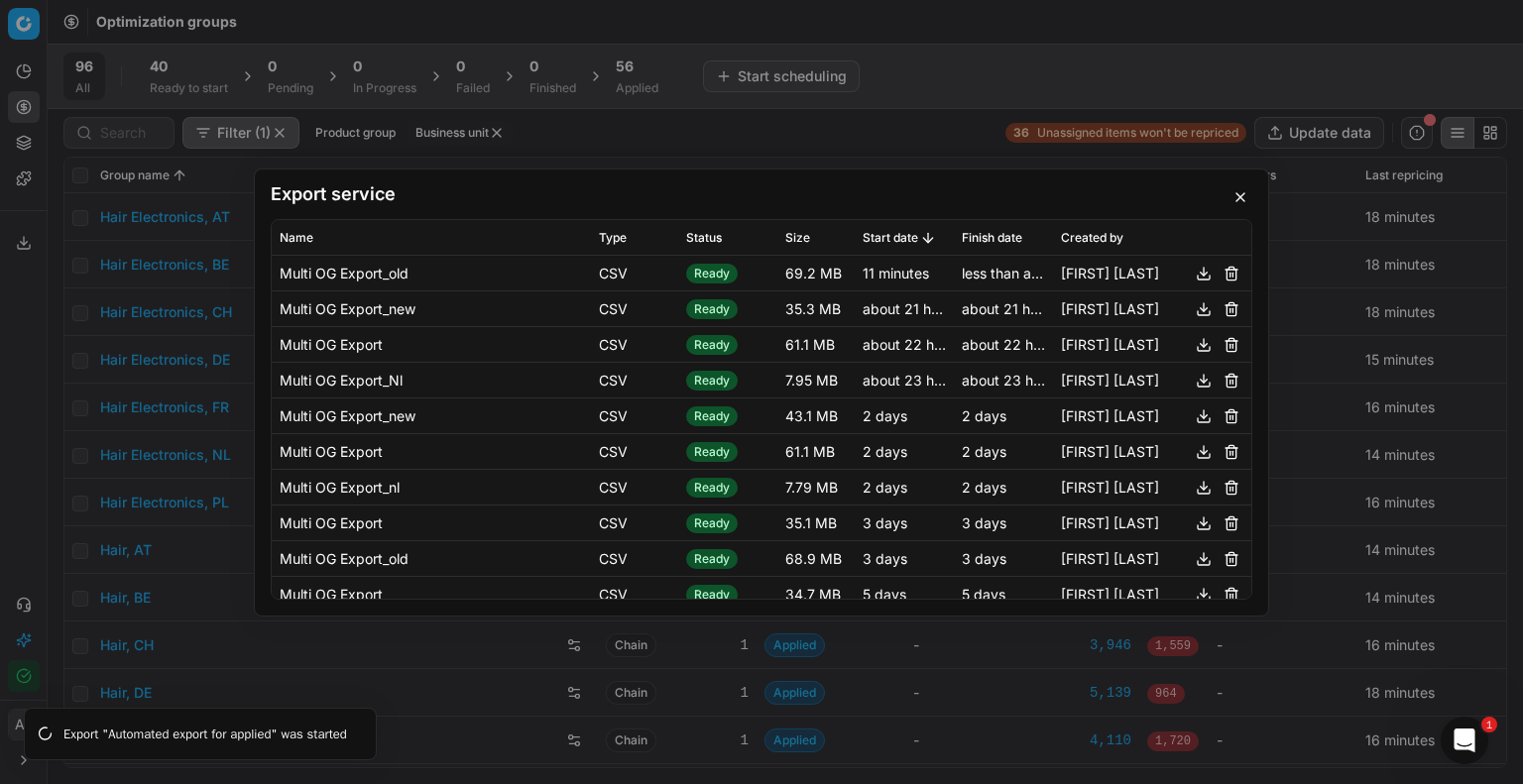 click at bounding box center [1204, 273] 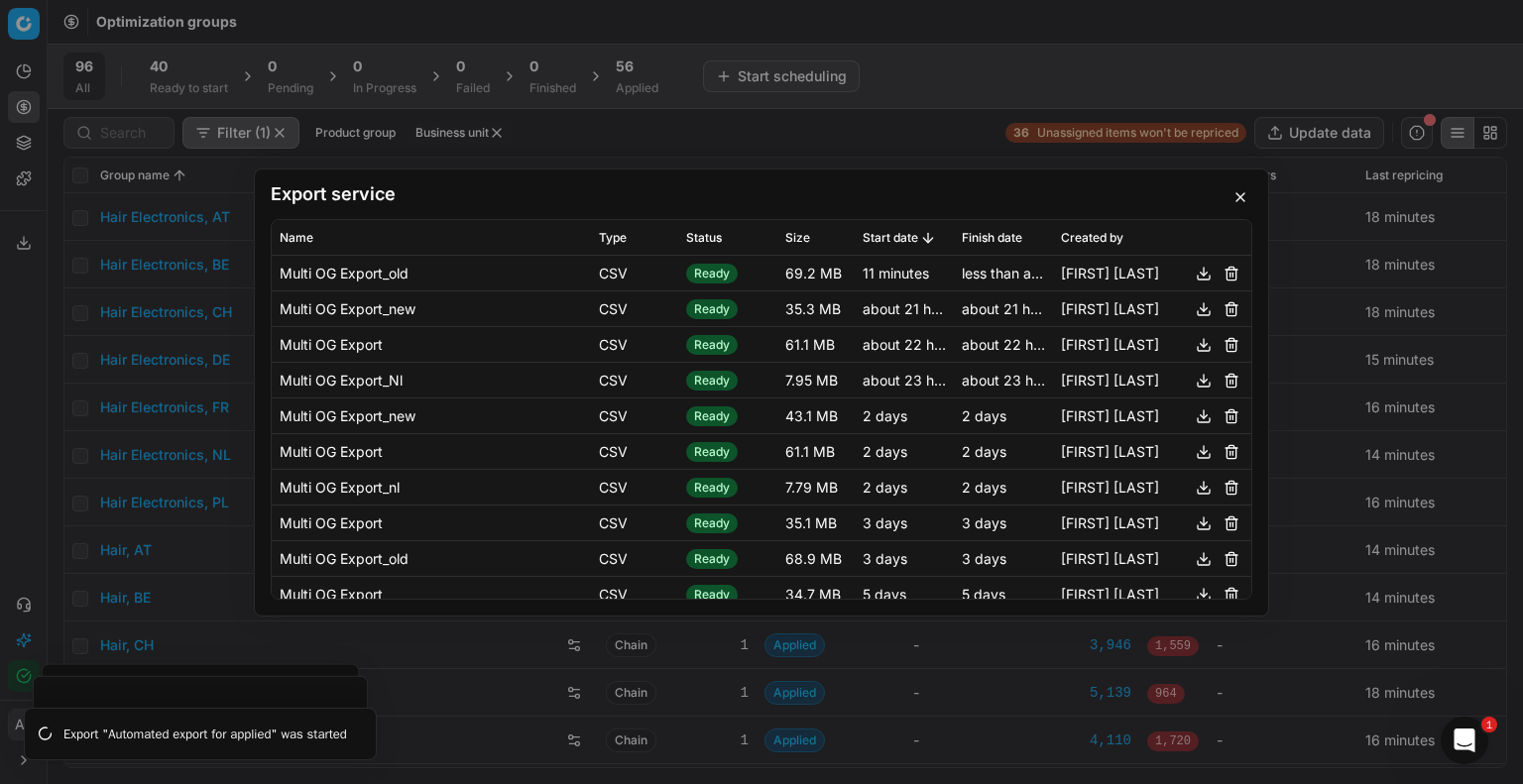 click at bounding box center (1204, 273) 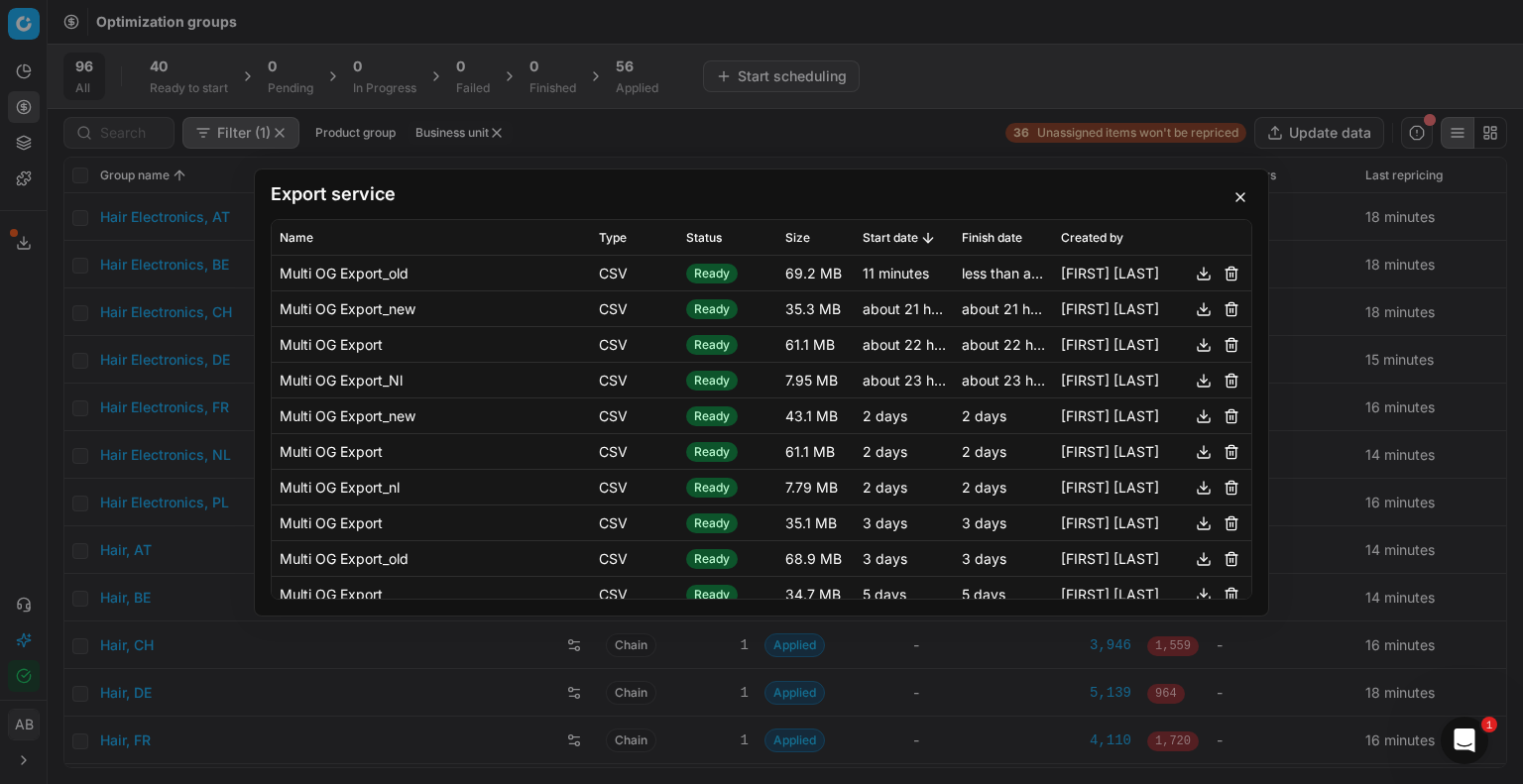 click on "Export service Name Type Status Size Start date Finish date Created by Multi OG Export_old CSV Ready 69.2 MB 11 minutes less than a minute Anant Biyani Multi OG Export_new CSV Ready 35.3 MB about 21 hours about 21 hours Anant Biyani Multi OG Export CSV Ready 61.1 MB about 22 hours about 22 hours Anant Biyani Multi OG Export_Nl CSV Ready 7.95 MB about 23 hours about 23 hours Anant Biyani Multi OG Export_new CSV Ready 43.1 MB 2 days 2 days Anant Biyani Multi OG Export CSV Ready 61.1 MB 2 days 2 days Anant Biyani Multi OG Export_nl CSV Ready 7.79 MB 2 days 2 days Anant Biyani Multi OG Export CSV Ready 35.1 MB 3 days 3 days Anant Biyani Multi OG Export_old  CSV Ready 68.9 MB 3 days 3 days Anant Biyani Multi OG Export CSV Ready 34.7 MB 5 days 5 days Anant Biyani Multi OG Export CSV Ready 68.4 MB 5 days 5 days Anant Biyani Multi OG Export CSV Ready 103 MB 5 days 5 days Anant Biyani Multi OG Export CSV Ready 16.7 MB 9 days 9 days Anant Biyani Multi OG Export CSV Ready 103 MB 9 days 9 days Anant Biyani CSV Ready CSV" at bounding box center (762, 392) 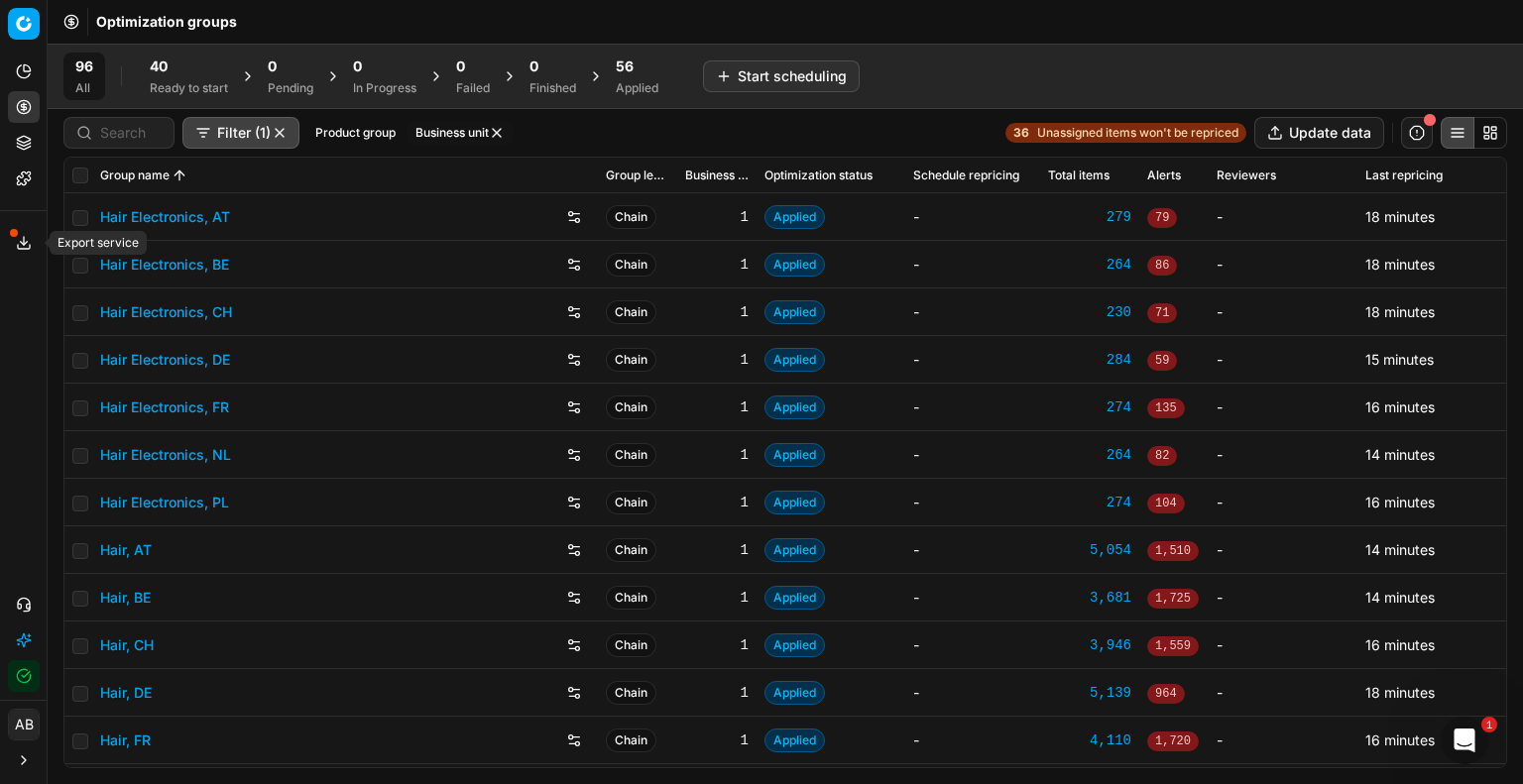 click on "Export service" at bounding box center [24, 243] 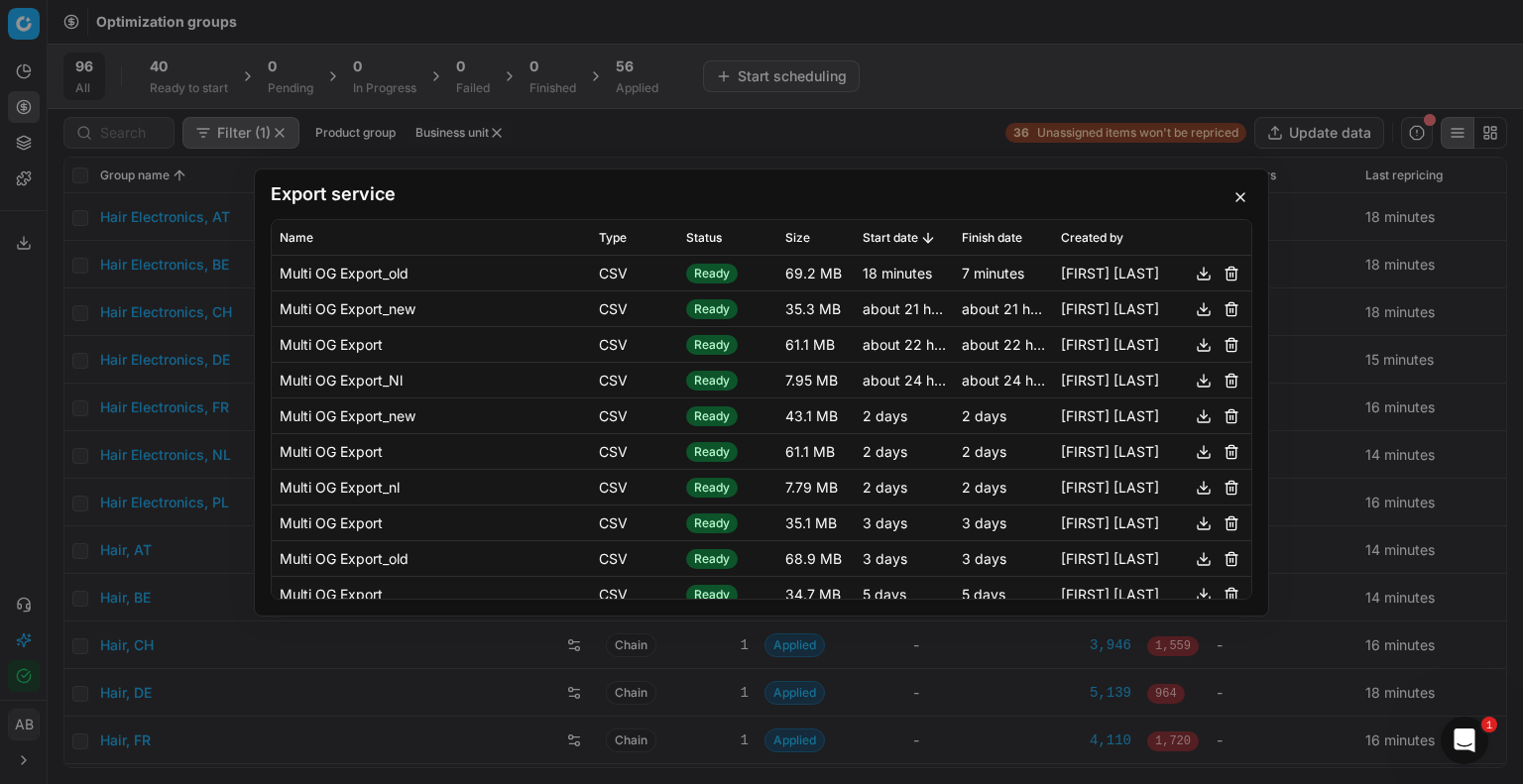 click at bounding box center [1204, 273] 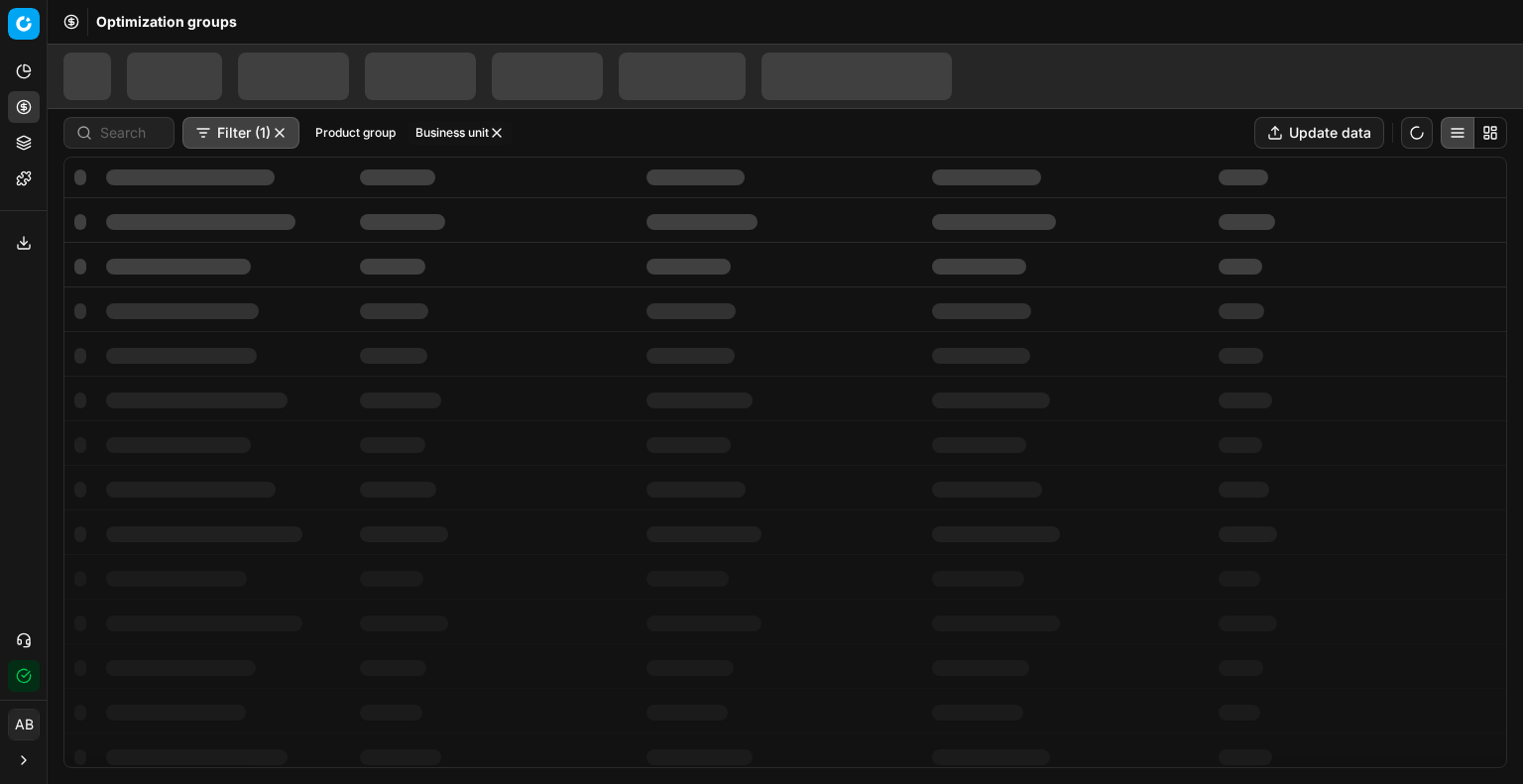 scroll, scrollTop: 0, scrollLeft: 0, axis: both 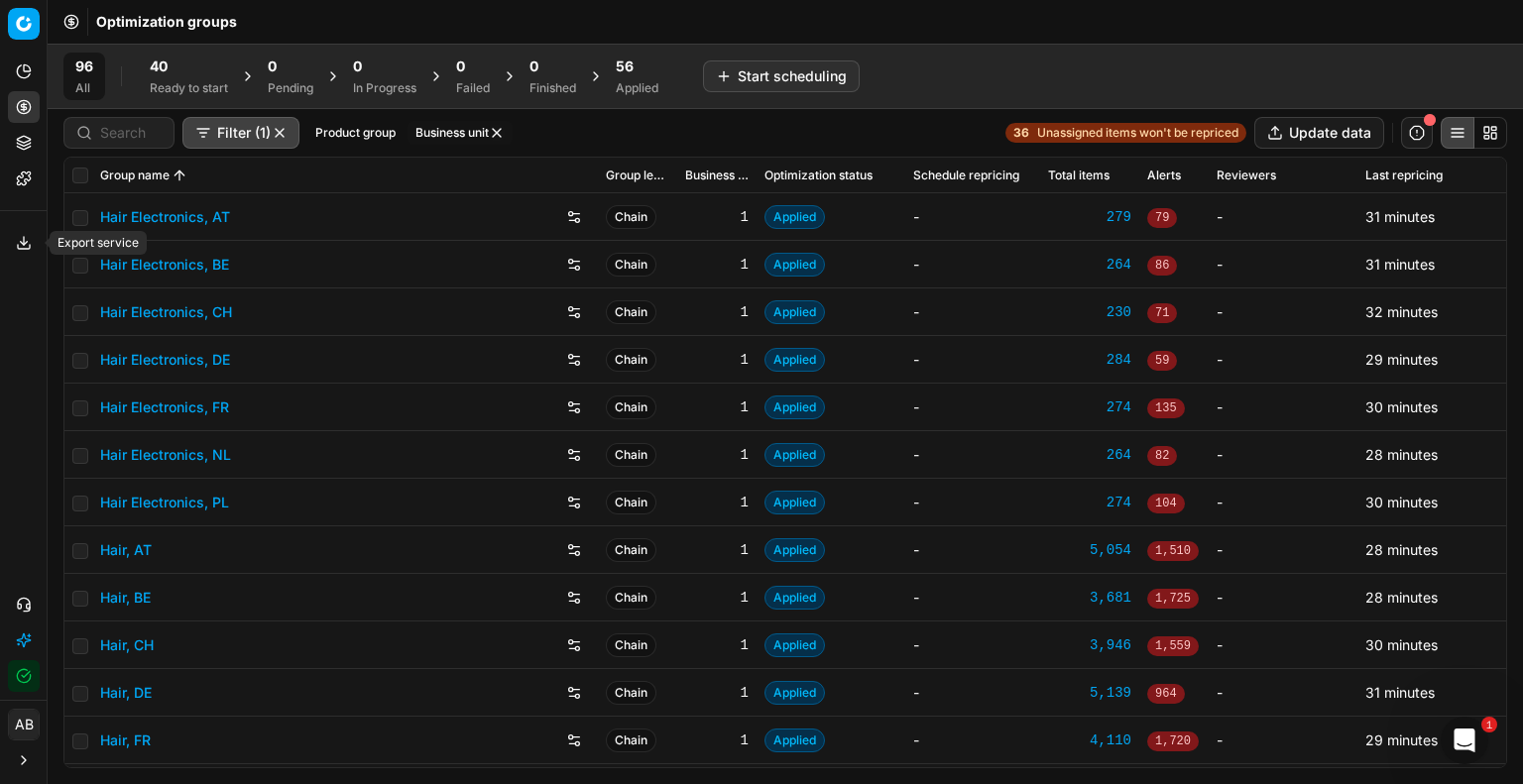 click on "Export service" at bounding box center [24, 243] 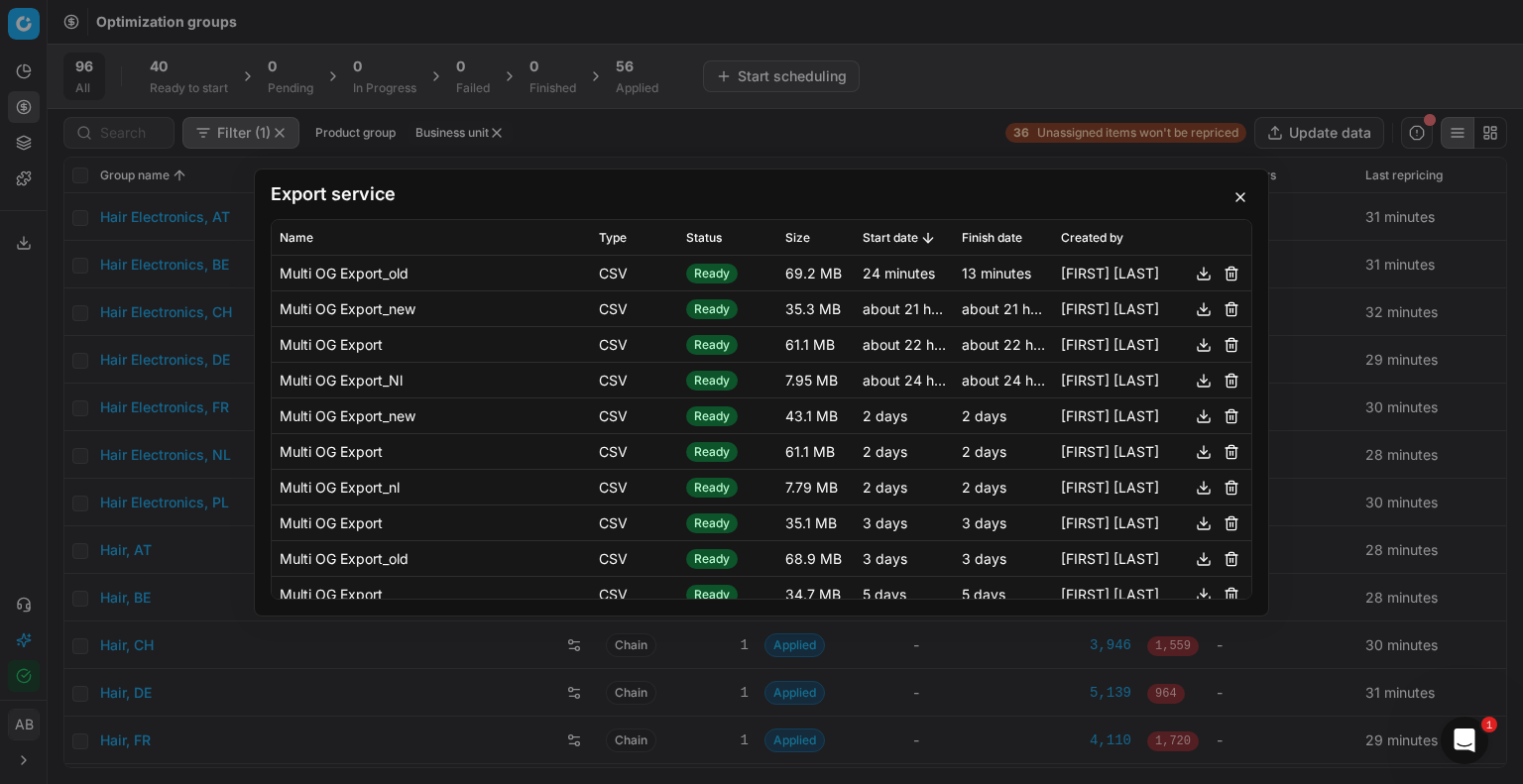 click at bounding box center (1204, 273) 